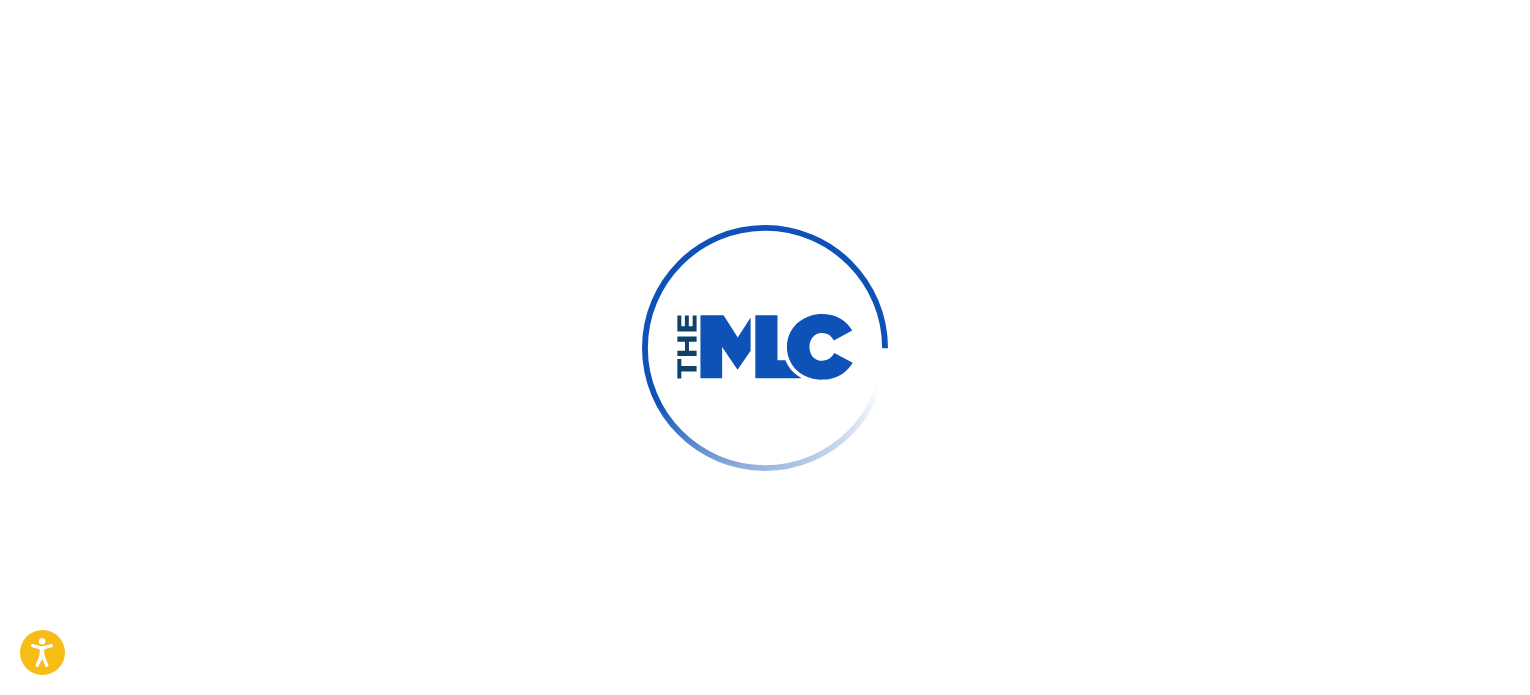 scroll, scrollTop: 0, scrollLeft: 0, axis: both 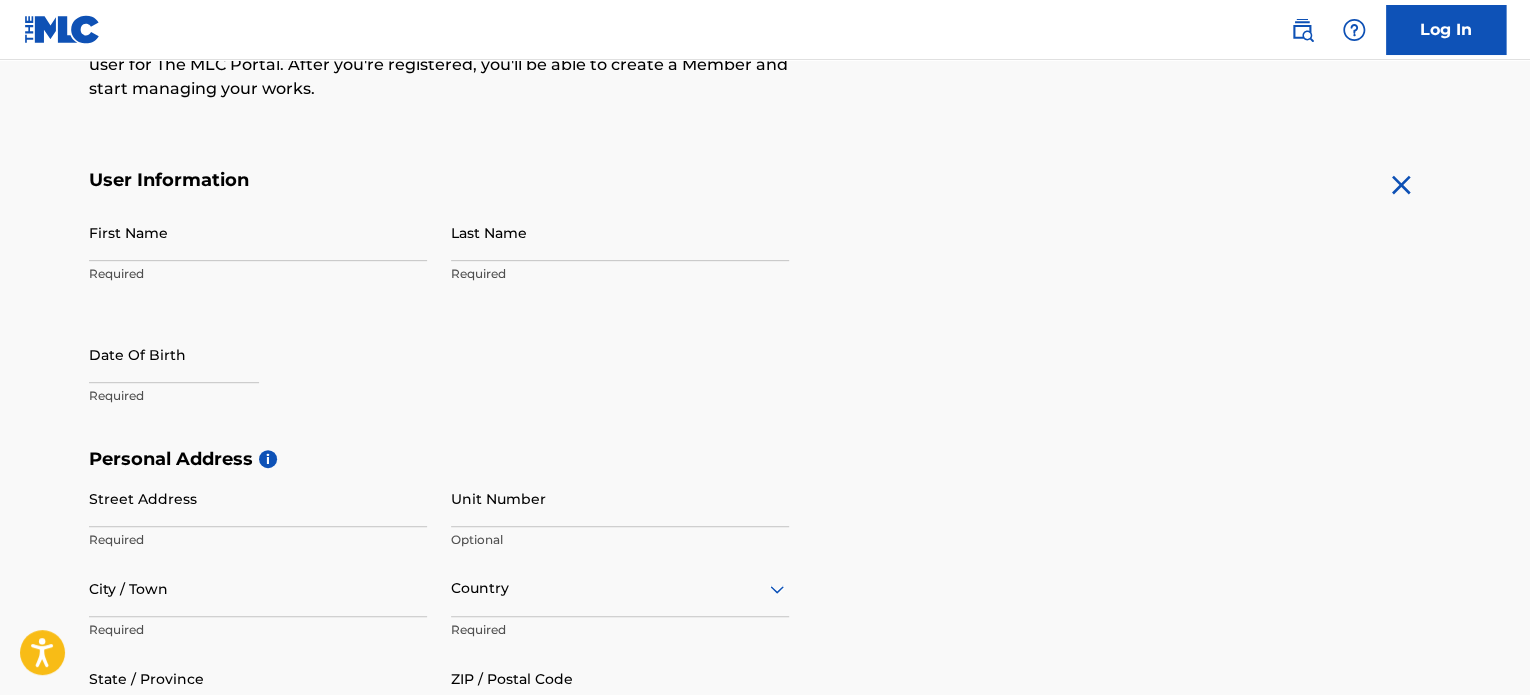 click on "First Name" at bounding box center (258, 232) 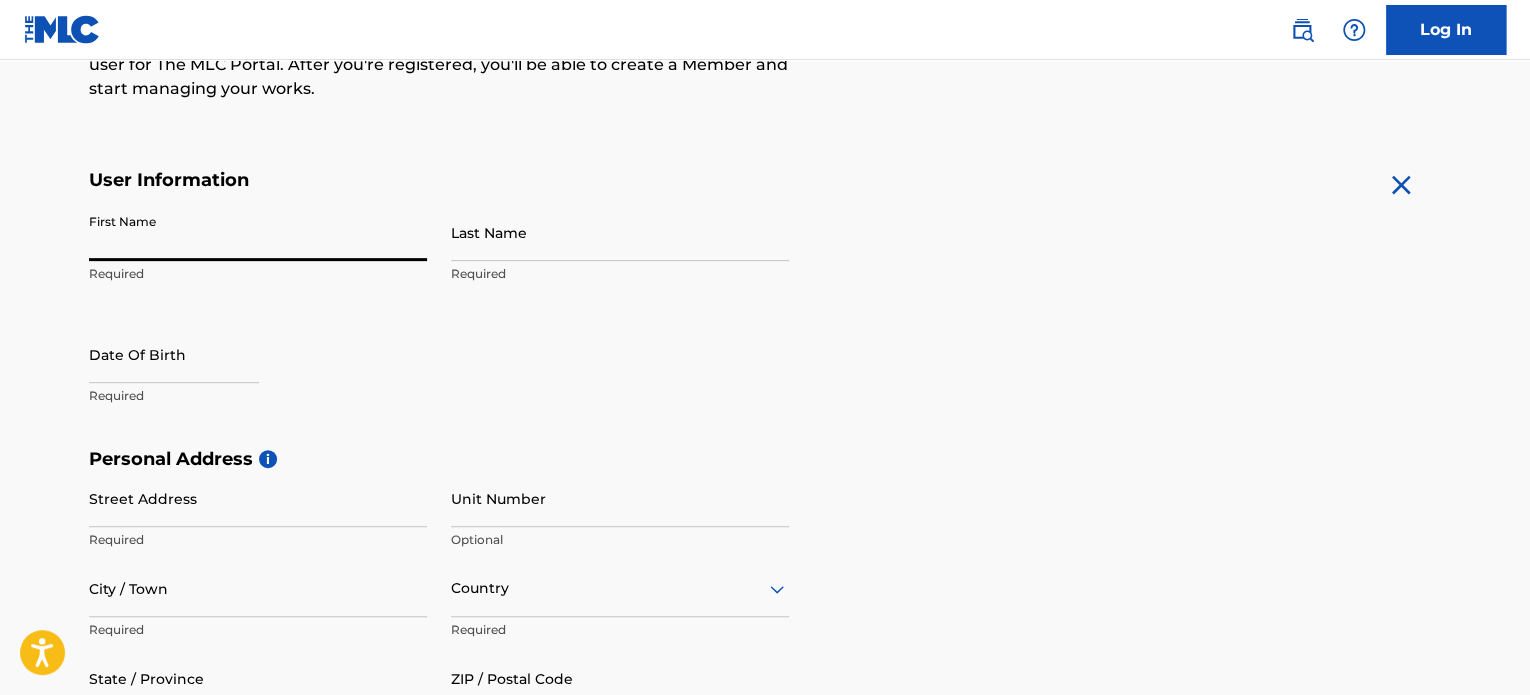 type on "Aleksandr" 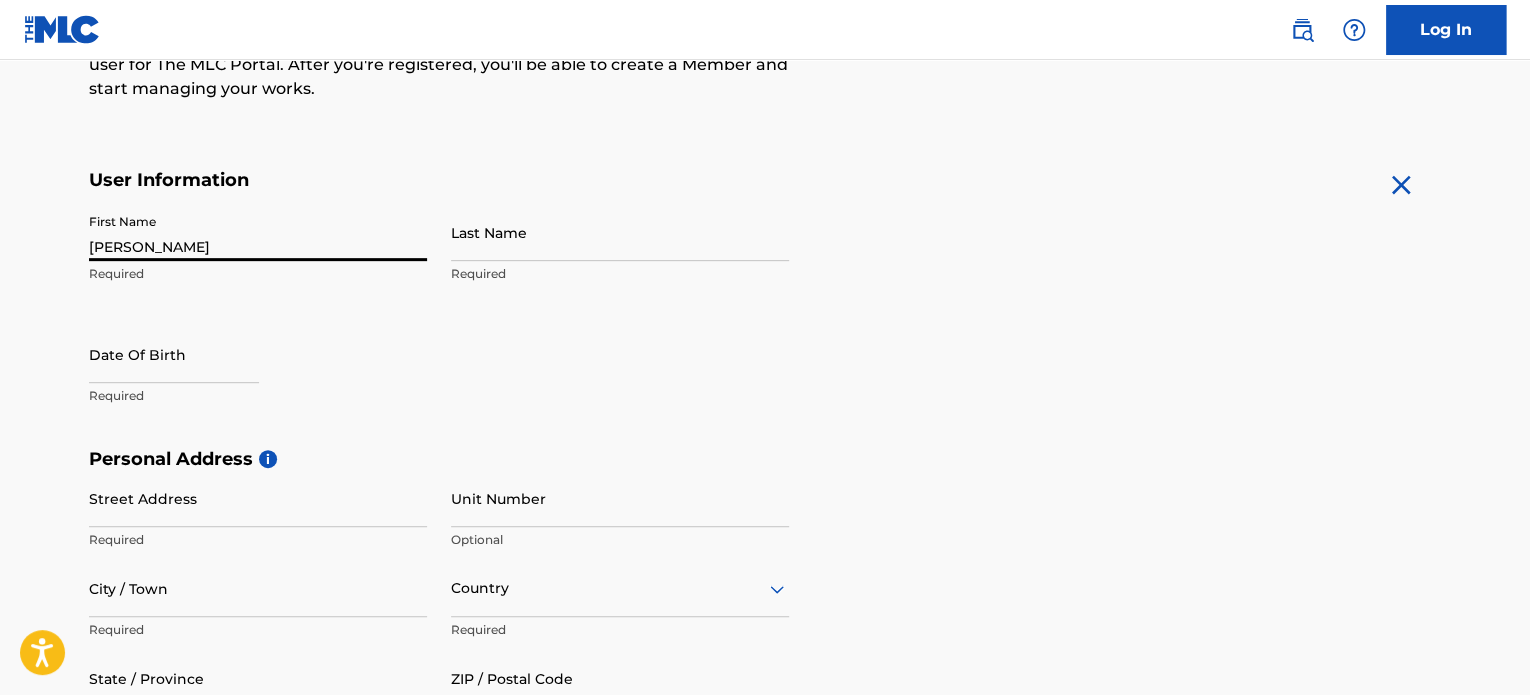 type on "Uspenskiy" 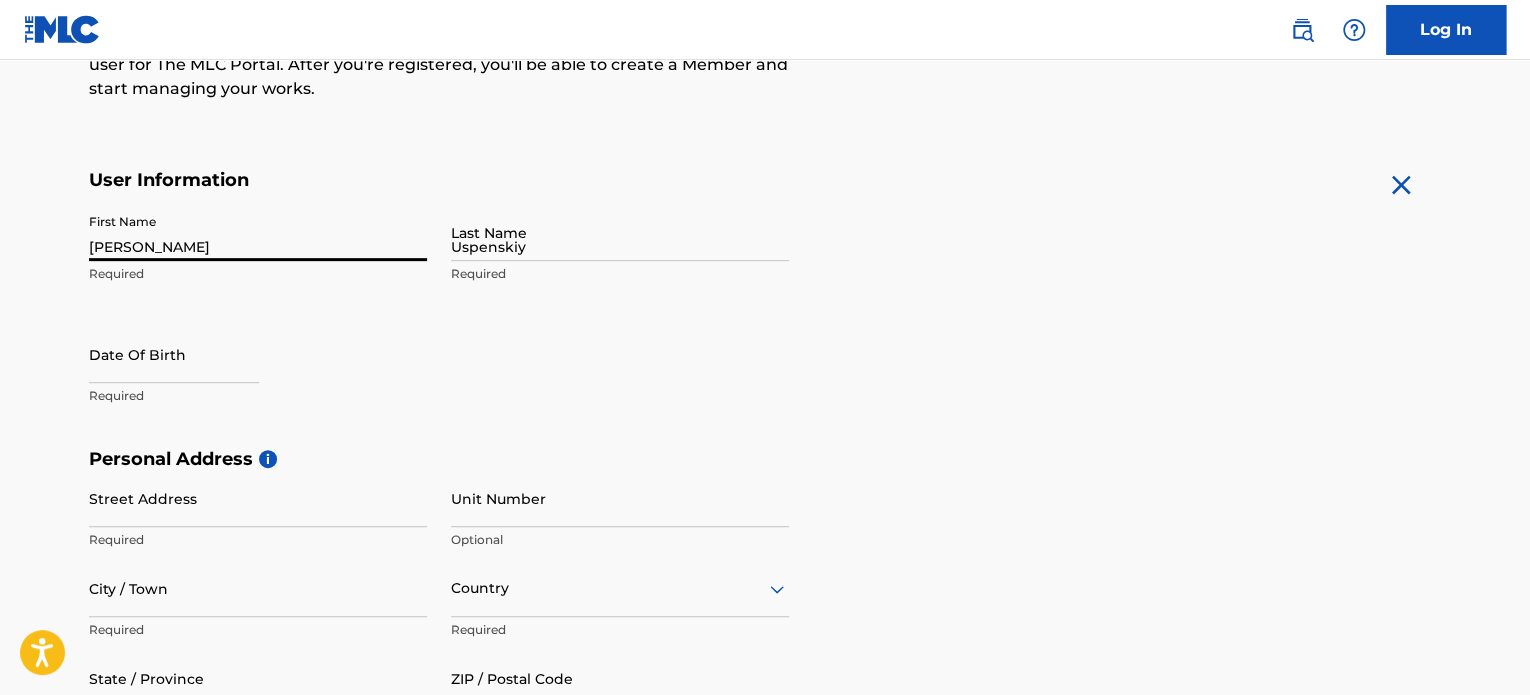 type on "Krasnoarmeyskaya 26, apt. 9" 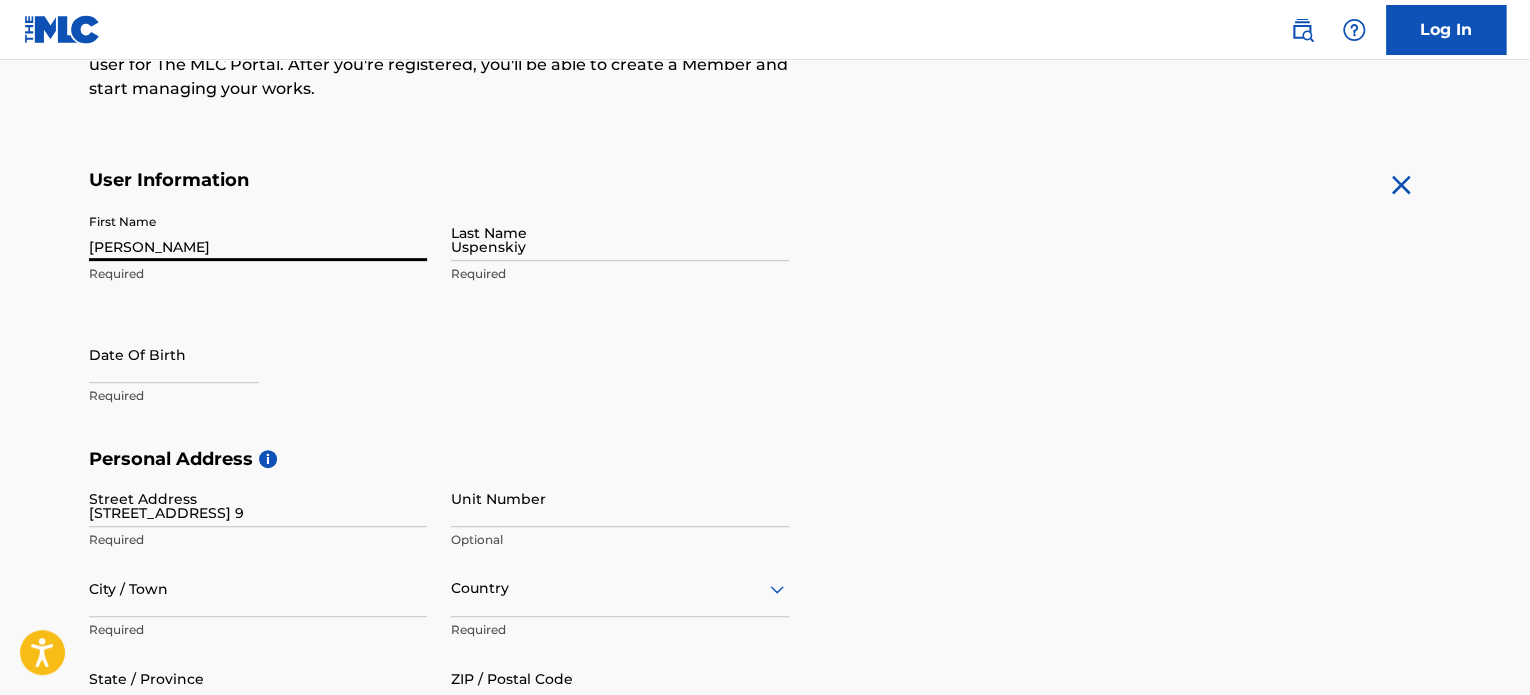 type on "Bezhetsk" 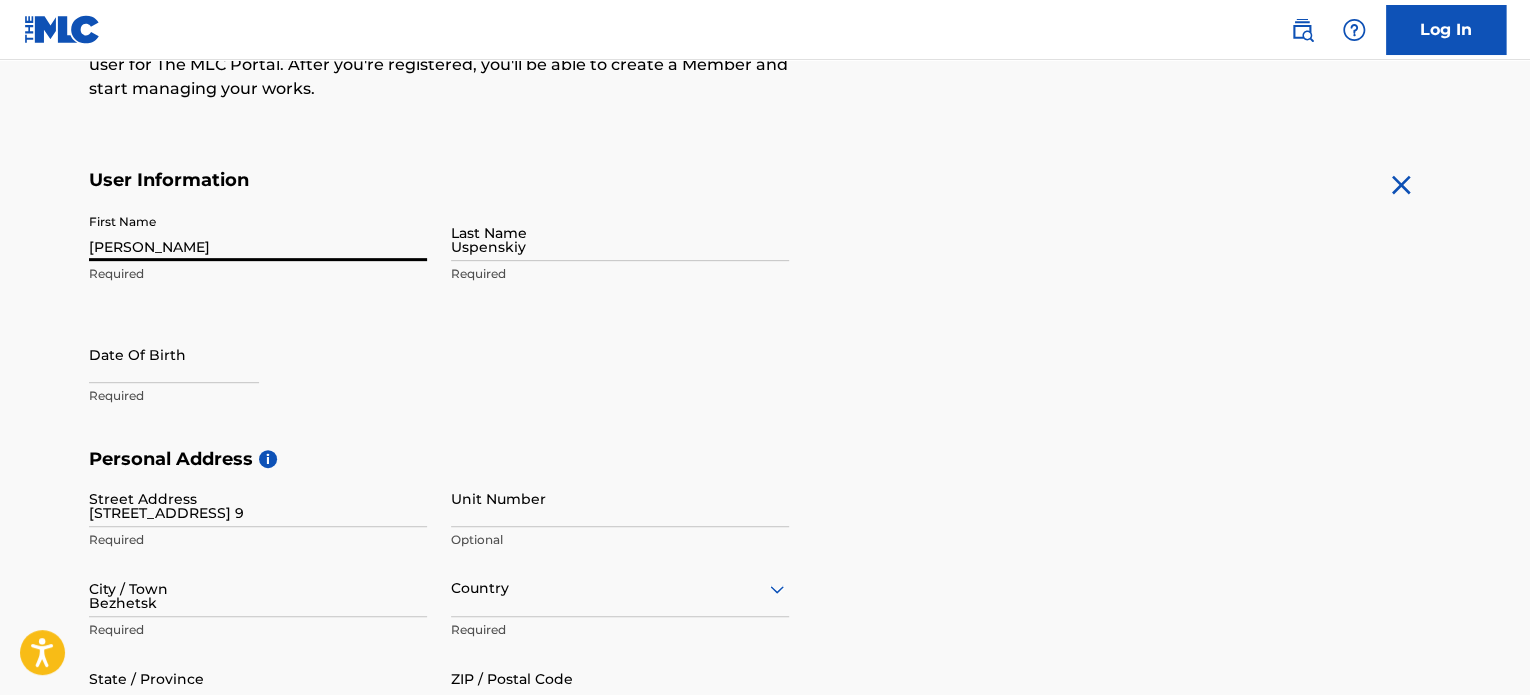 type on "Россия" 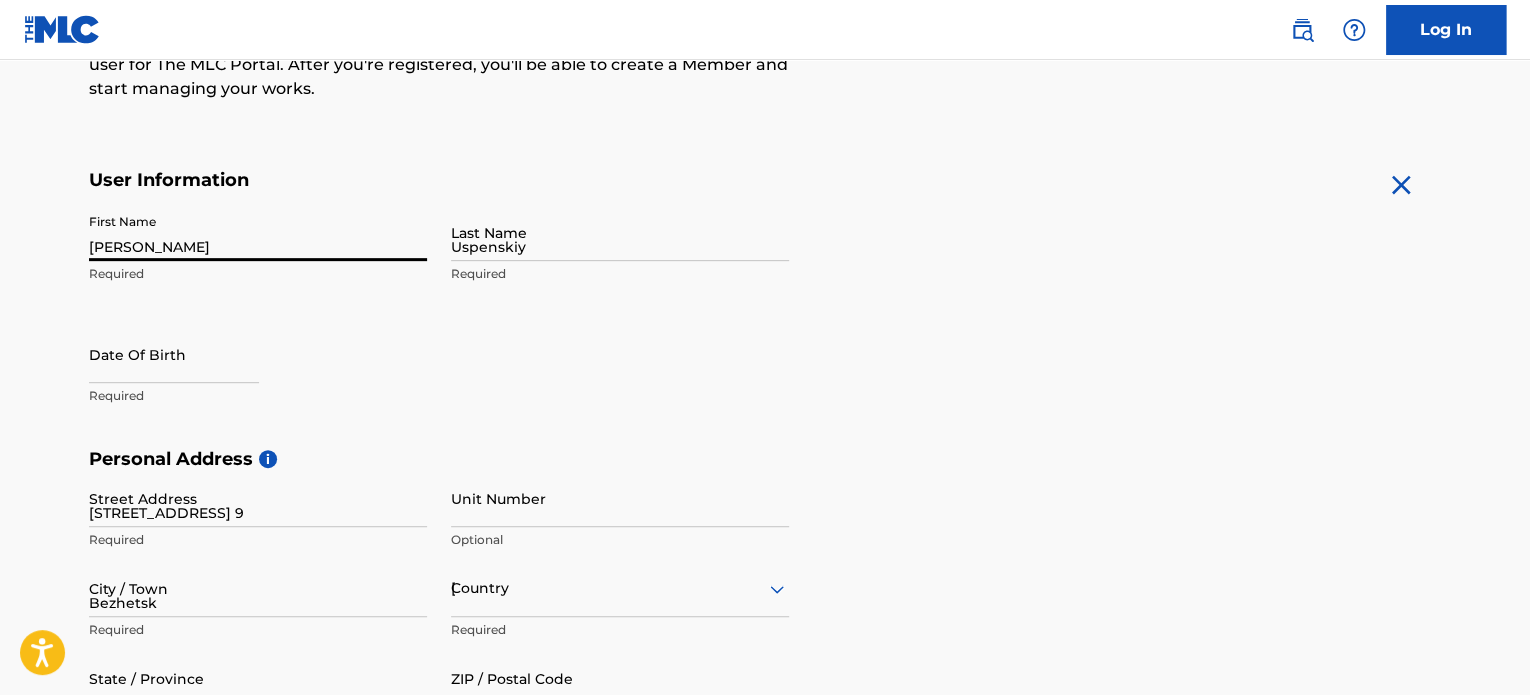 type on "Tver oblast" 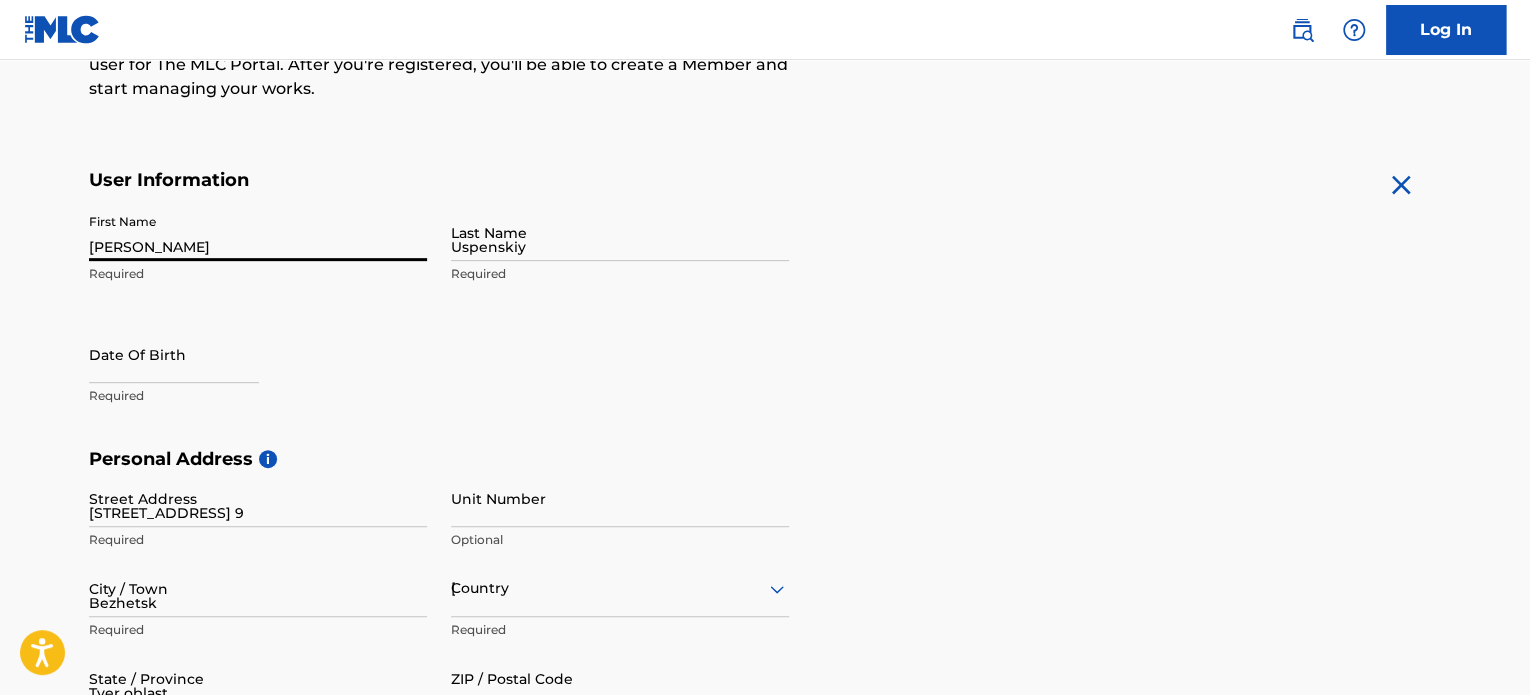 type on "7" 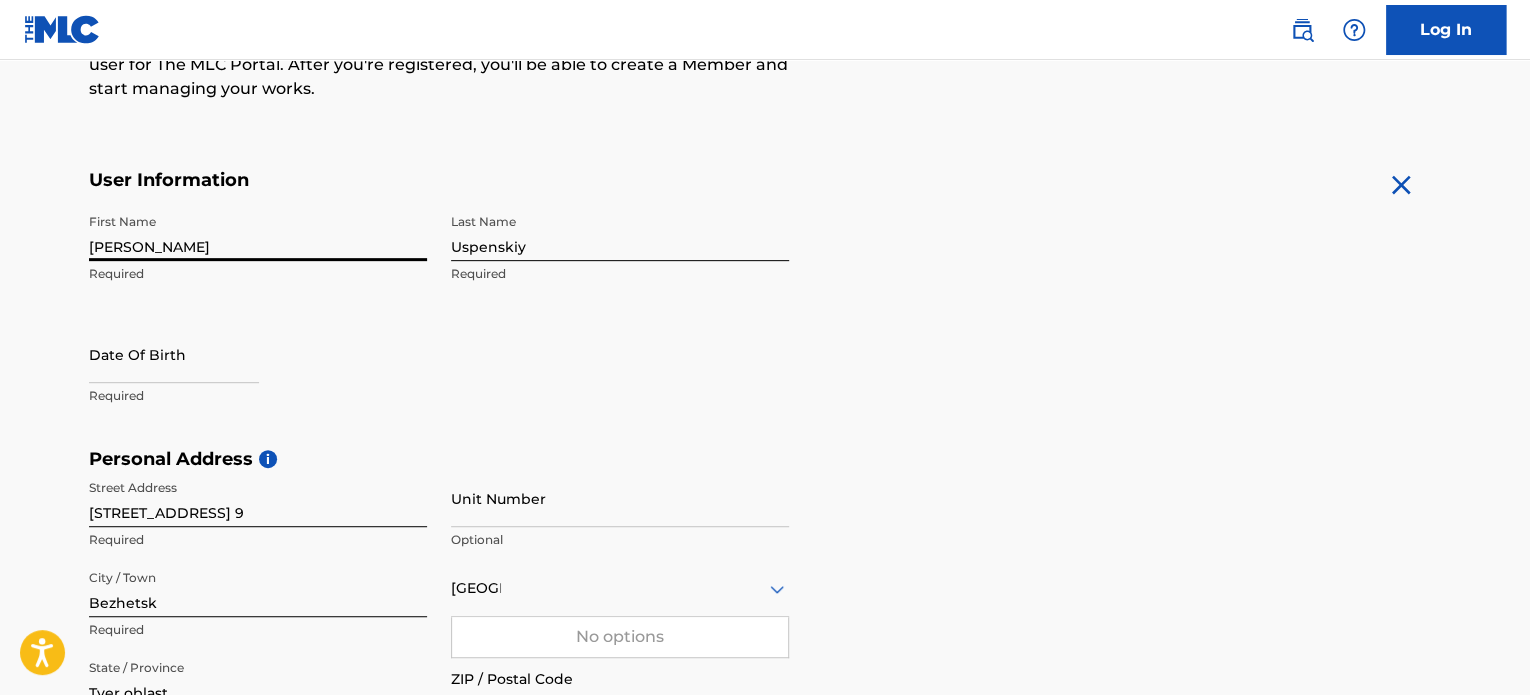 scroll, scrollTop: 740, scrollLeft: 0, axis: vertical 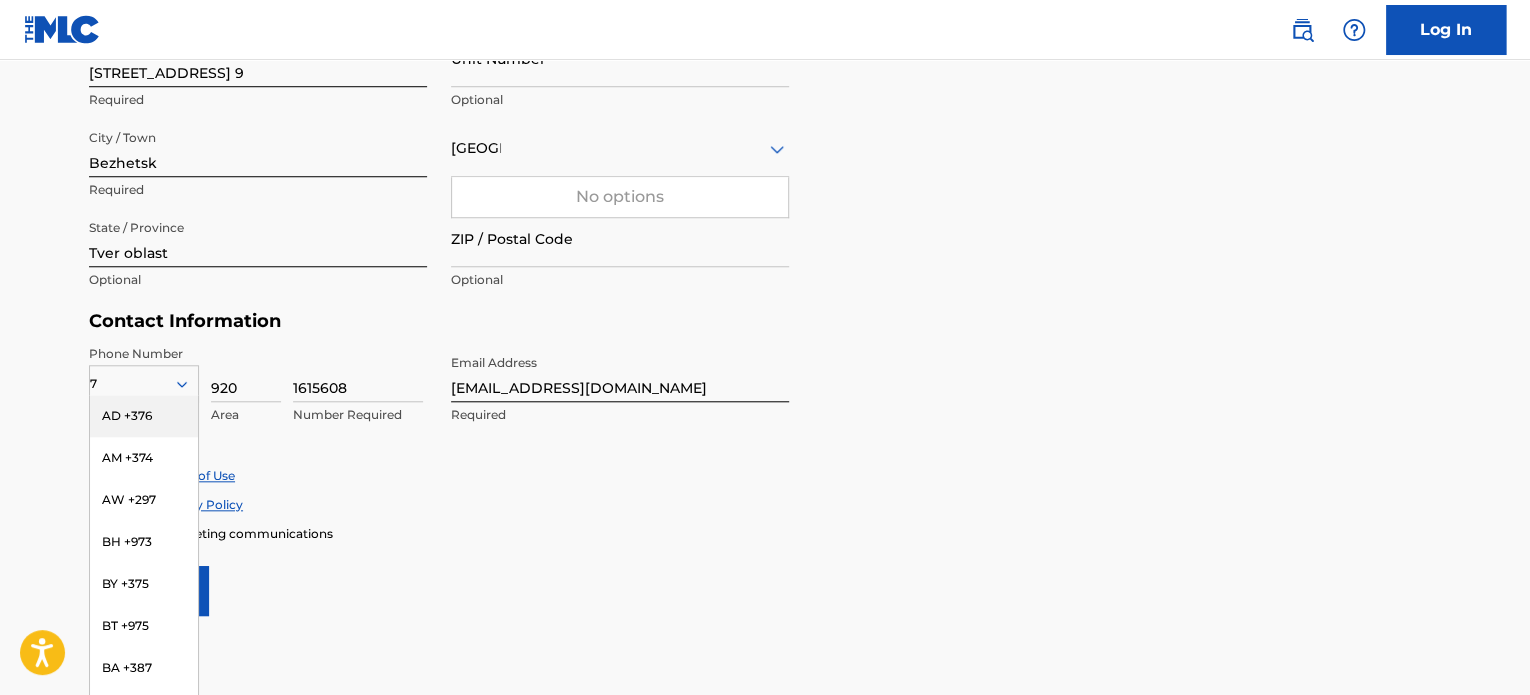 click on "ZIP / Postal Code" at bounding box center [620, 238] 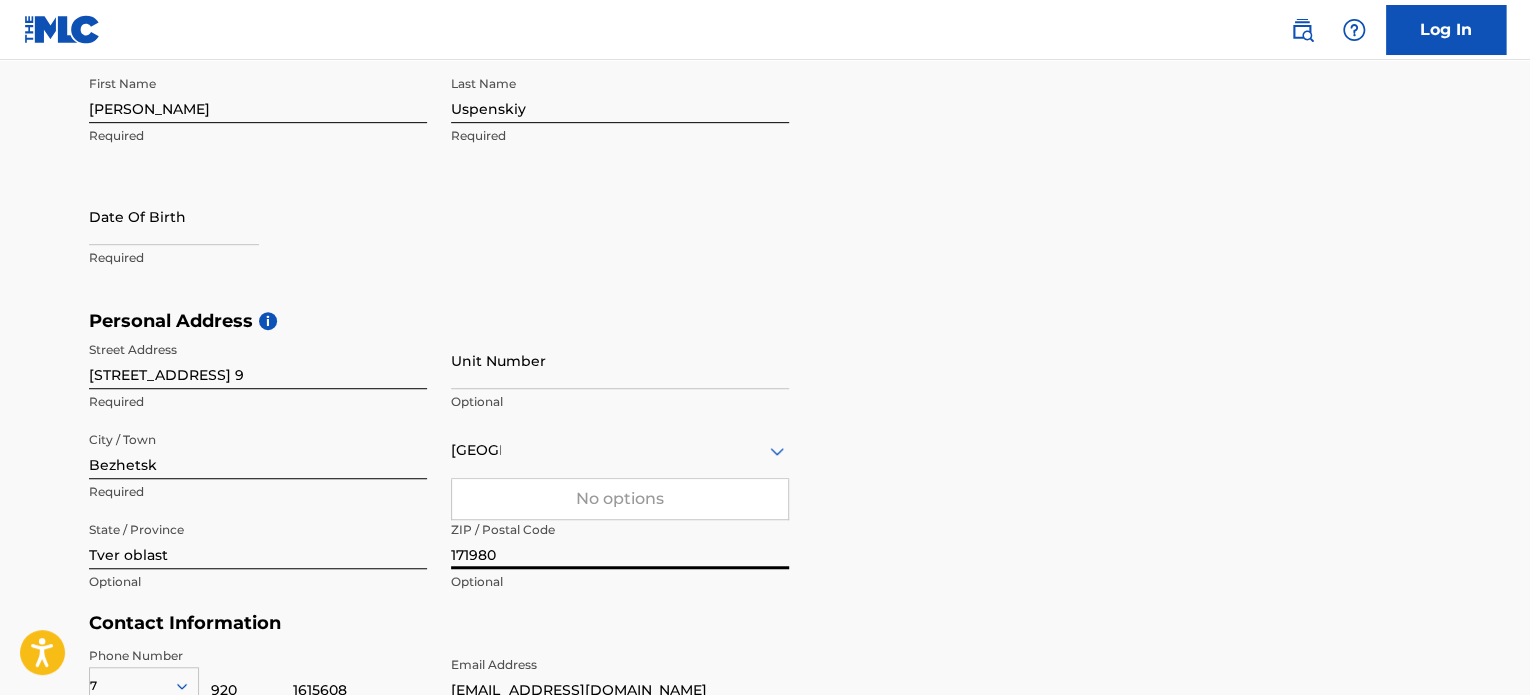 scroll, scrollTop: 740, scrollLeft: 0, axis: vertical 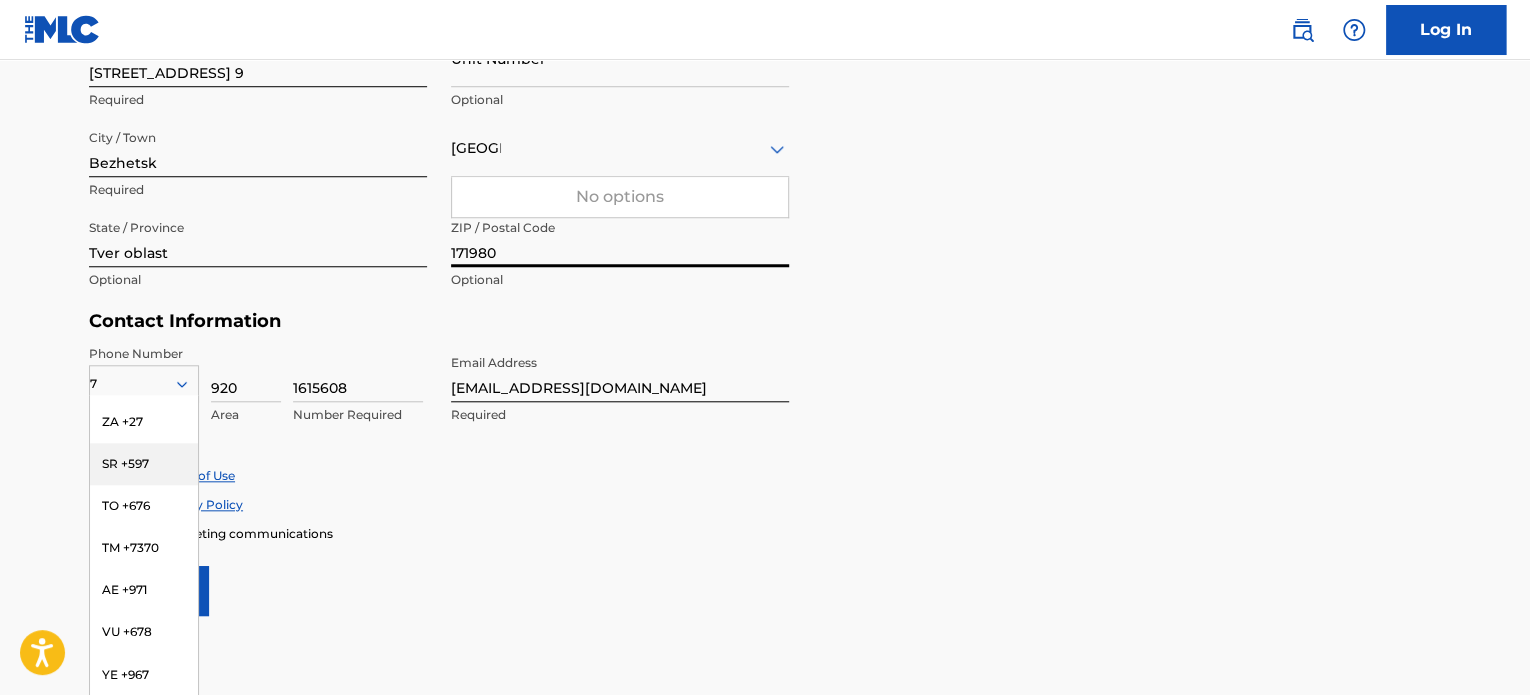 type on "171980" 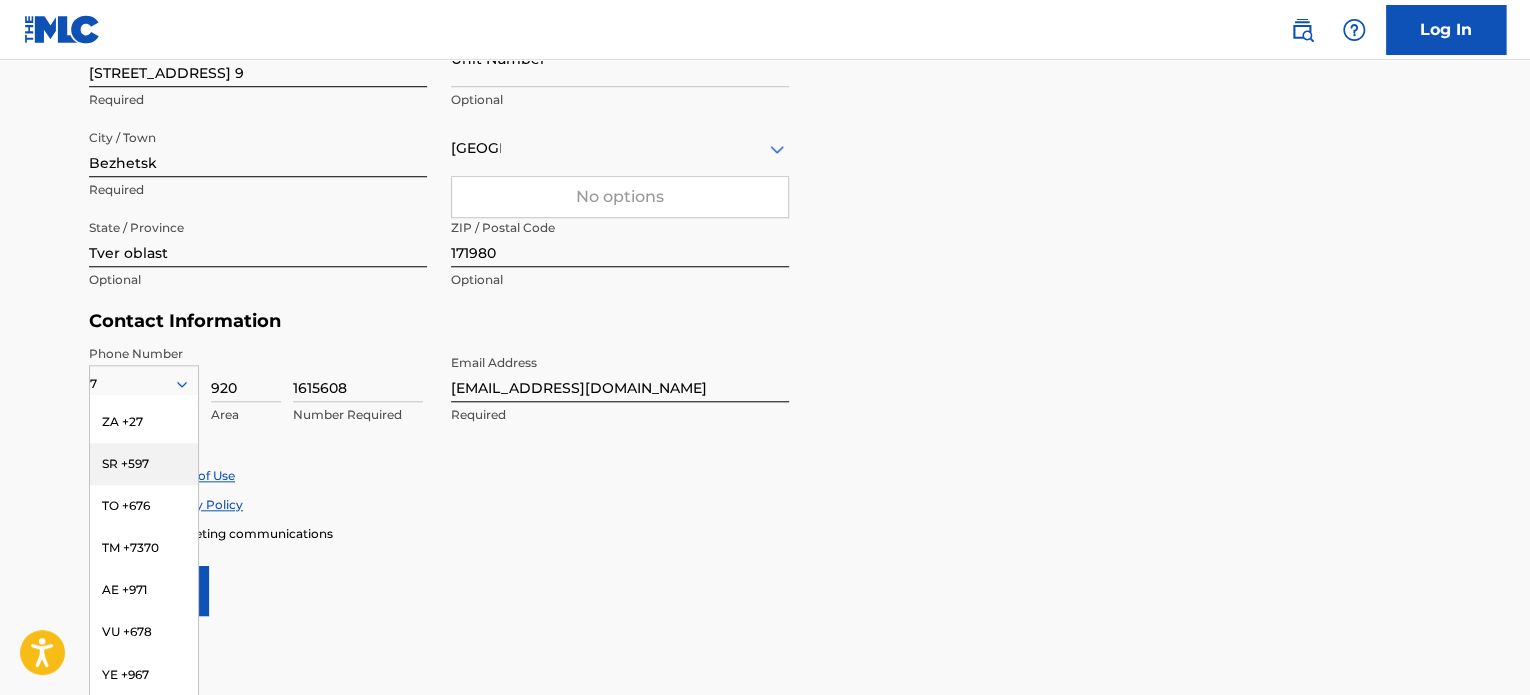 drag, startPoint x: 1003, startPoint y: 384, endPoint x: 842, endPoint y: 416, distance: 164.14932 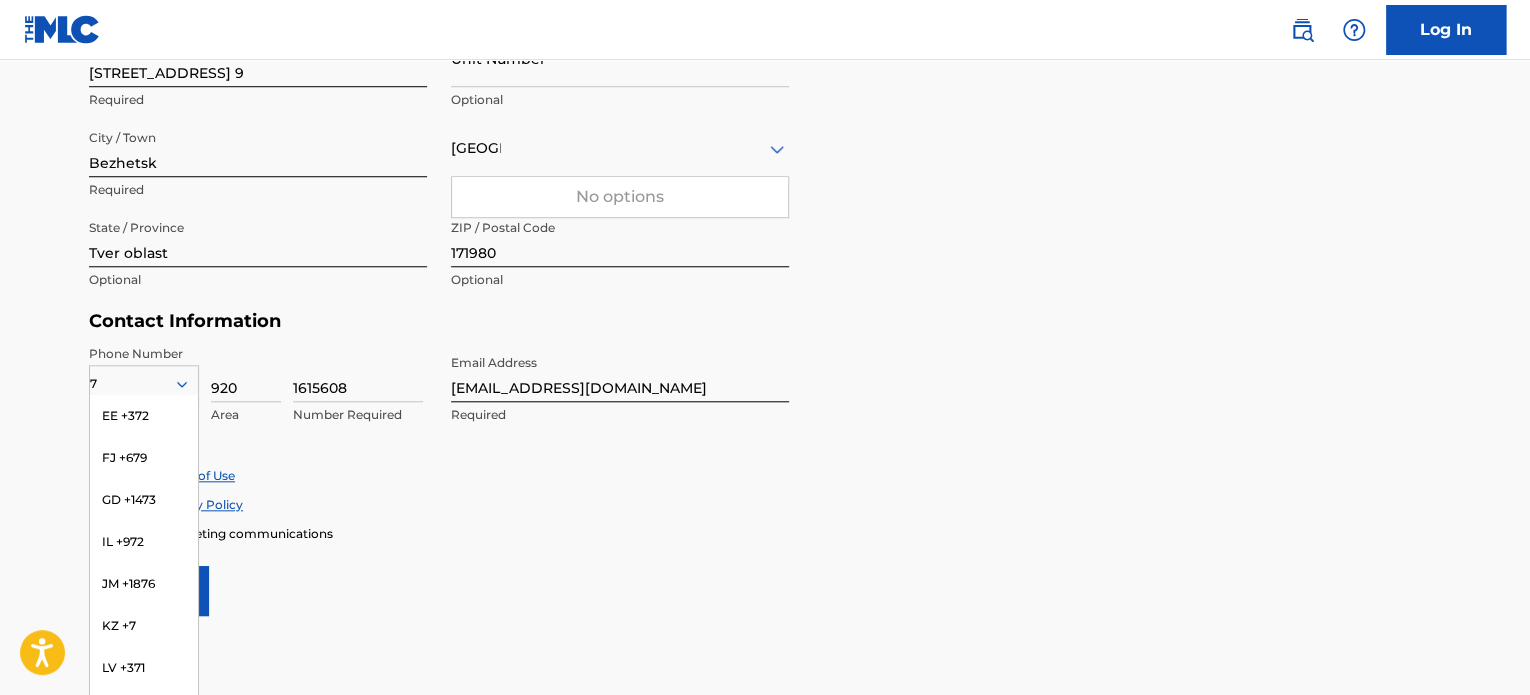 scroll, scrollTop: 632, scrollLeft: 0, axis: vertical 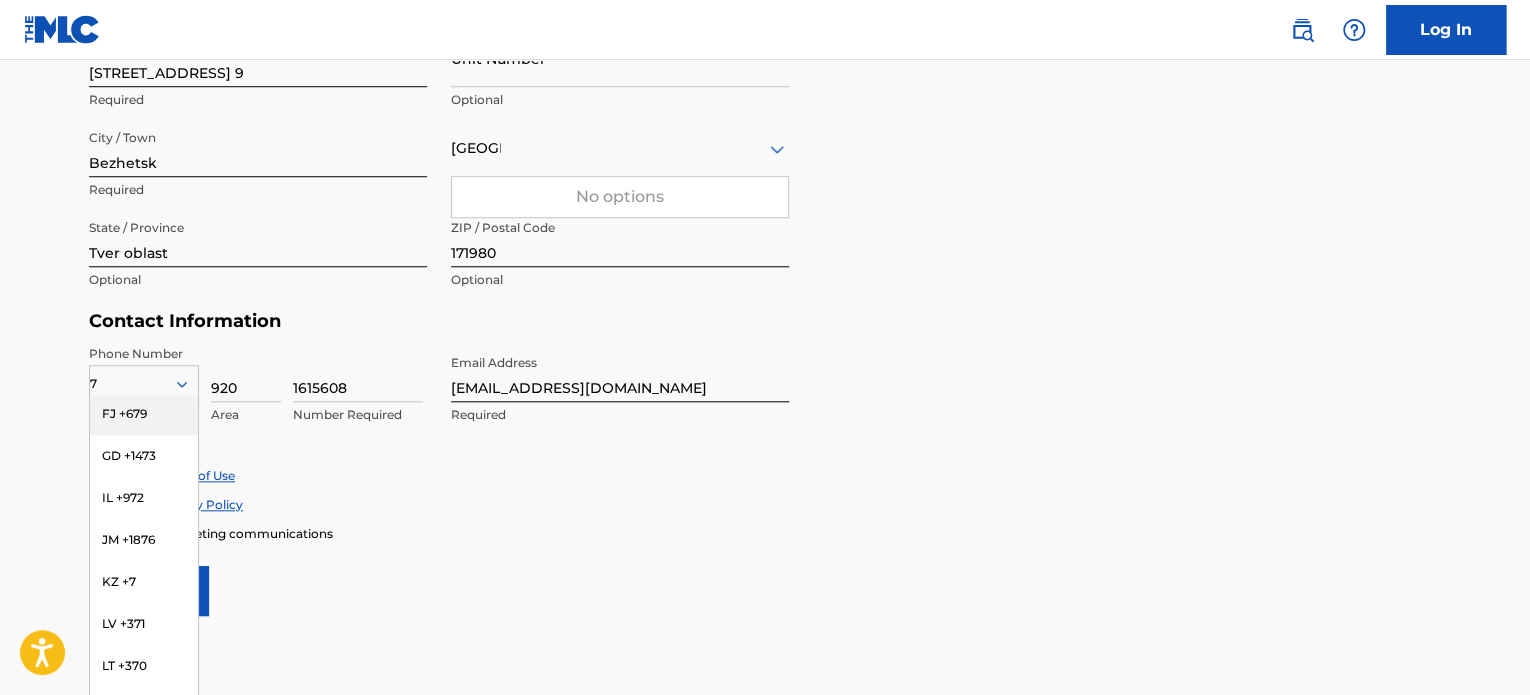 click on "FJ +679" at bounding box center (144, 414) 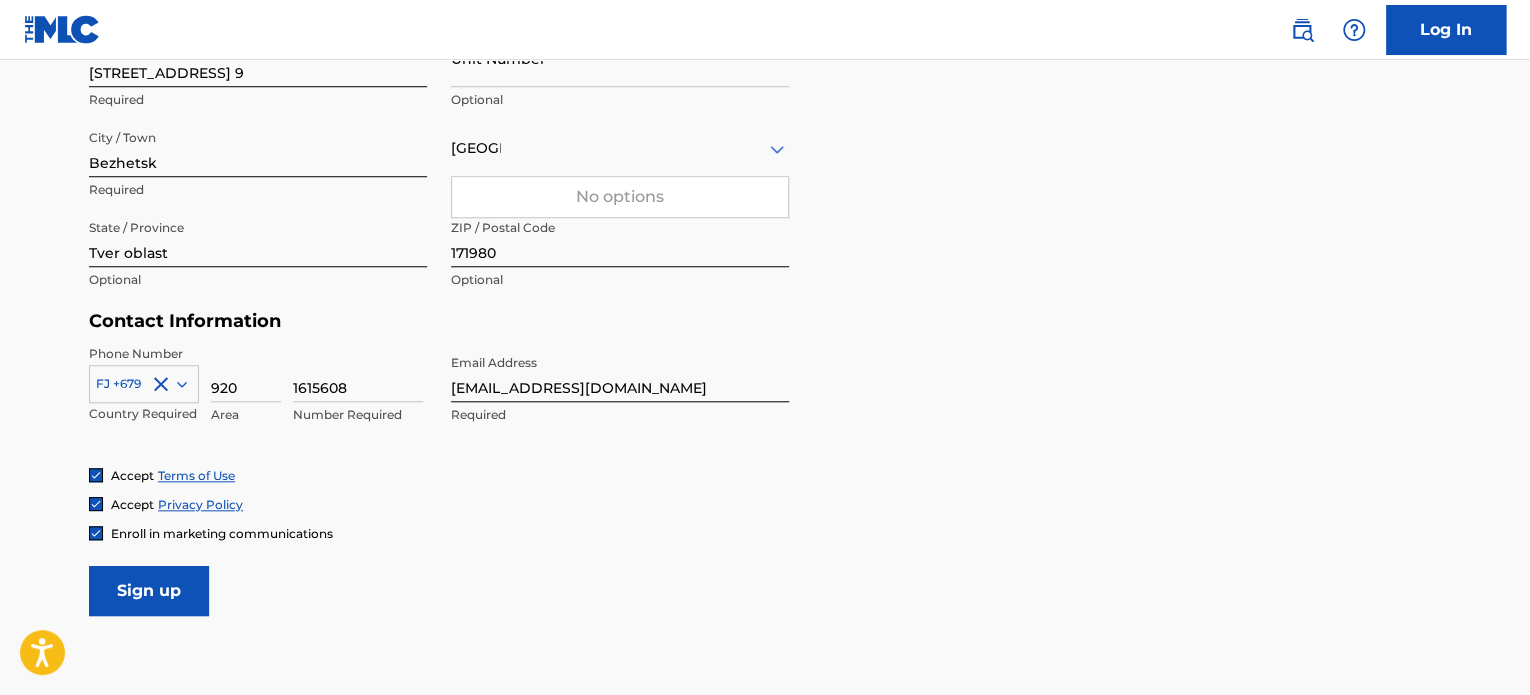 click at bounding box center (144, 384) 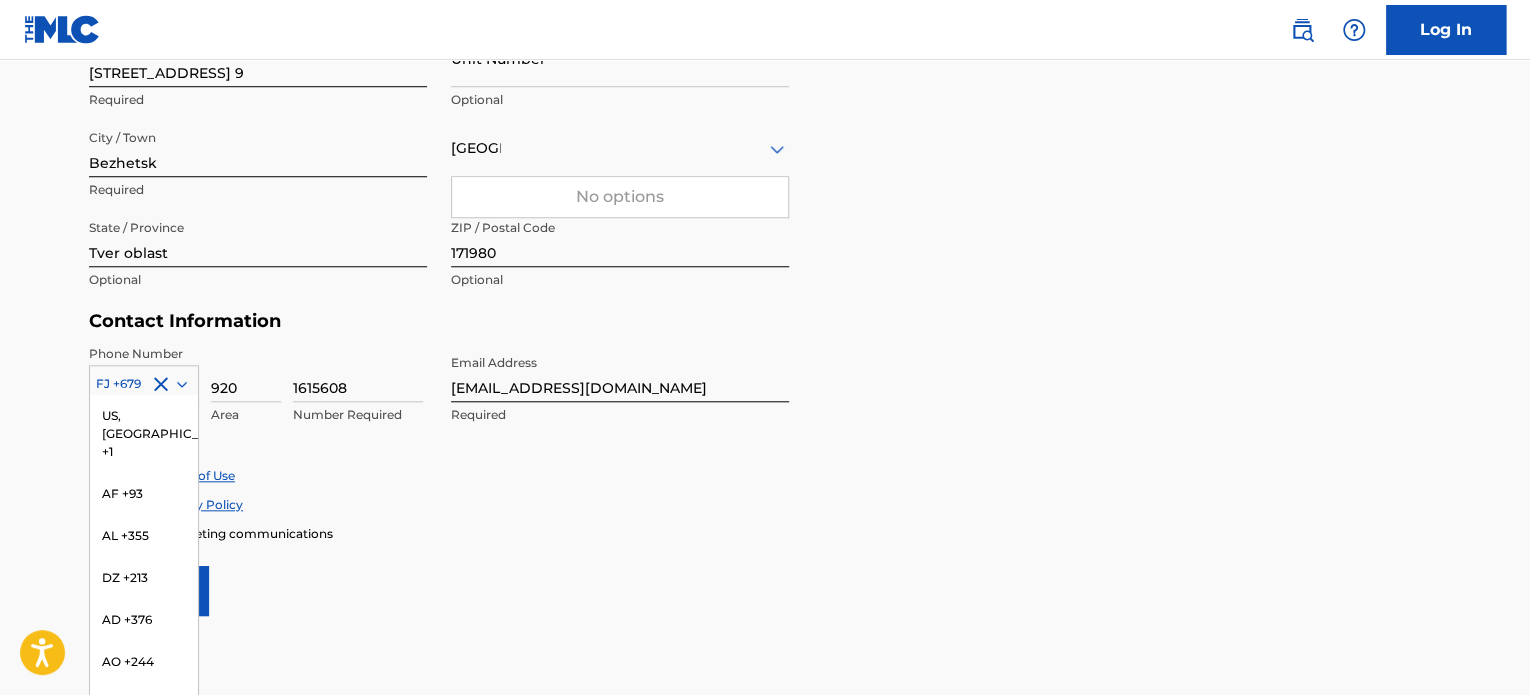 scroll, scrollTop: 2420, scrollLeft: 0, axis: vertical 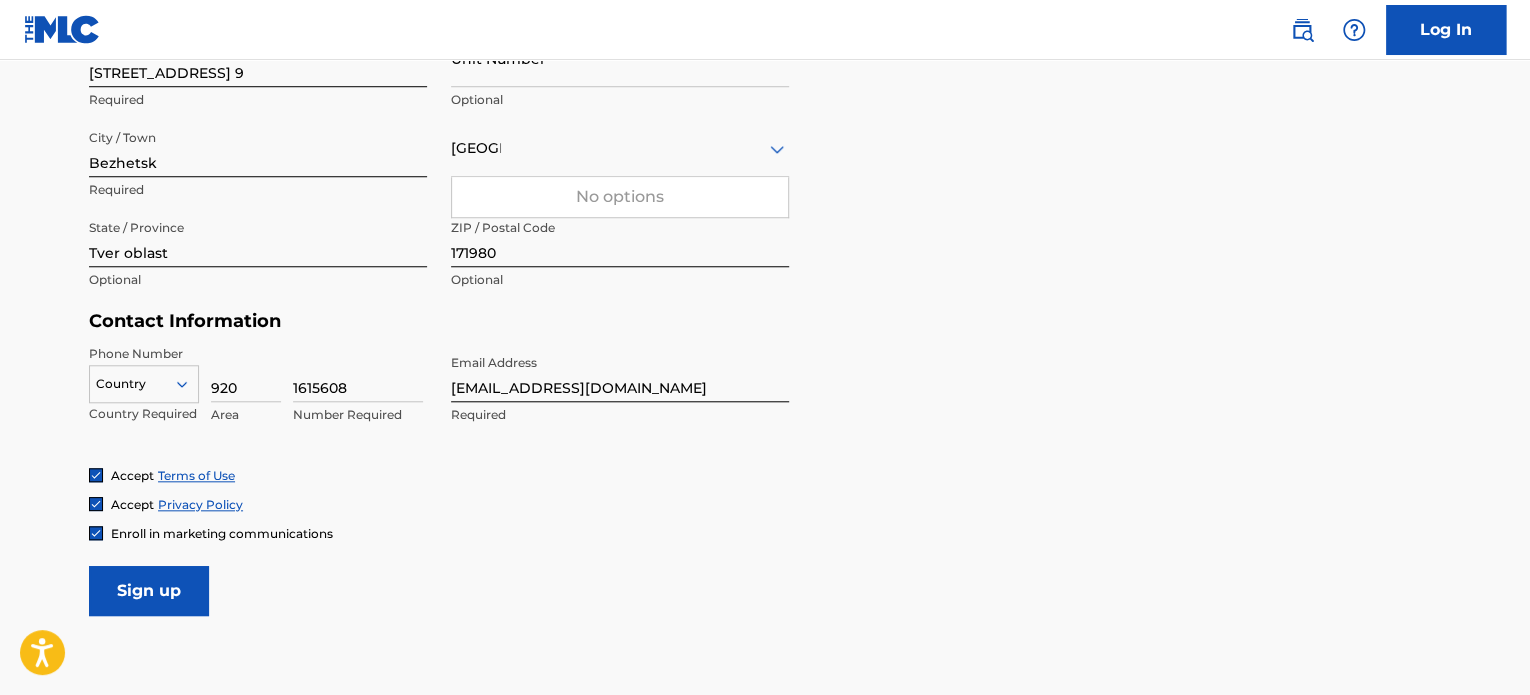 click at bounding box center (144, 384) 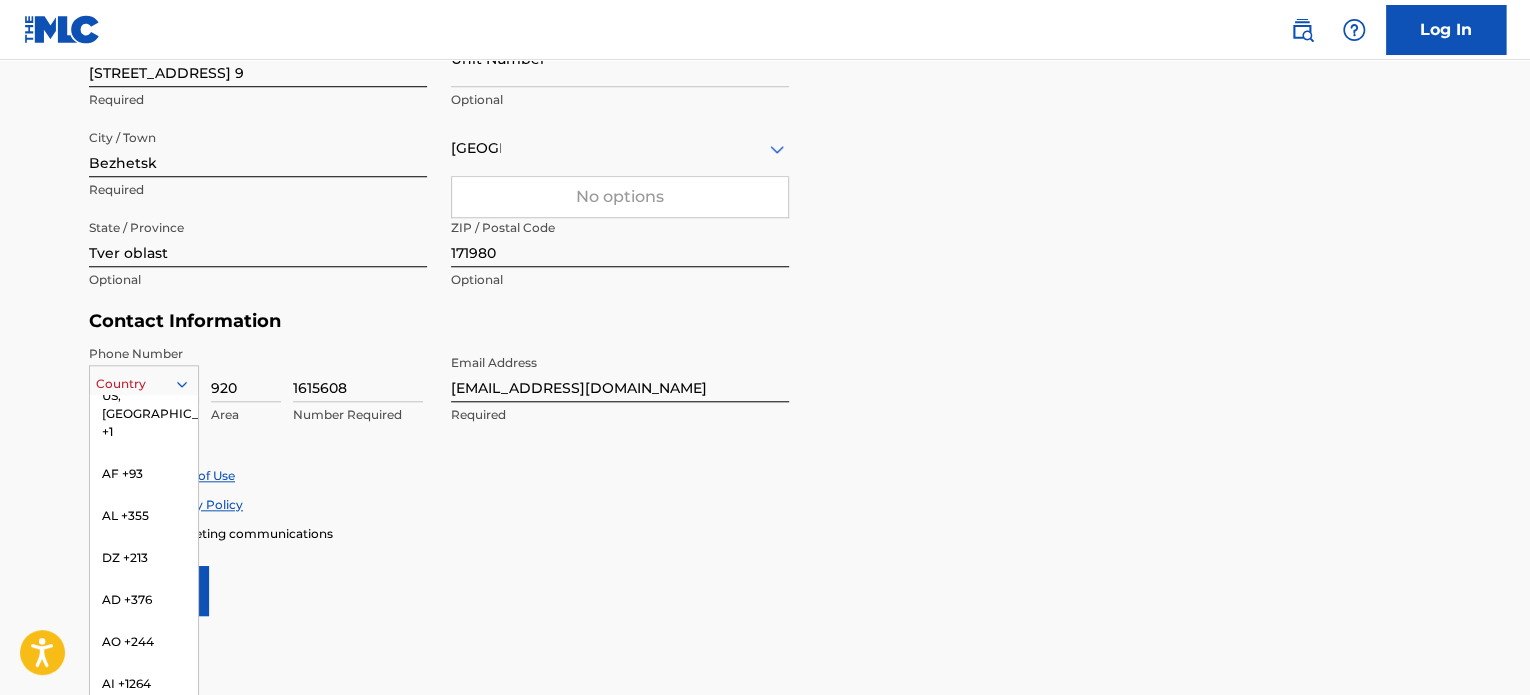 scroll, scrollTop: 0, scrollLeft: 0, axis: both 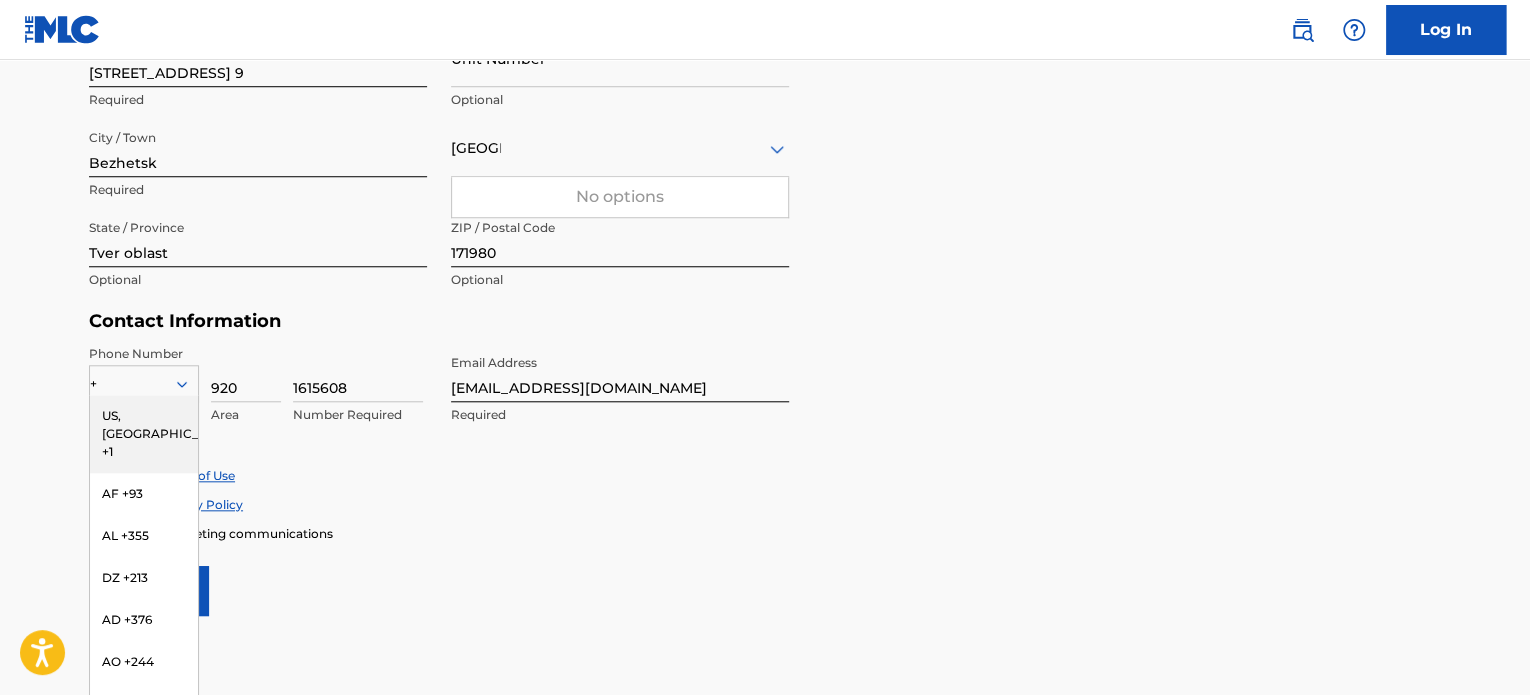 type on "+7" 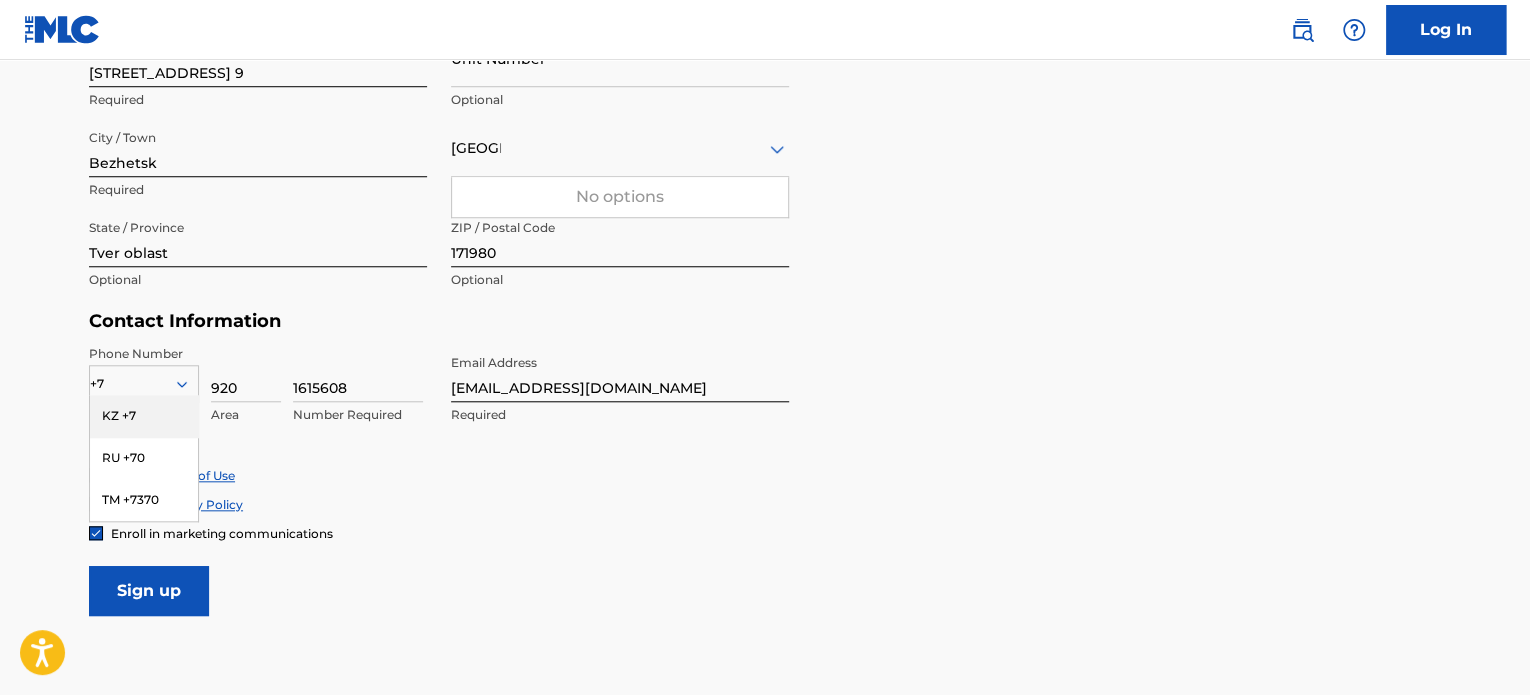 click on "KZ +7" at bounding box center [144, 416] 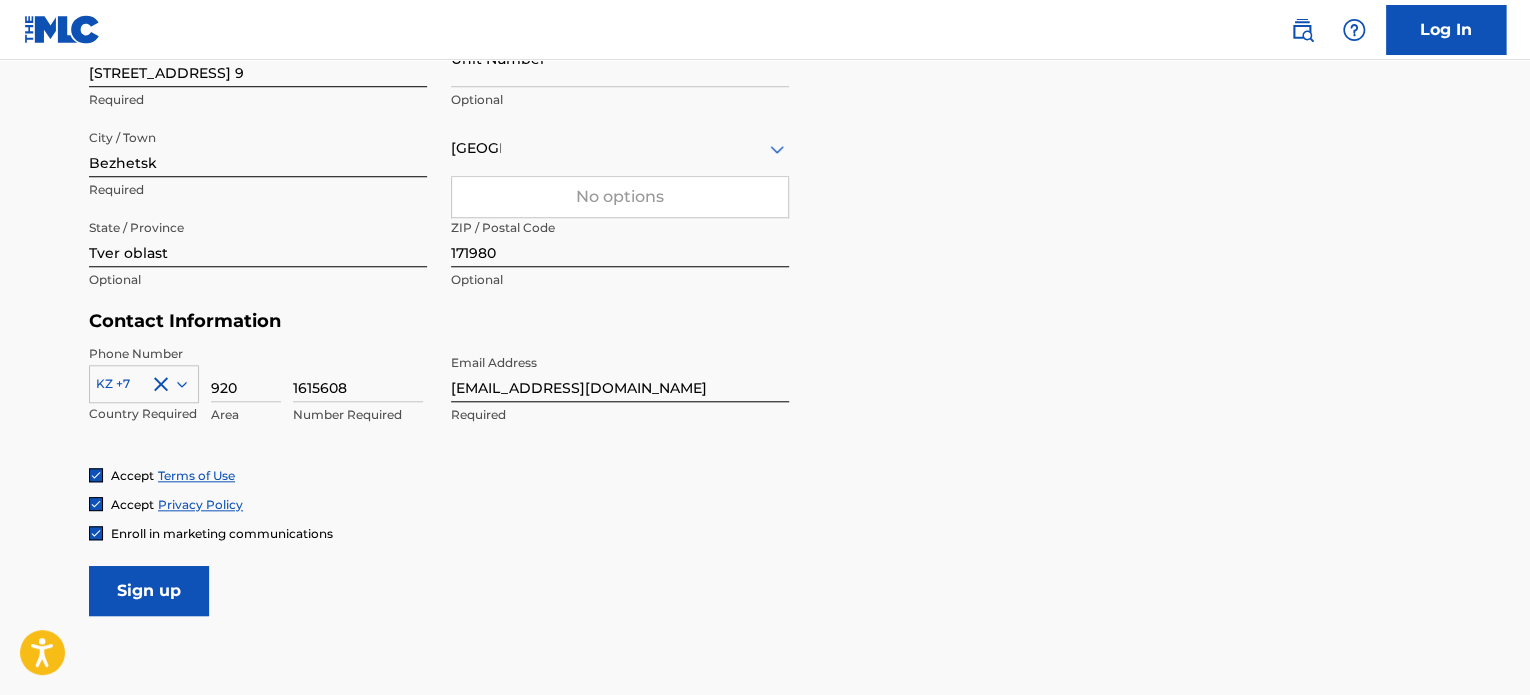 click on "Enroll in marketing communications" at bounding box center (765, 533) 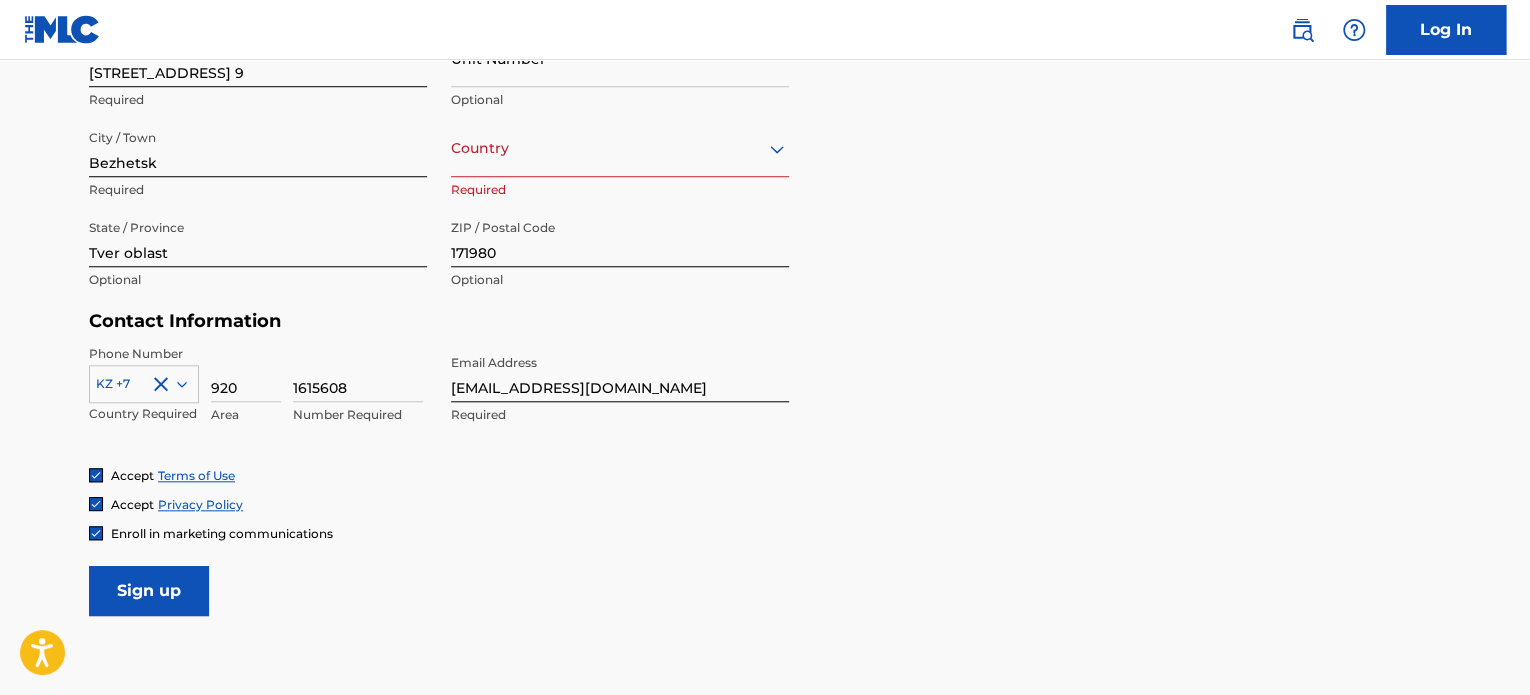 click on "User Information First Name Aleksandr Required Last Name Uspenskiy Required Date Of Birth Required Personal Address i Street Address Krasnoarmeyskaya 26, apt. 9 Required Unit Number Optional City / Town Bezhetsk Required Country Required State / Province Tver oblast Optional ZIP / Postal Code 171980 Optional Contact Information Phone Number KZ +7 Country Required 920 Area 1615608 Number Required Email Address blocboykevinbeatz@gmail.com Required Accept Terms of Use Accept Privacy Policy Enroll in marketing communications Sign up" at bounding box center (765, 172) 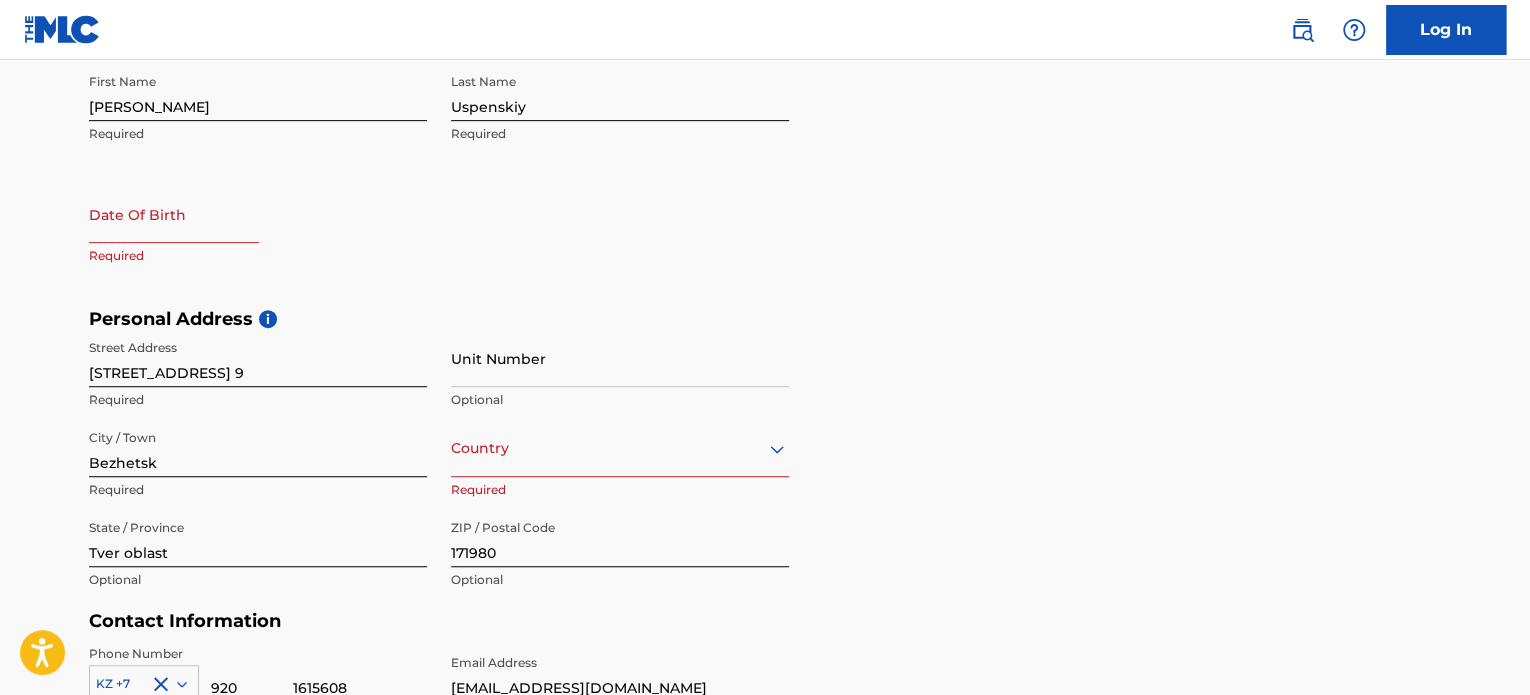 scroll, scrollTop: 523, scrollLeft: 0, axis: vertical 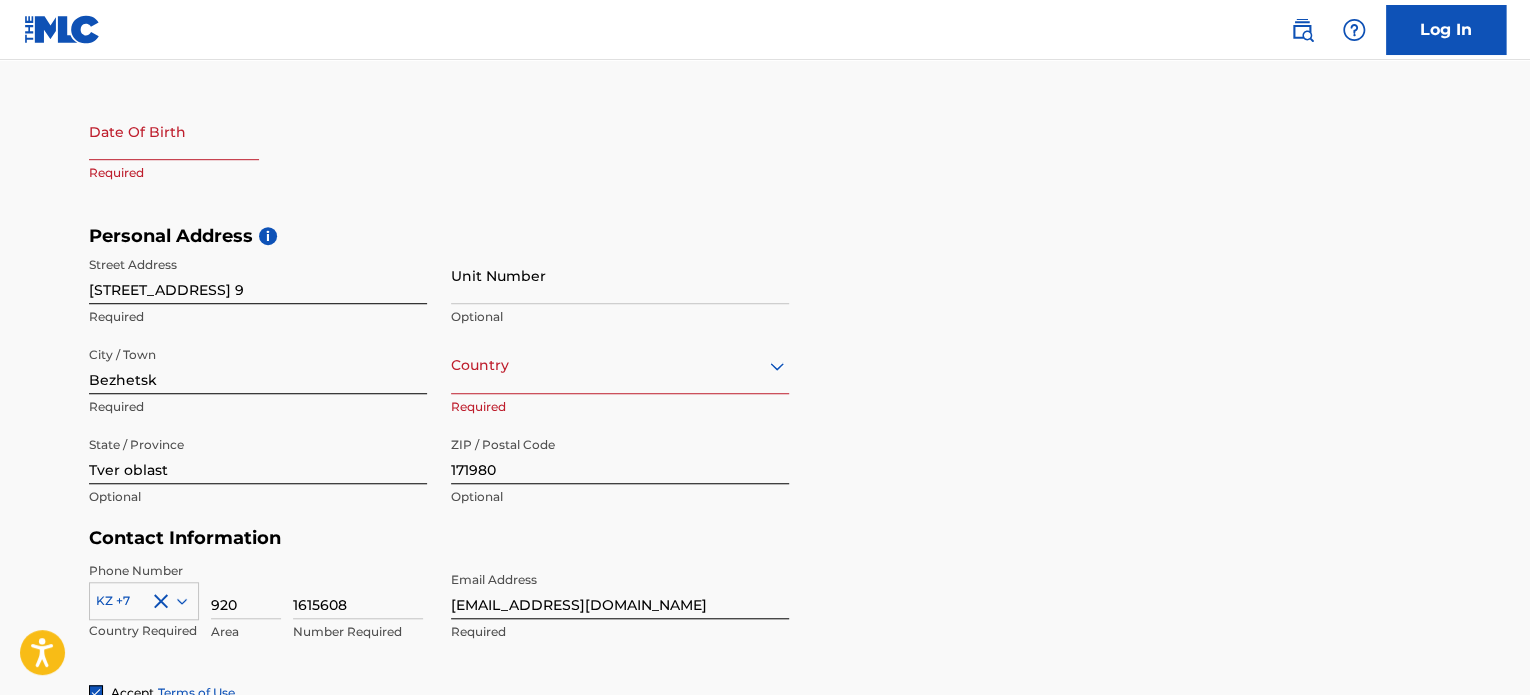 click on "Country" at bounding box center [620, 365] 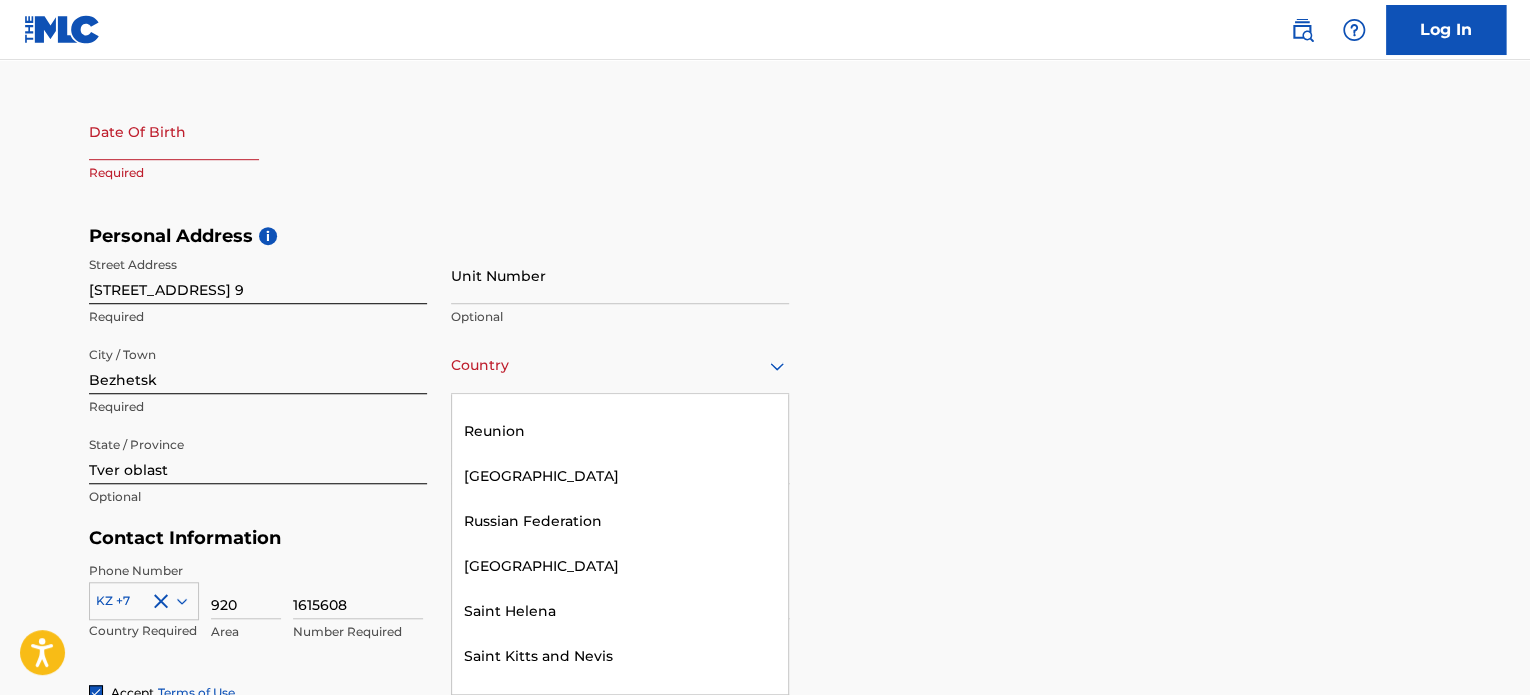 scroll, scrollTop: 7340, scrollLeft: 0, axis: vertical 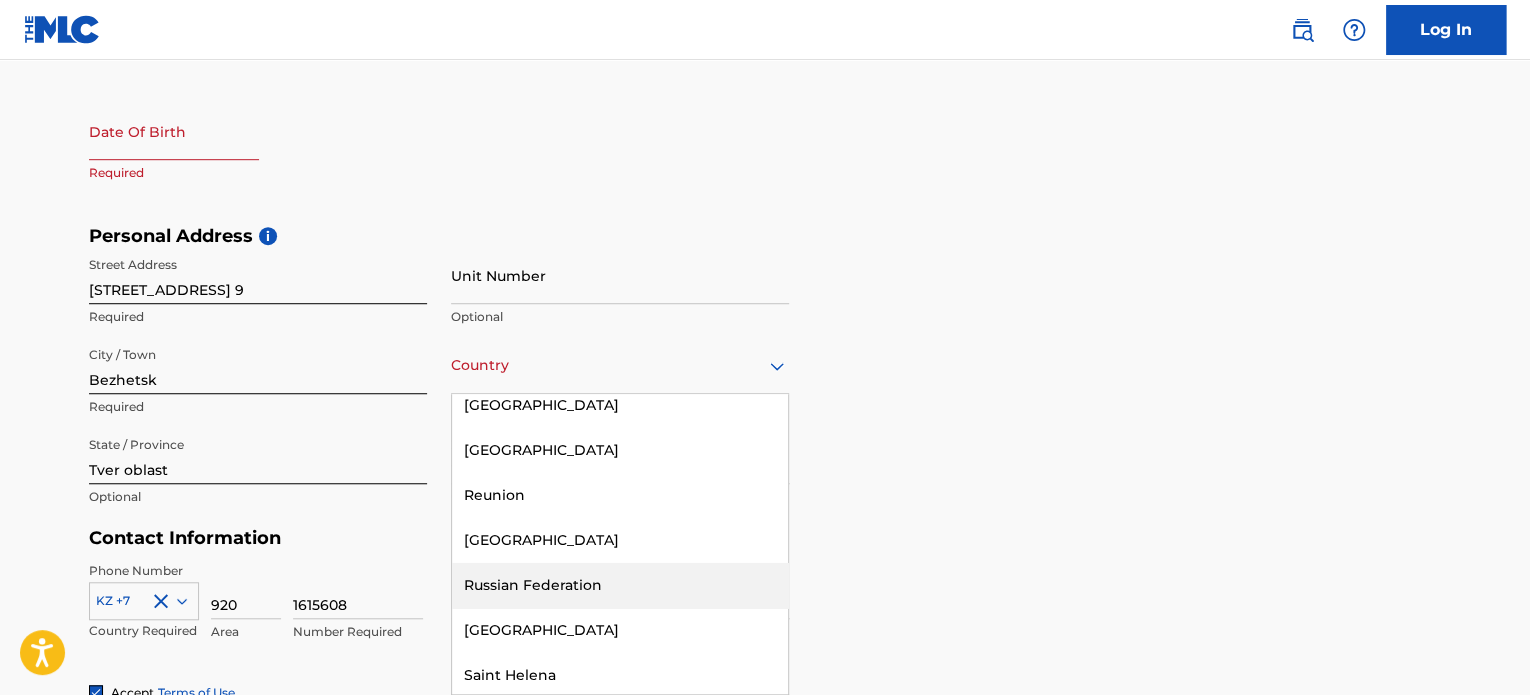 click on "Russian Federation" at bounding box center [620, 585] 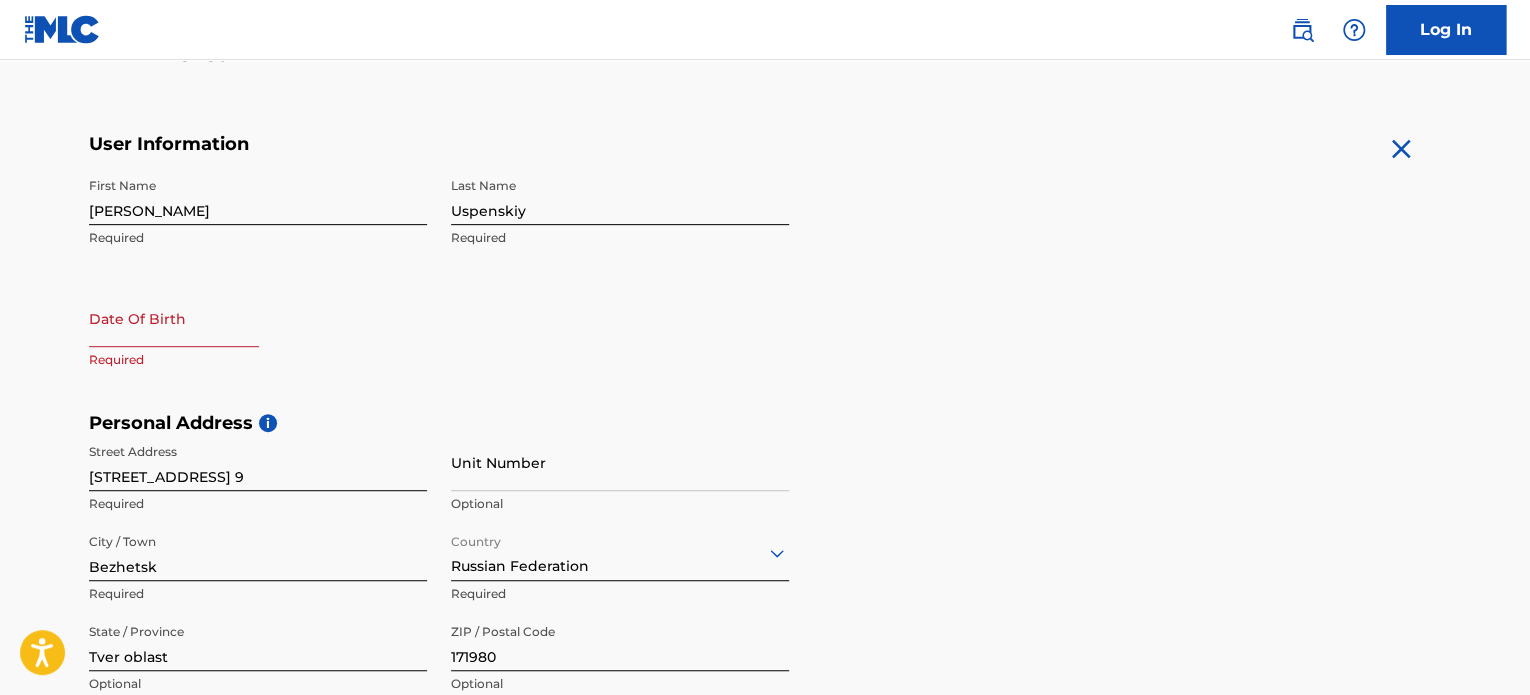 scroll, scrollTop: 323, scrollLeft: 0, axis: vertical 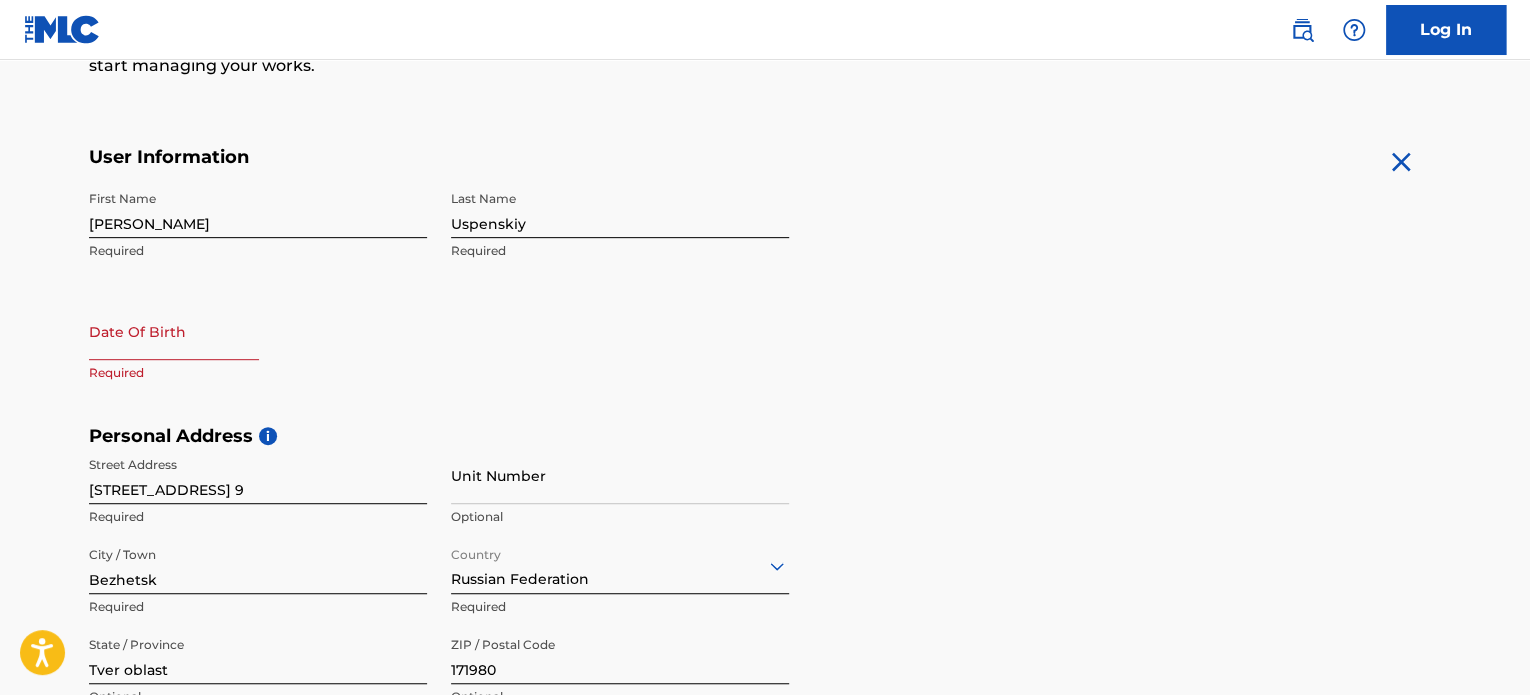 click at bounding box center (174, 331) 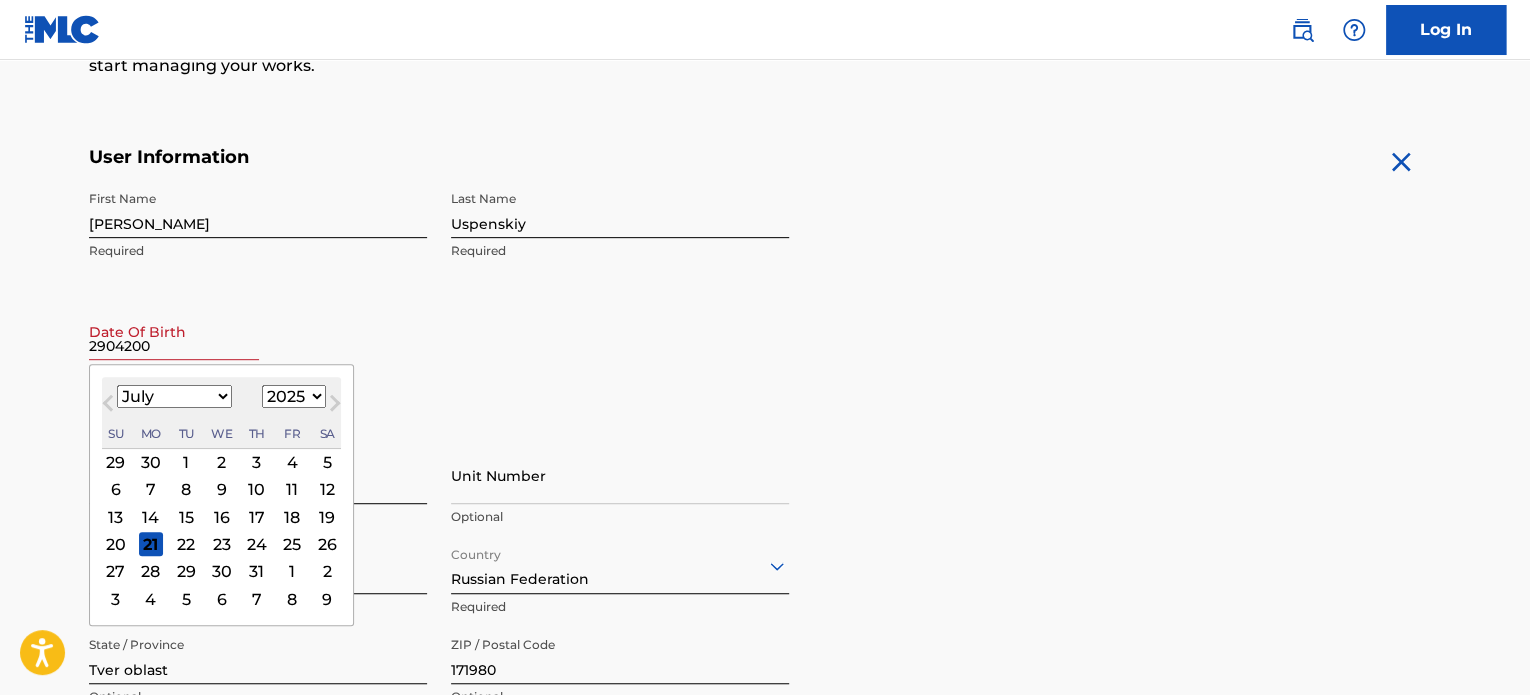 type on "29042004" 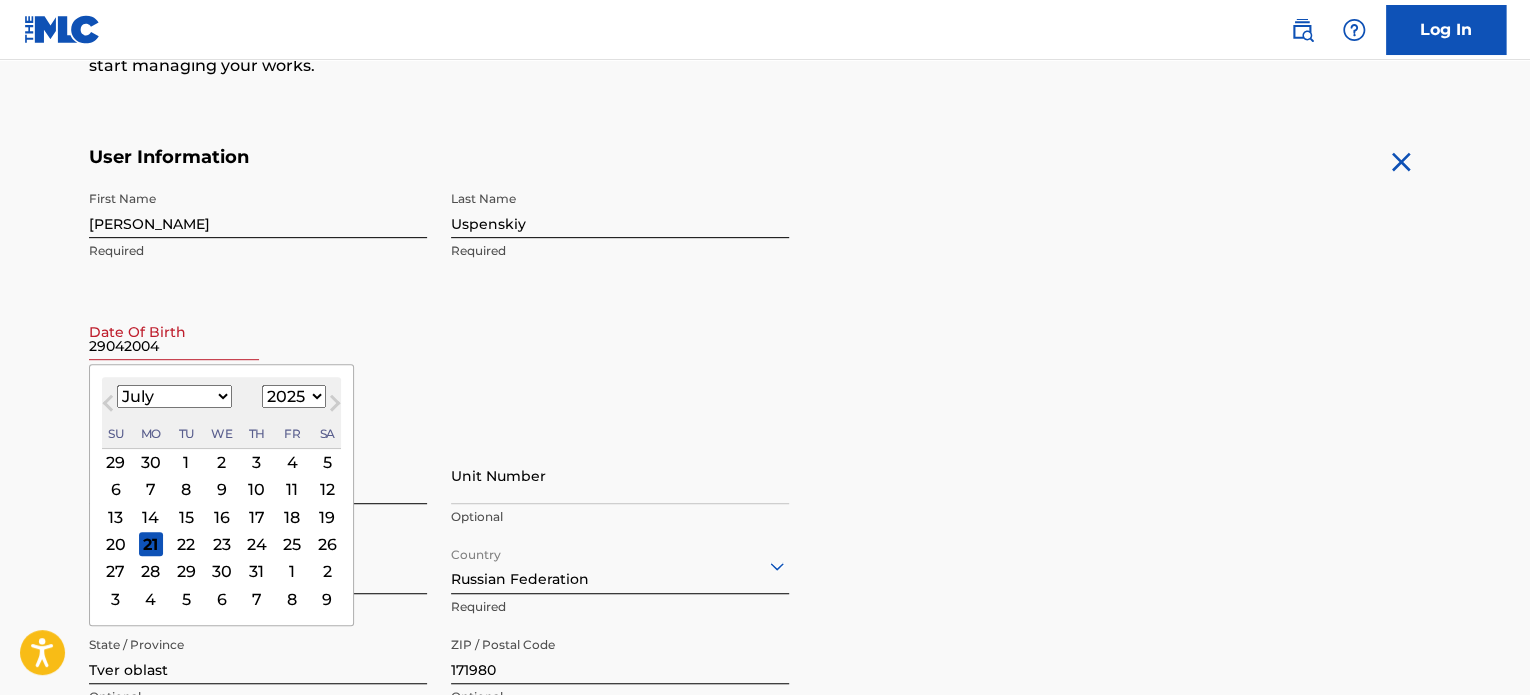 type 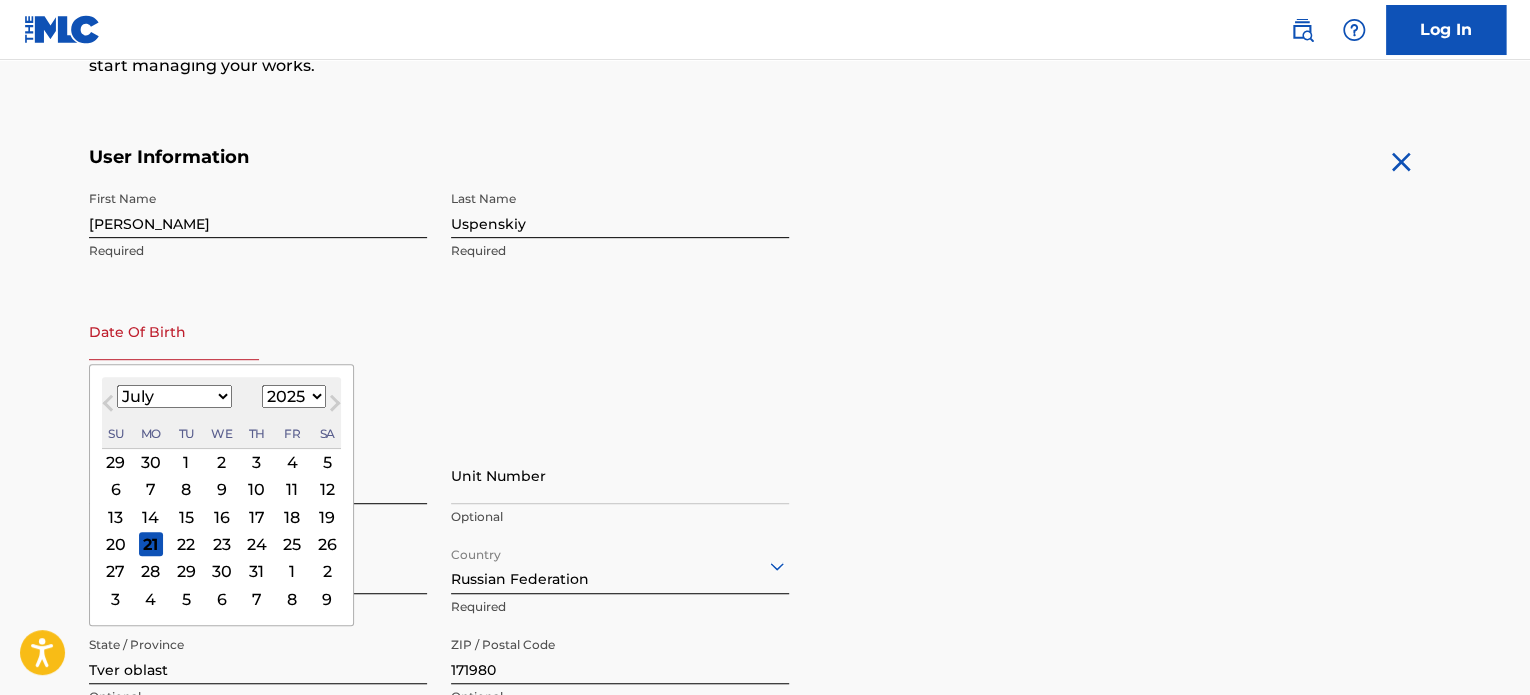 click on "First Name Aleksandr Required Last Name Uspenskiy Required Date Of Birth Previous Month Next Month July 2025 January February March April May June July August September October November December 1900 1901 1902 1903 1904 1905 1906 1907 1908 1909 1910 1911 1912 1913 1914 1915 1916 1917 1918 1919 1920 1921 1922 1923 1924 1925 1926 1927 1928 1929 1930 1931 1932 1933 1934 1935 1936 1937 1938 1939 1940 1941 1942 1943 1944 1945 1946 1947 1948 1949 1950 1951 1952 1953 1954 1955 1956 1957 1958 1959 1960 1961 1962 1963 1964 1965 1966 1967 1968 1969 1970 1971 1972 1973 1974 1975 1976 1977 1978 1979 1980 1981 1982 1983 1984 1985 1986 1987 1988 1989 1990 1991 1992 1993 1994 1995 1996 1997 1998 1999 2000 2001 2002 2003 2004 2005 2006 2007 2008 2009 2010 2011 2012 2013 2014 2015 2016 2017 2018 2019 2020 2021 2022 2023 2024 2025 2026 2027 2028 2029 2030 2031 2032 2033 2034 2035 2036 2037 2038 2039 2040 2041 2042 2043 2044 2045 2046 2047 2048 2049 2050 2051 2052 2053 2054 2055 2056 2057 2058 2059 2060 2061 2062 2063 2064 2065" at bounding box center (439, 303) 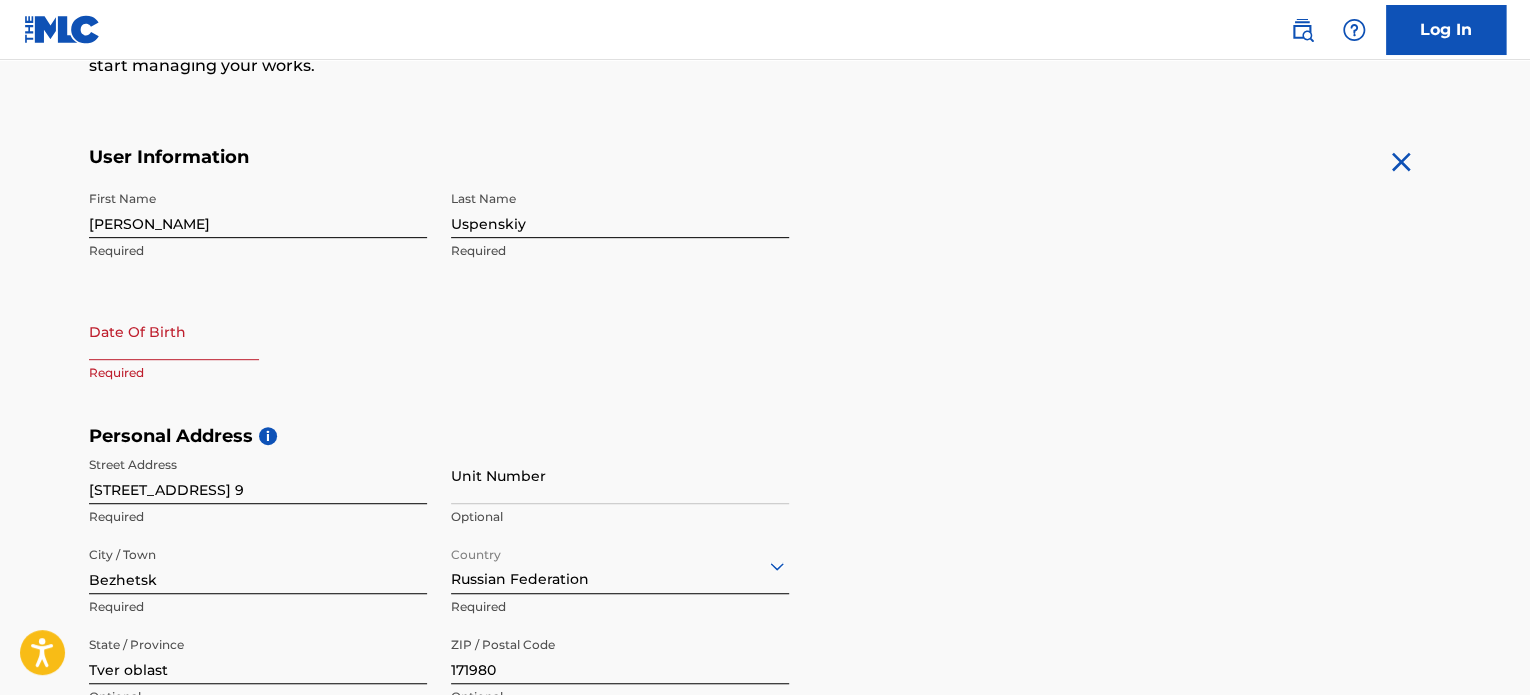 click at bounding box center [174, 333] 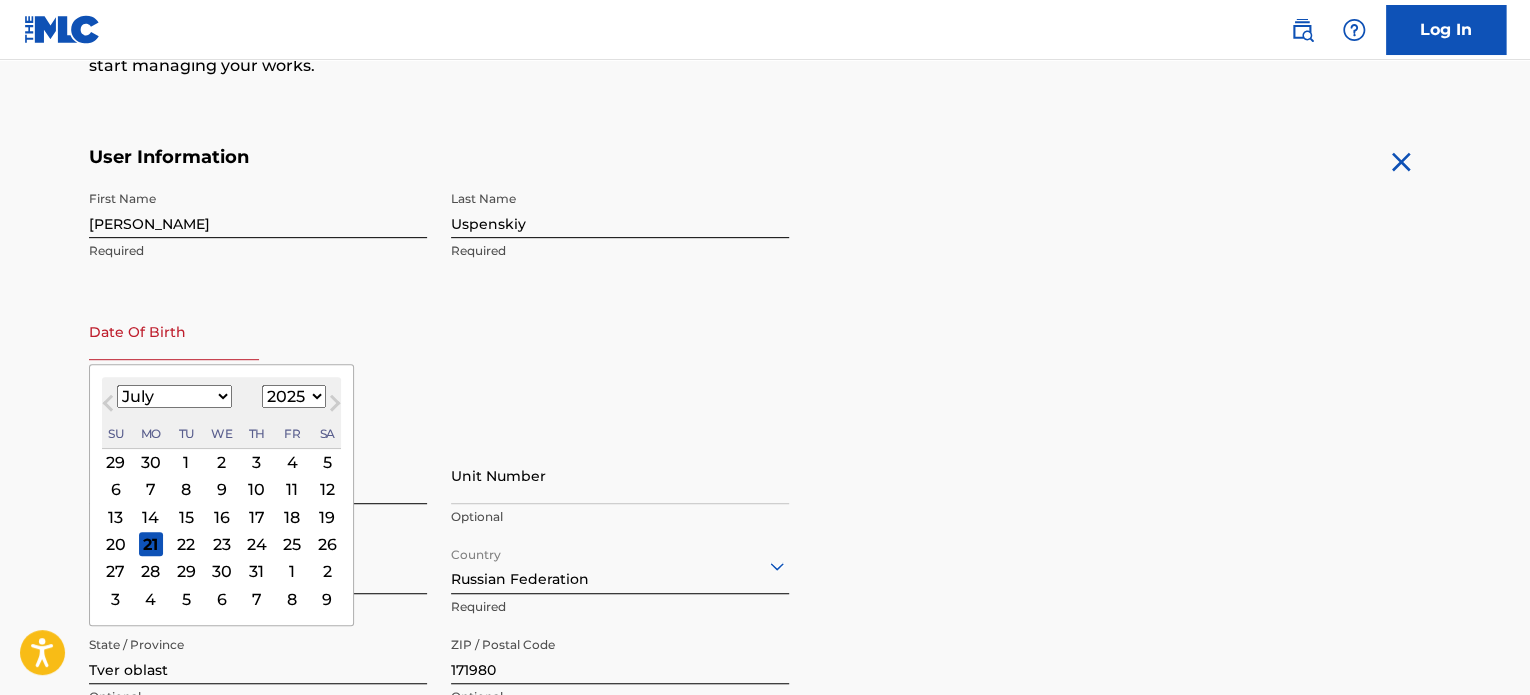 click on "1900 1901 1902 1903 1904 1905 1906 1907 1908 1909 1910 1911 1912 1913 1914 1915 1916 1917 1918 1919 1920 1921 1922 1923 1924 1925 1926 1927 1928 1929 1930 1931 1932 1933 1934 1935 1936 1937 1938 1939 1940 1941 1942 1943 1944 1945 1946 1947 1948 1949 1950 1951 1952 1953 1954 1955 1956 1957 1958 1959 1960 1961 1962 1963 1964 1965 1966 1967 1968 1969 1970 1971 1972 1973 1974 1975 1976 1977 1978 1979 1980 1981 1982 1983 1984 1985 1986 1987 1988 1989 1990 1991 1992 1993 1994 1995 1996 1997 1998 1999 2000 2001 2002 2003 2004 2005 2006 2007 2008 2009 2010 2011 2012 2013 2014 2015 2016 2017 2018 2019 2020 2021 2022 2023 2024 2025 2026 2027 2028 2029 2030 2031 2032 2033 2034 2035 2036 2037 2038 2039 2040 2041 2042 2043 2044 2045 2046 2047 2048 2049 2050 2051 2052 2053 2054 2055 2056 2057 2058 2059 2060 2061 2062 2063 2064 2065 2066 2067 2068 2069 2070 2071 2072 2073 2074 2075 2076 2077 2078 2079 2080 2081 2082 2083 2084 2085 2086 2087 2088 2089 2090 2091 2092 2093 2094 2095 2096 2097 2098 2099 2100" at bounding box center [294, 396] 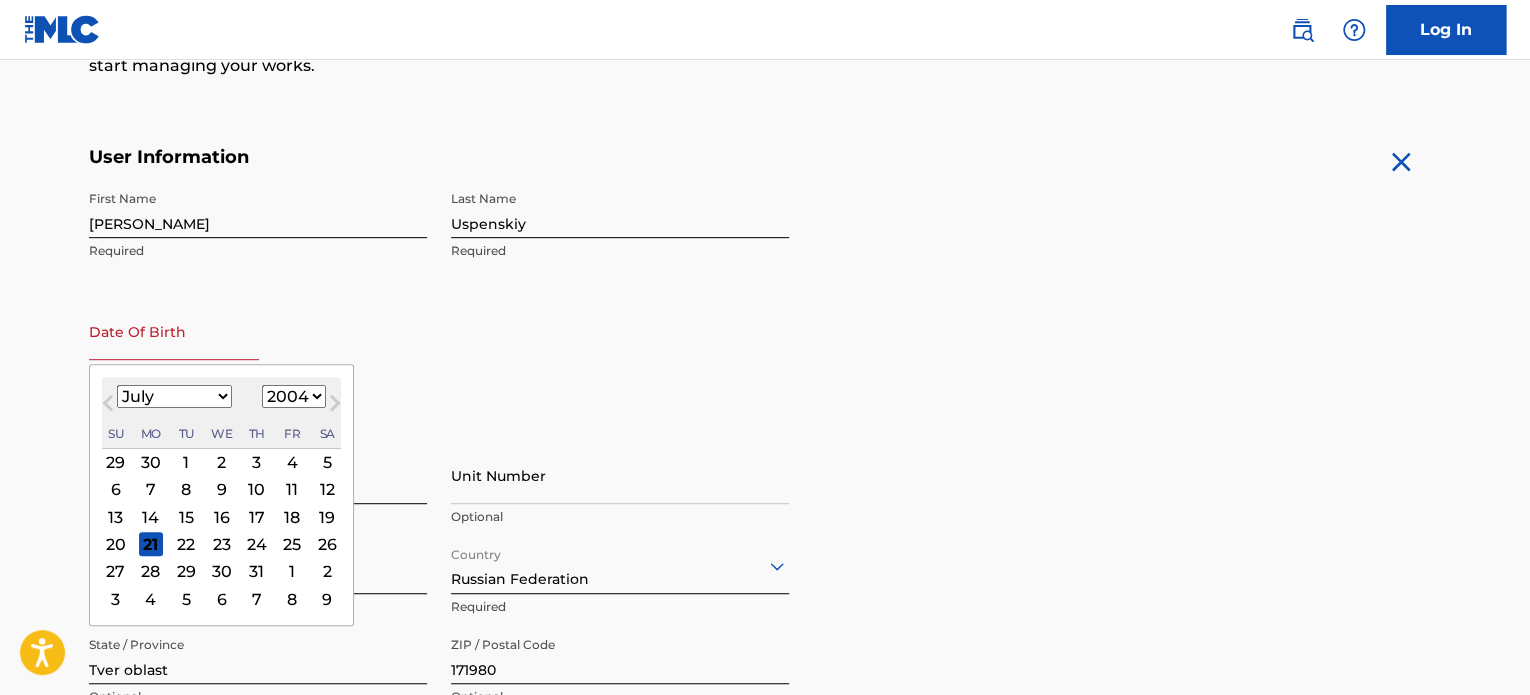 click on "1900 1901 1902 1903 1904 1905 1906 1907 1908 1909 1910 1911 1912 1913 1914 1915 1916 1917 1918 1919 1920 1921 1922 1923 1924 1925 1926 1927 1928 1929 1930 1931 1932 1933 1934 1935 1936 1937 1938 1939 1940 1941 1942 1943 1944 1945 1946 1947 1948 1949 1950 1951 1952 1953 1954 1955 1956 1957 1958 1959 1960 1961 1962 1963 1964 1965 1966 1967 1968 1969 1970 1971 1972 1973 1974 1975 1976 1977 1978 1979 1980 1981 1982 1983 1984 1985 1986 1987 1988 1989 1990 1991 1992 1993 1994 1995 1996 1997 1998 1999 2000 2001 2002 2003 2004 2005 2006 2007 2008 2009 2010 2011 2012 2013 2014 2015 2016 2017 2018 2019 2020 2021 2022 2023 2024 2025 2026 2027 2028 2029 2030 2031 2032 2033 2034 2035 2036 2037 2038 2039 2040 2041 2042 2043 2044 2045 2046 2047 2048 2049 2050 2051 2052 2053 2054 2055 2056 2057 2058 2059 2060 2061 2062 2063 2064 2065 2066 2067 2068 2069 2070 2071 2072 2073 2074 2075 2076 2077 2078 2079 2080 2081 2082 2083 2084 2085 2086 2087 2088 2089 2090 2091 2092 2093 2094 2095 2096 2097 2098 2099 2100" at bounding box center [294, 396] 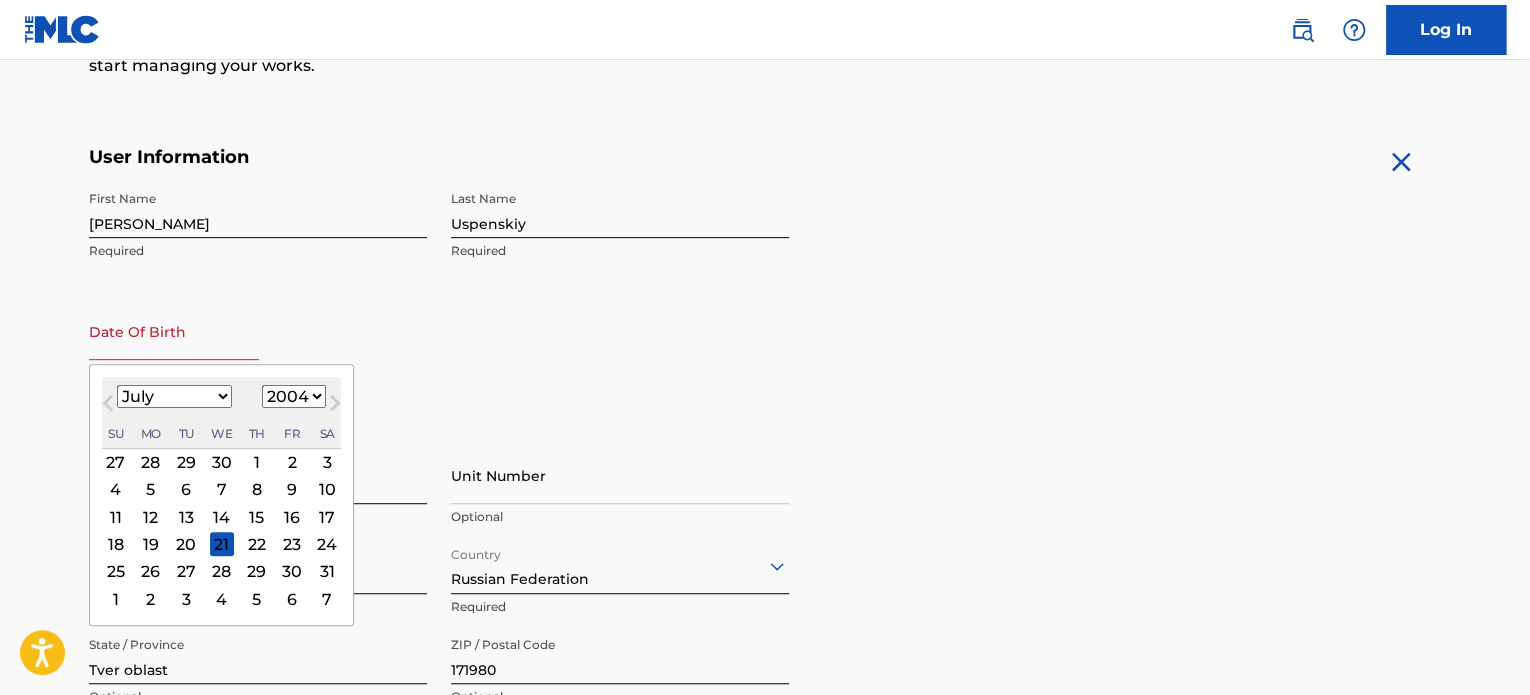 click on "January February March April May June July August September October November December" at bounding box center [174, 396] 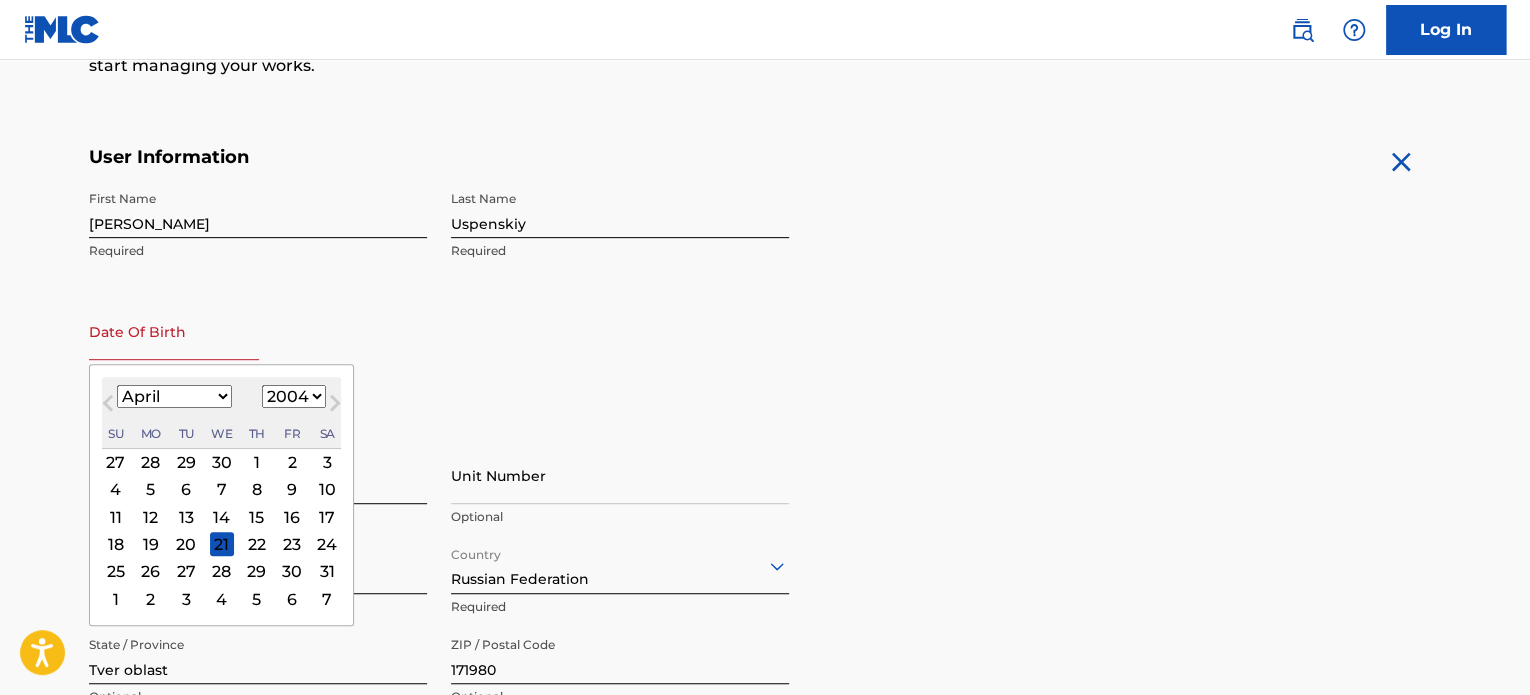 click on "January February March April May June July August September October November December" at bounding box center [174, 396] 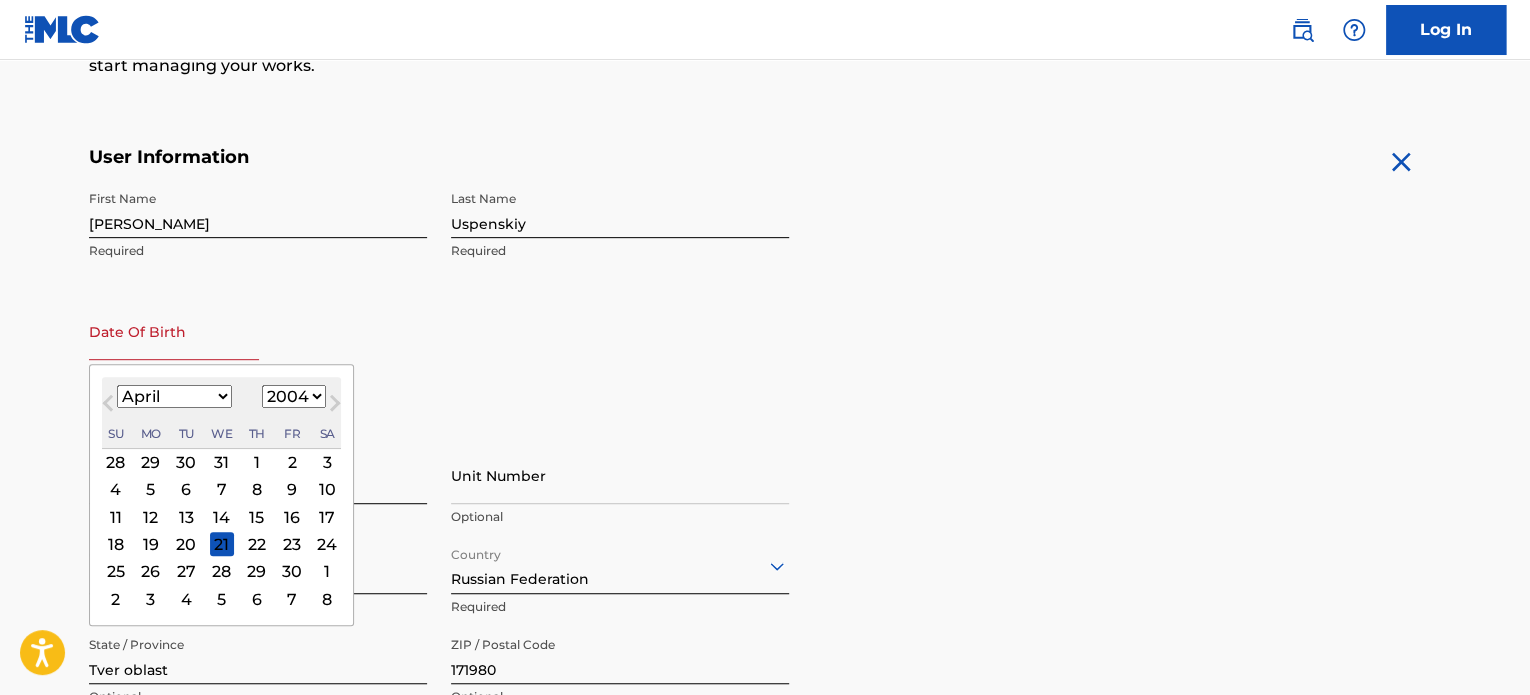 click on "29" at bounding box center (257, 572) 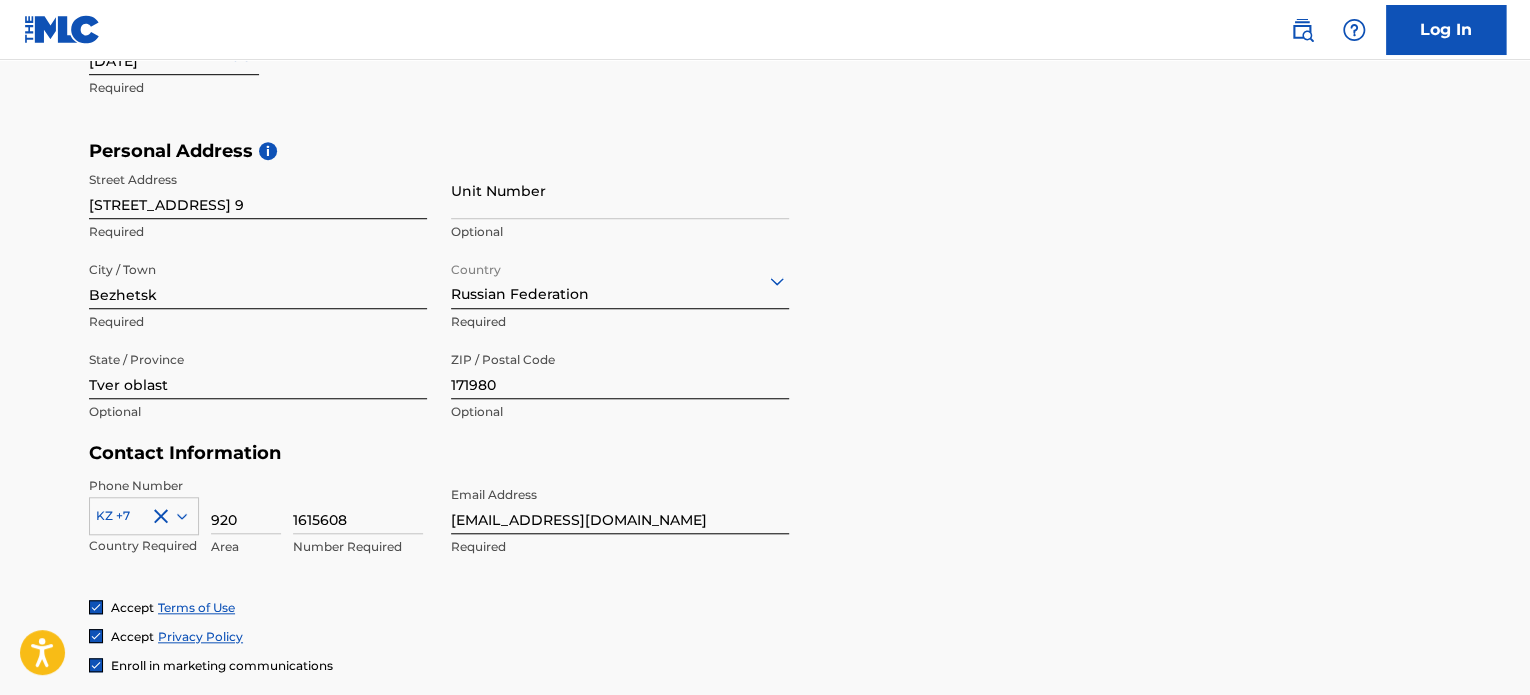 scroll, scrollTop: 868, scrollLeft: 0, axis: vertical 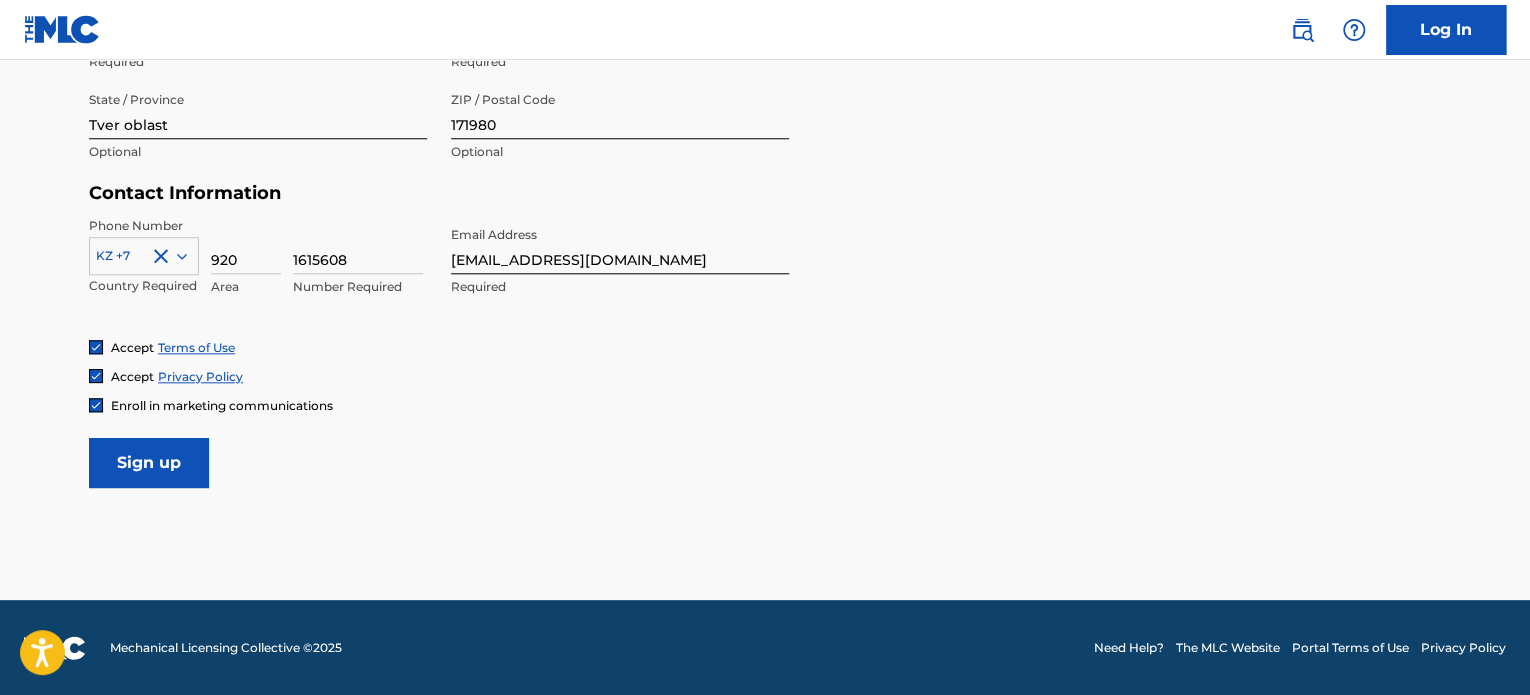 click on "Sign up" at bounding box center [149, 463] 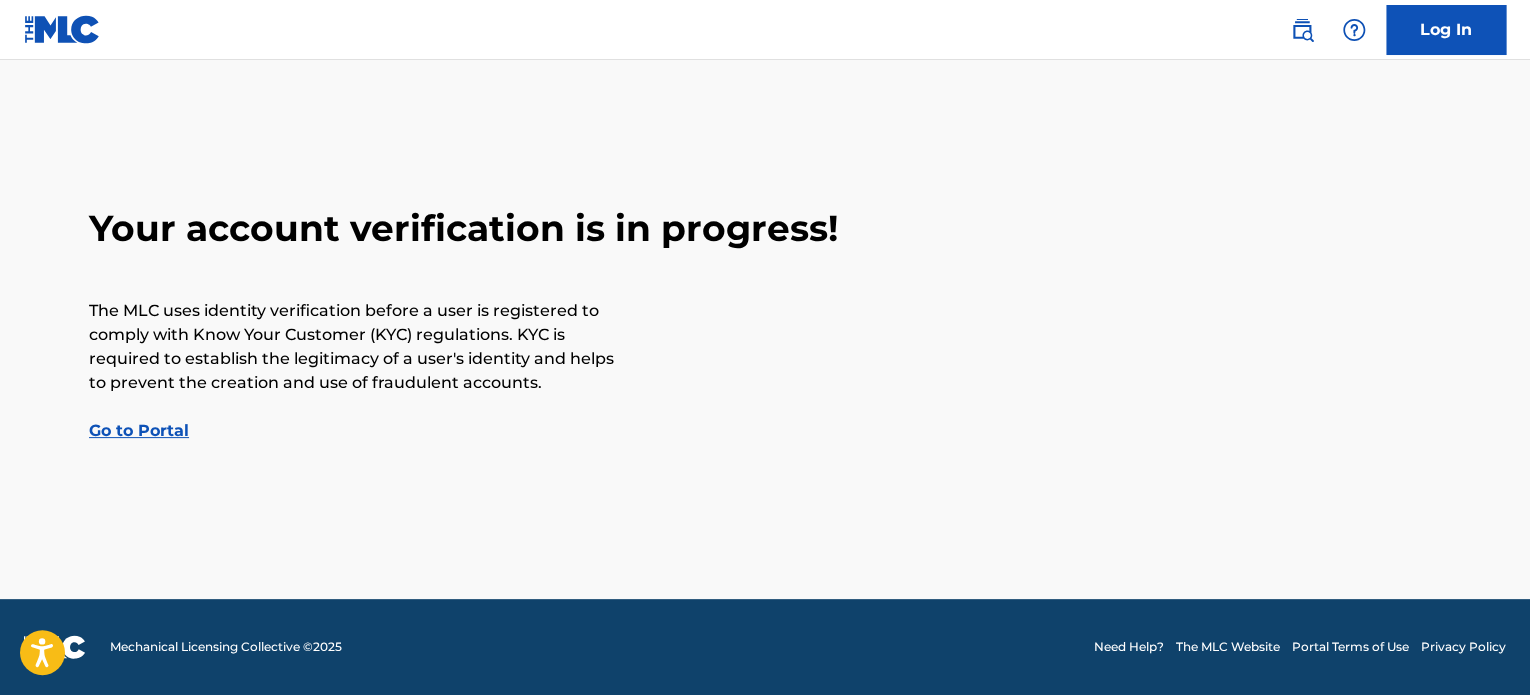 scroll, scrollTop: 0, scrollLeft: 0, axis: both 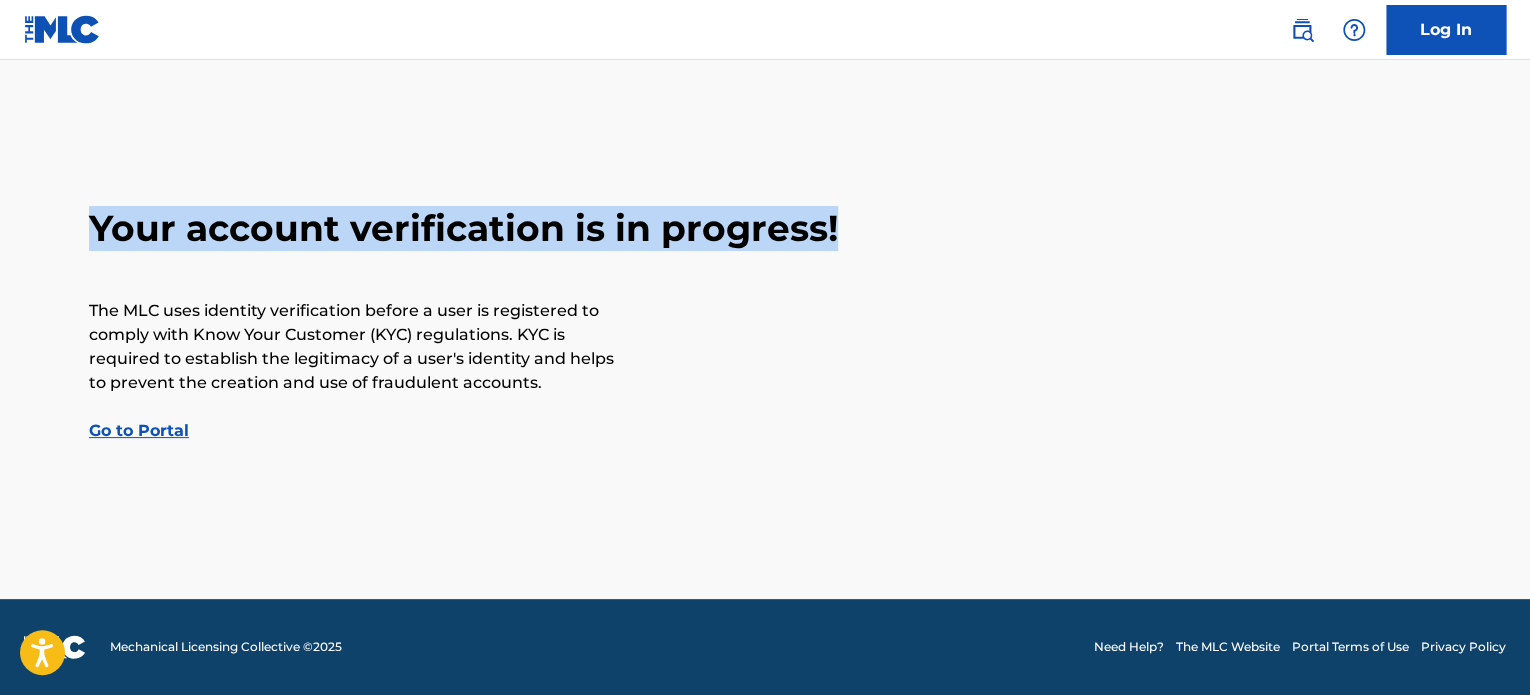 drag, startPoint x: 833, startPoint y: 238, endPoint x: 94, endPoint y: 226, distance: 739.0974 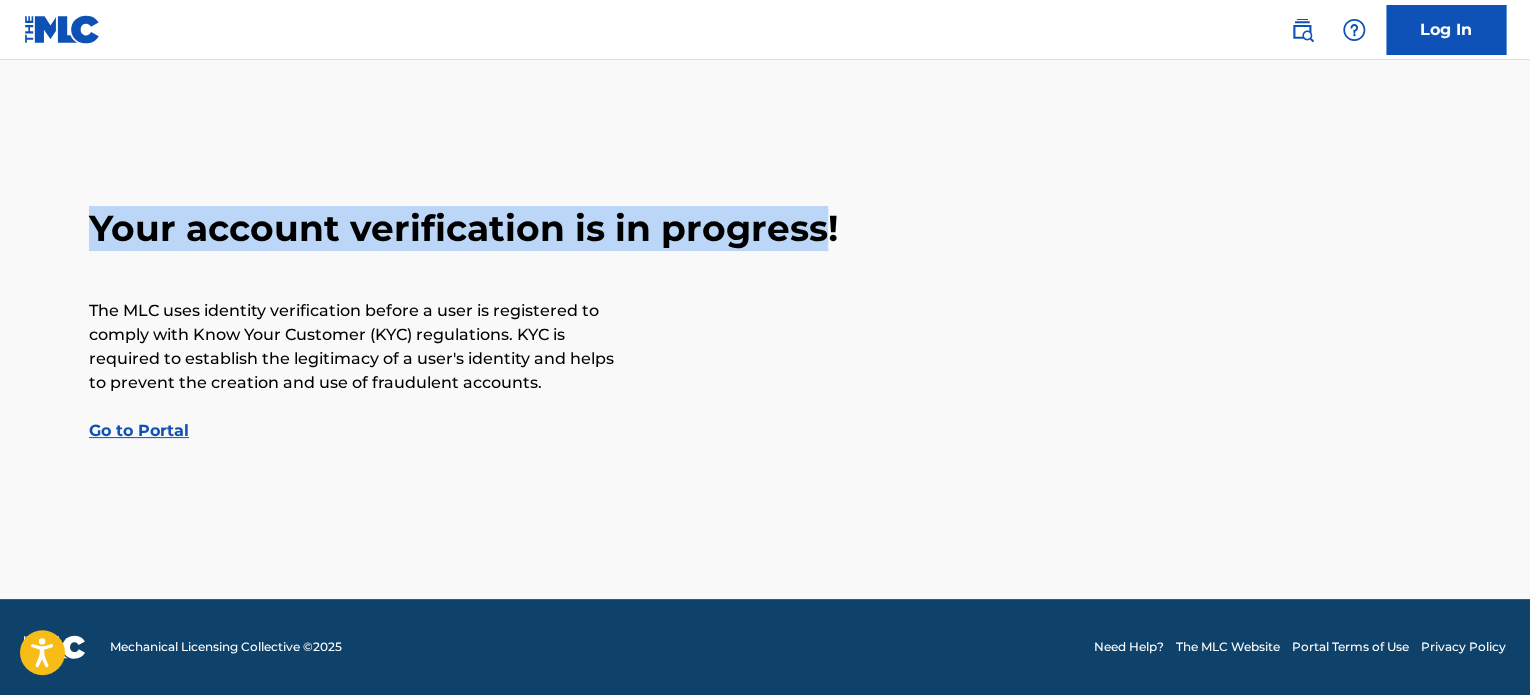 drag, startPoint x: 306, startPoint y: 224, endPoint x: 824, endPoint y: 235, distance: 518.11676 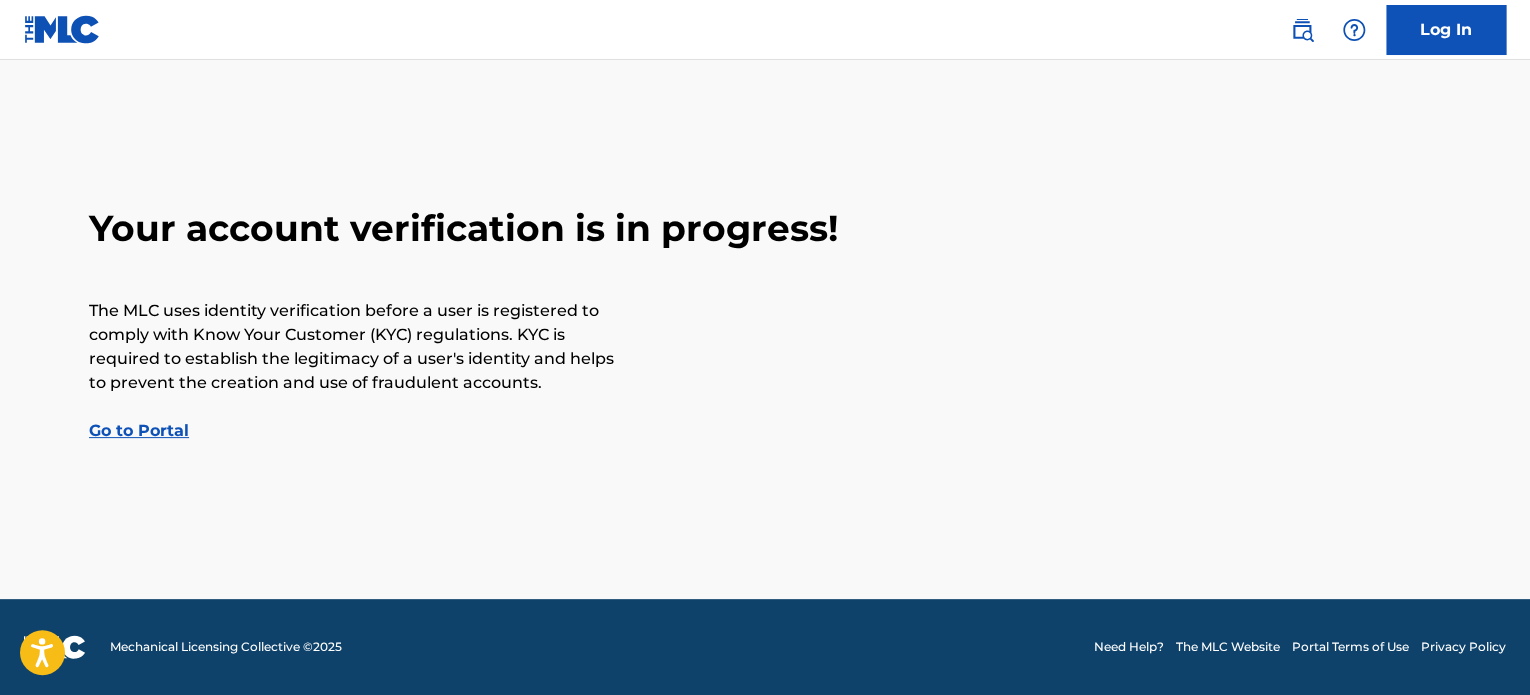 click on "Your account verification is in progress! The MLC uses identity verification before a user is registered to comply with Know Your Customer (KYC) regulations. KYC is required to establish the legitimacy of a user's identity and helps to prevent the creation and use of fraudulent accounts. Go to Portal" at bounding box center [765, 324] 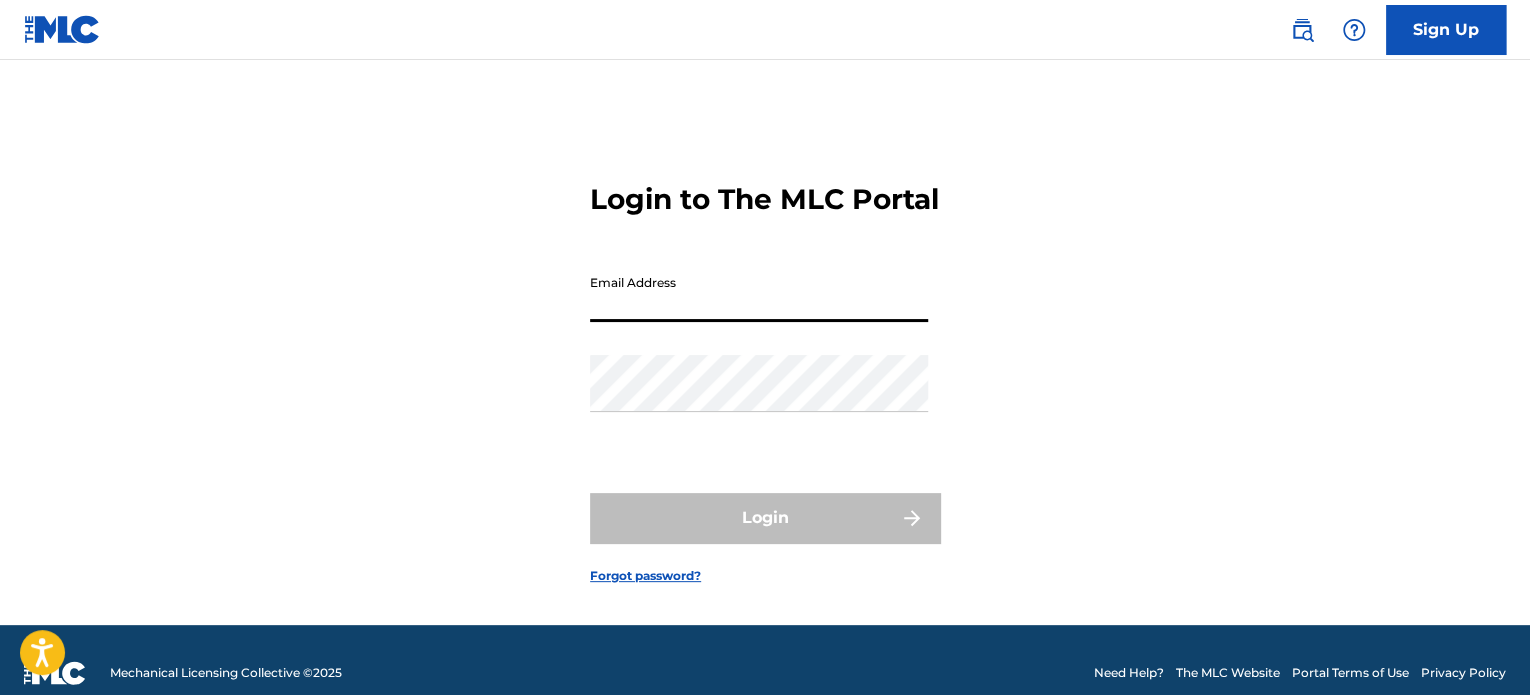 click on "Email Address" at bounding box center [759, 293] 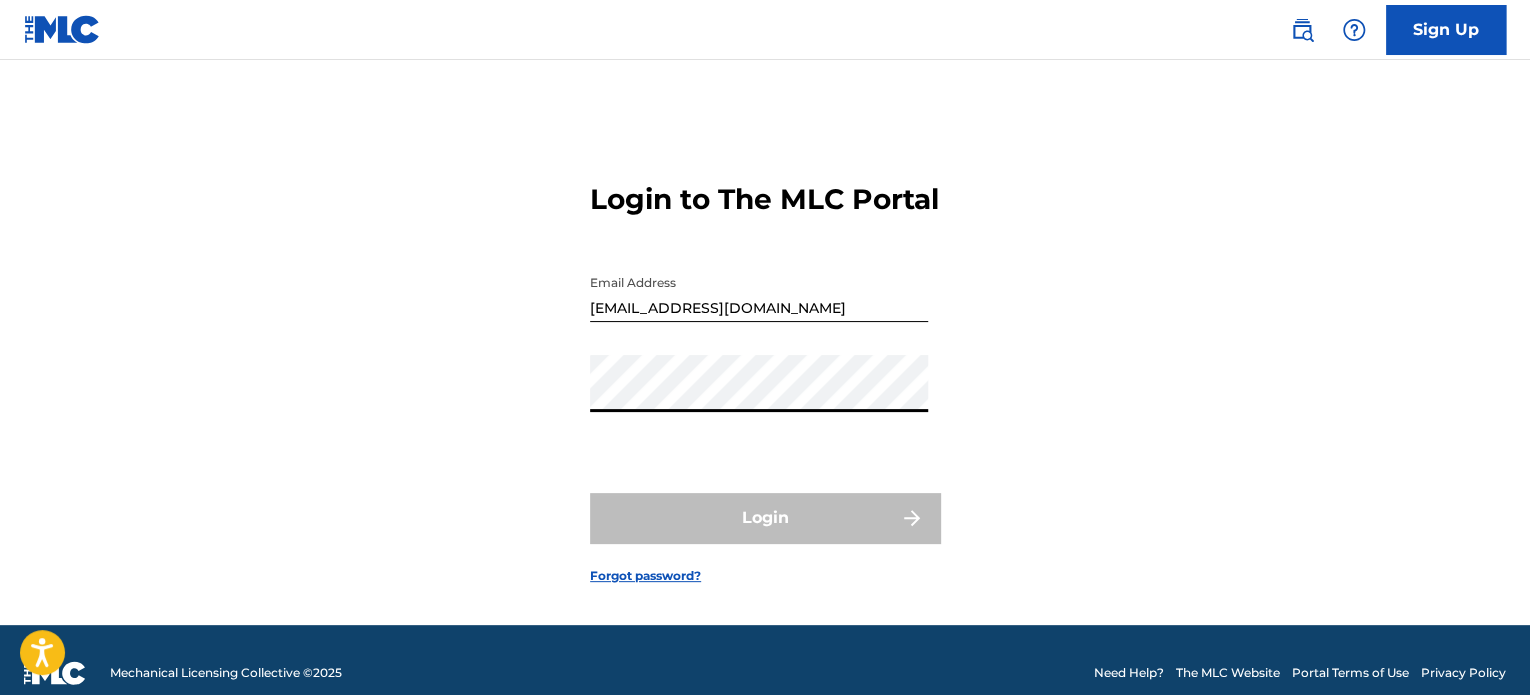 click on "Login to The MLC Portal Email Address blocboykevinbeatz@gmail.com Password Login Forgot password?" at bounding box center (765, 367) 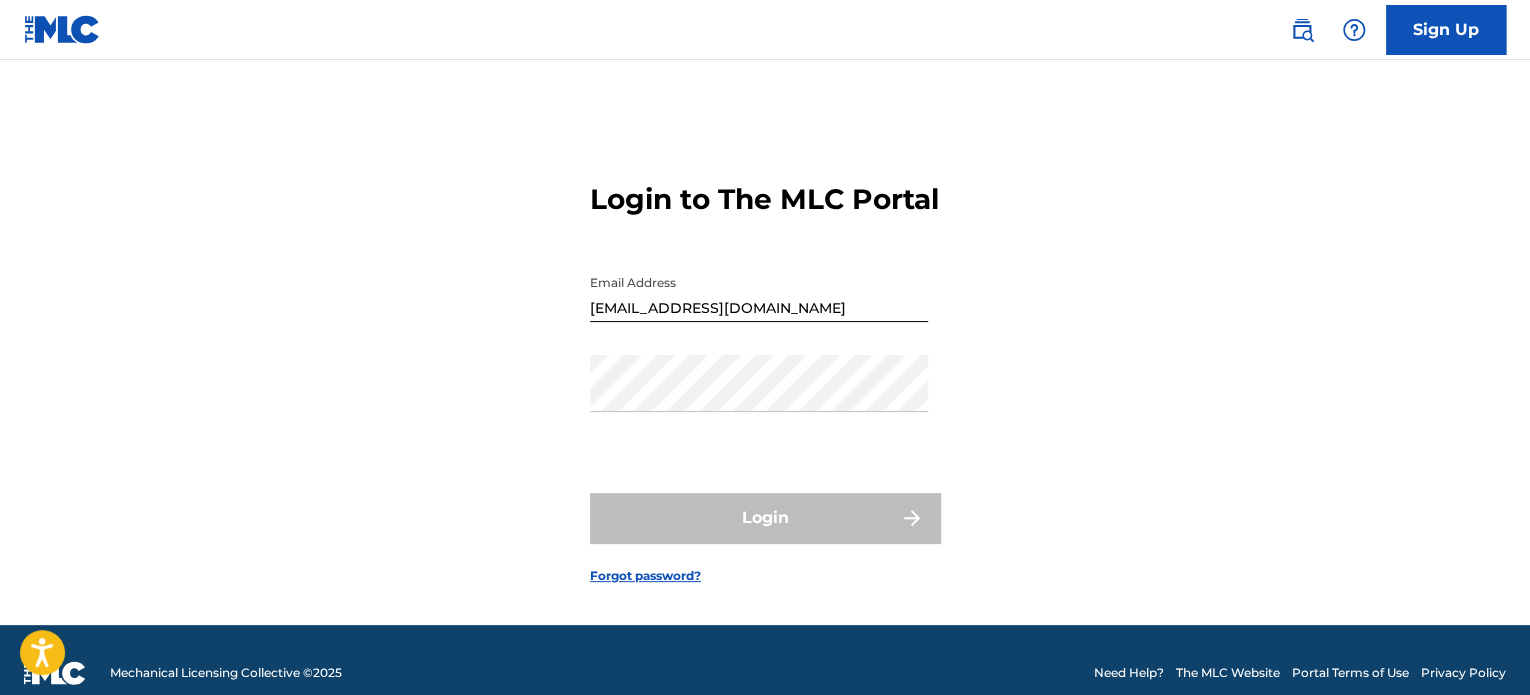 click at bounding box center (62, 29) 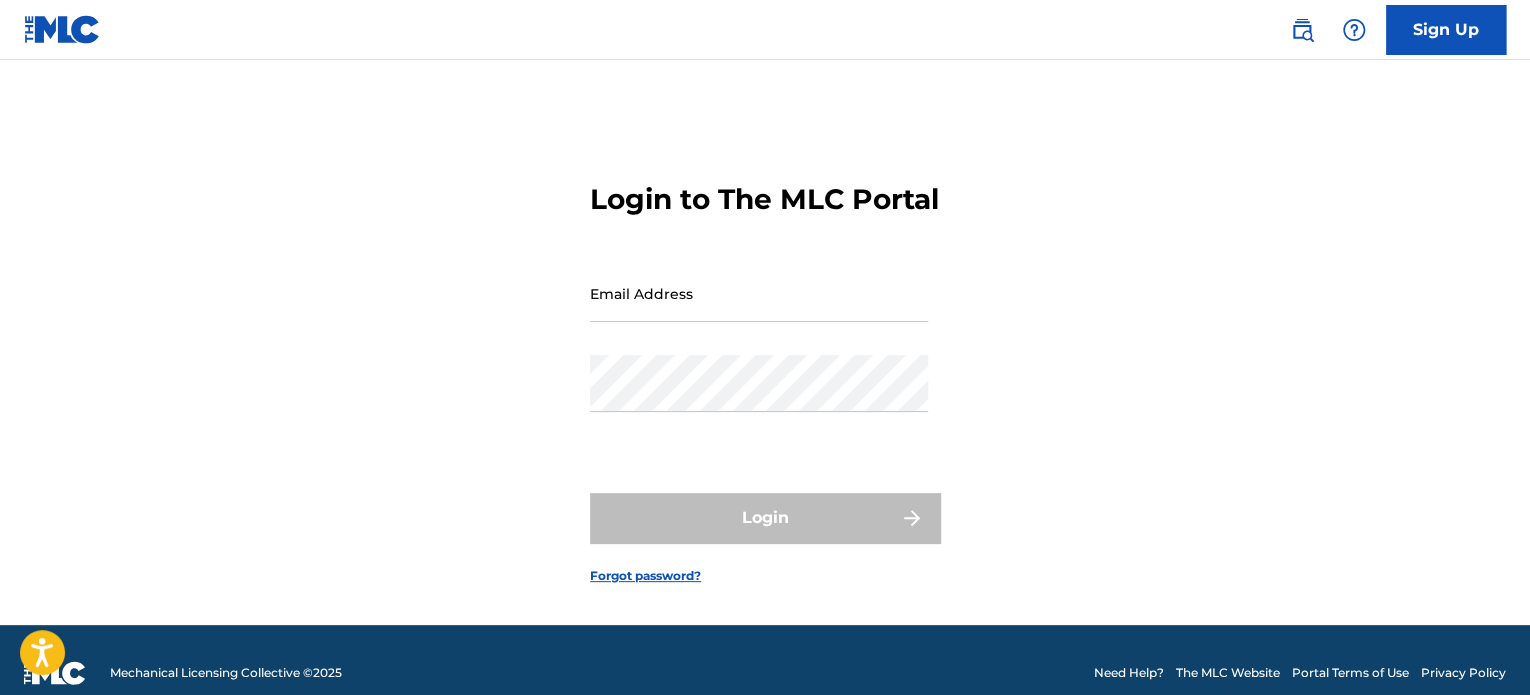 click at bounding box center [62, 29] 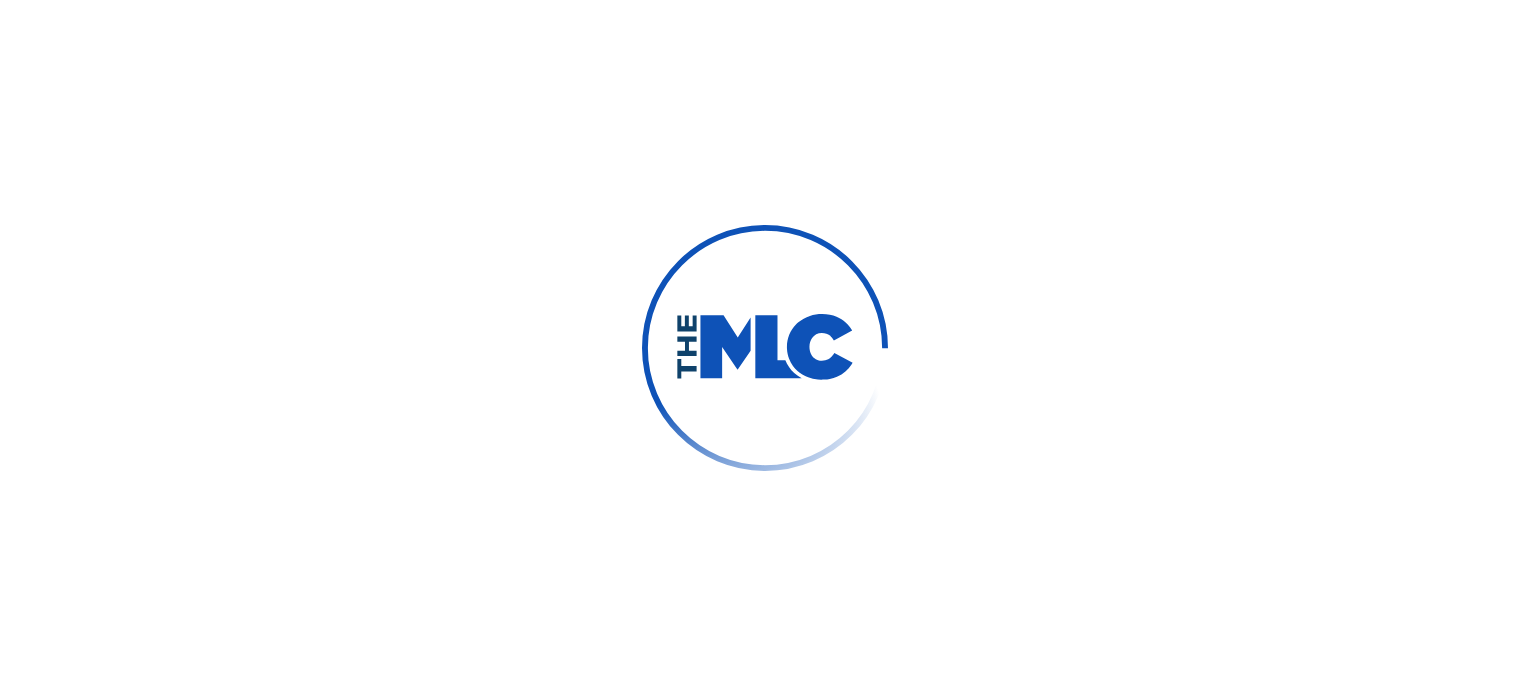 scroll, scrollTop: 0, scrollLeft: 0, axis: both 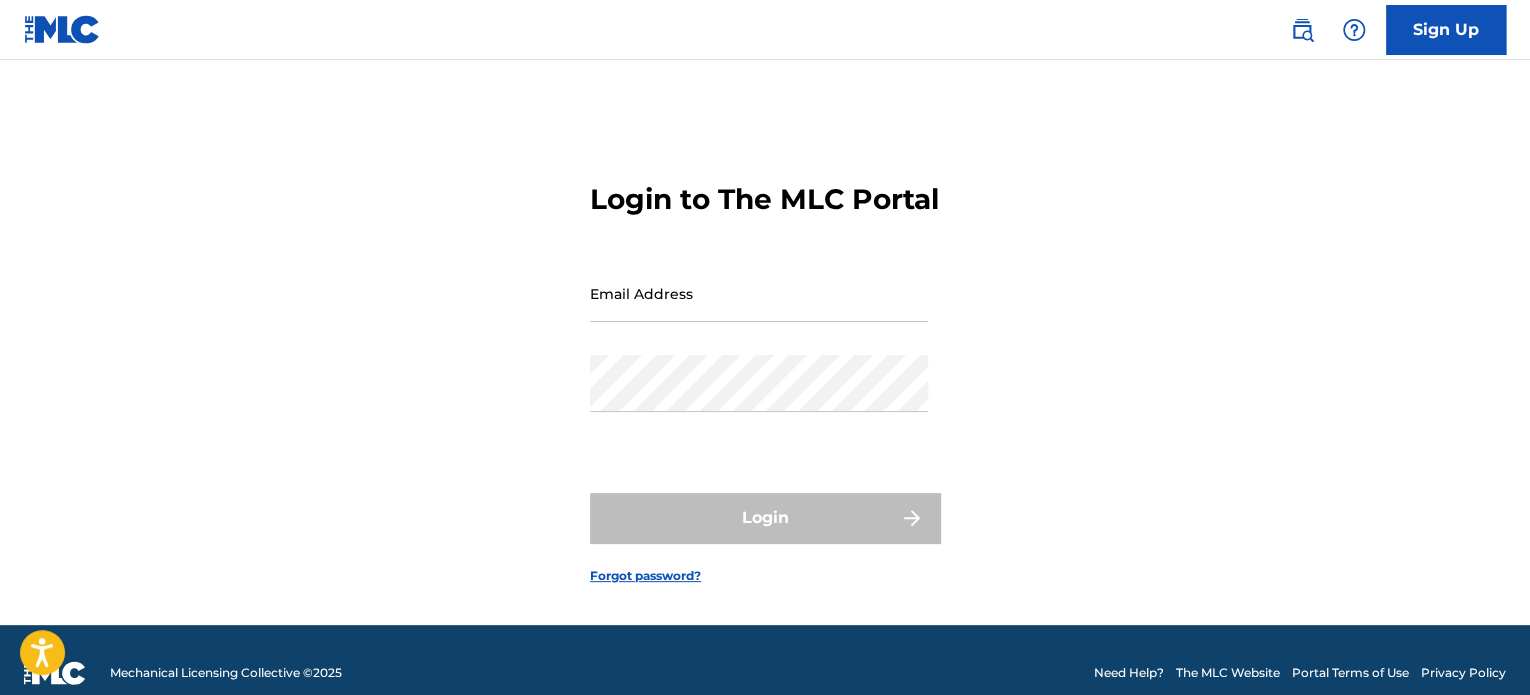 click at bounding box center [1302, 30] 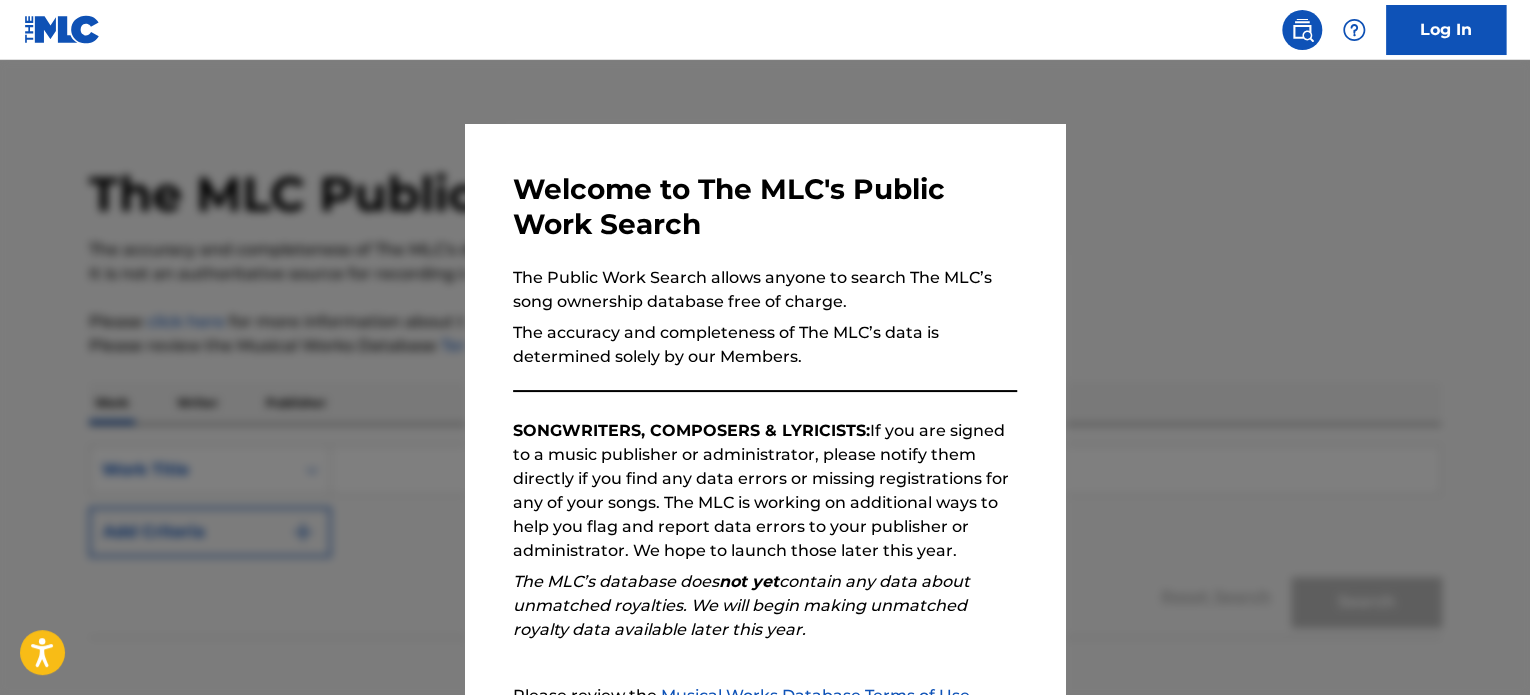click at bounding box center (765, 407) 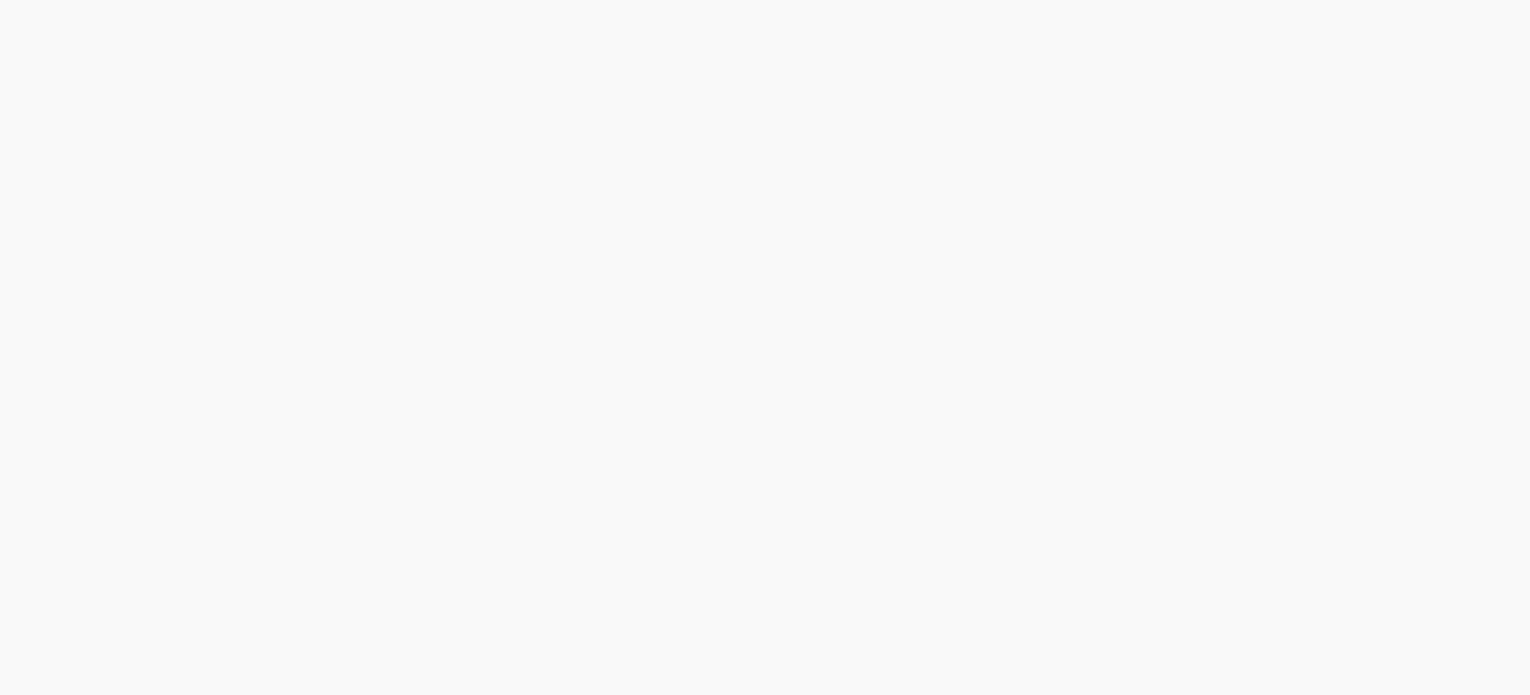 scroll, scrollTop: 0, scrollLeft: 0, axis: both 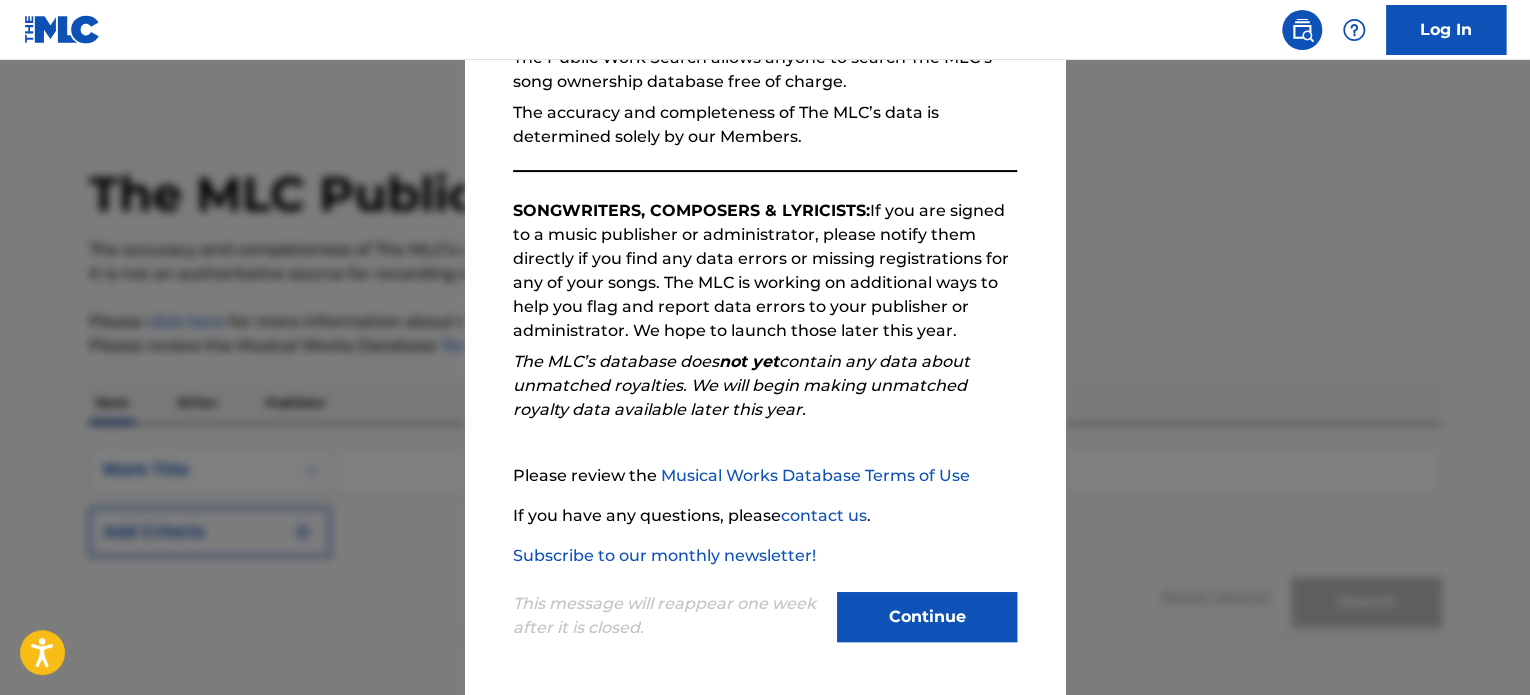 click on "Continue" at bounding box center [927, 617] 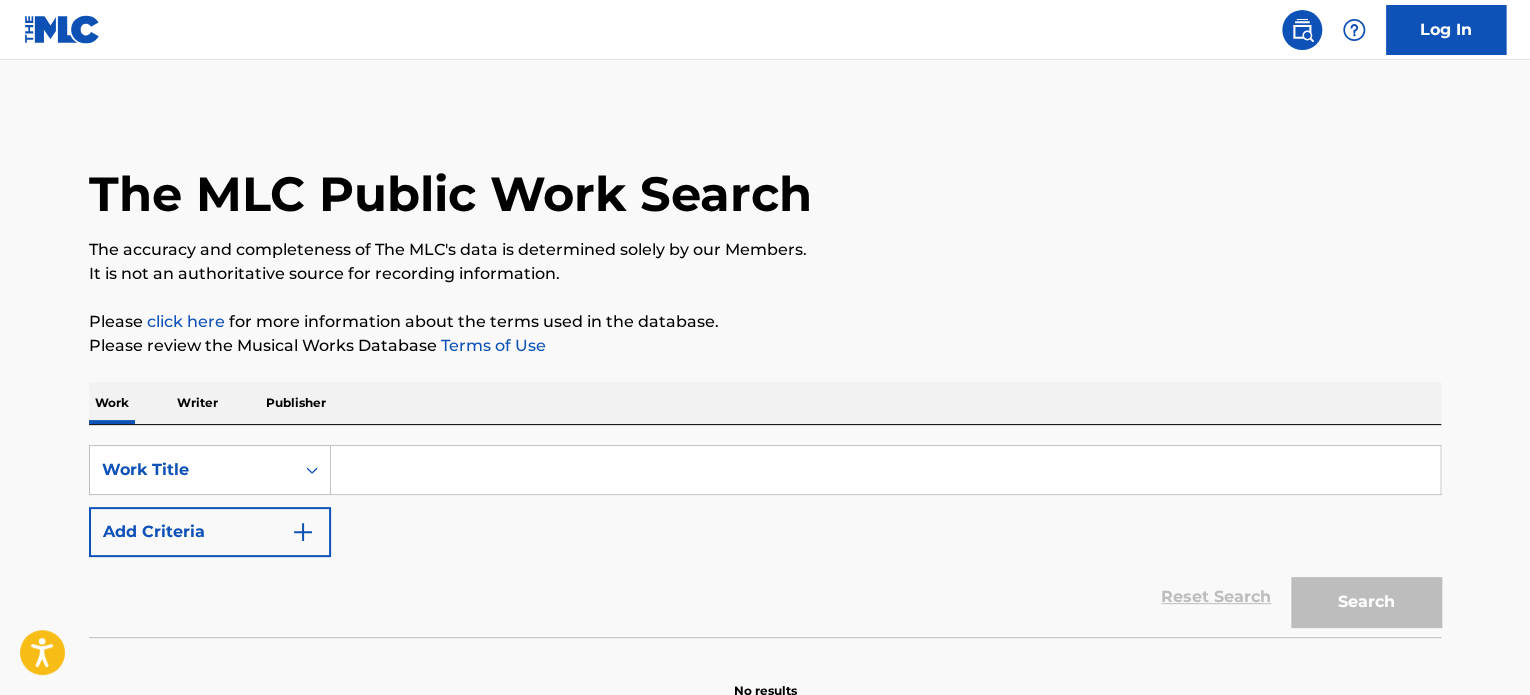 click on "Writer" at bounding box center (197, 403) 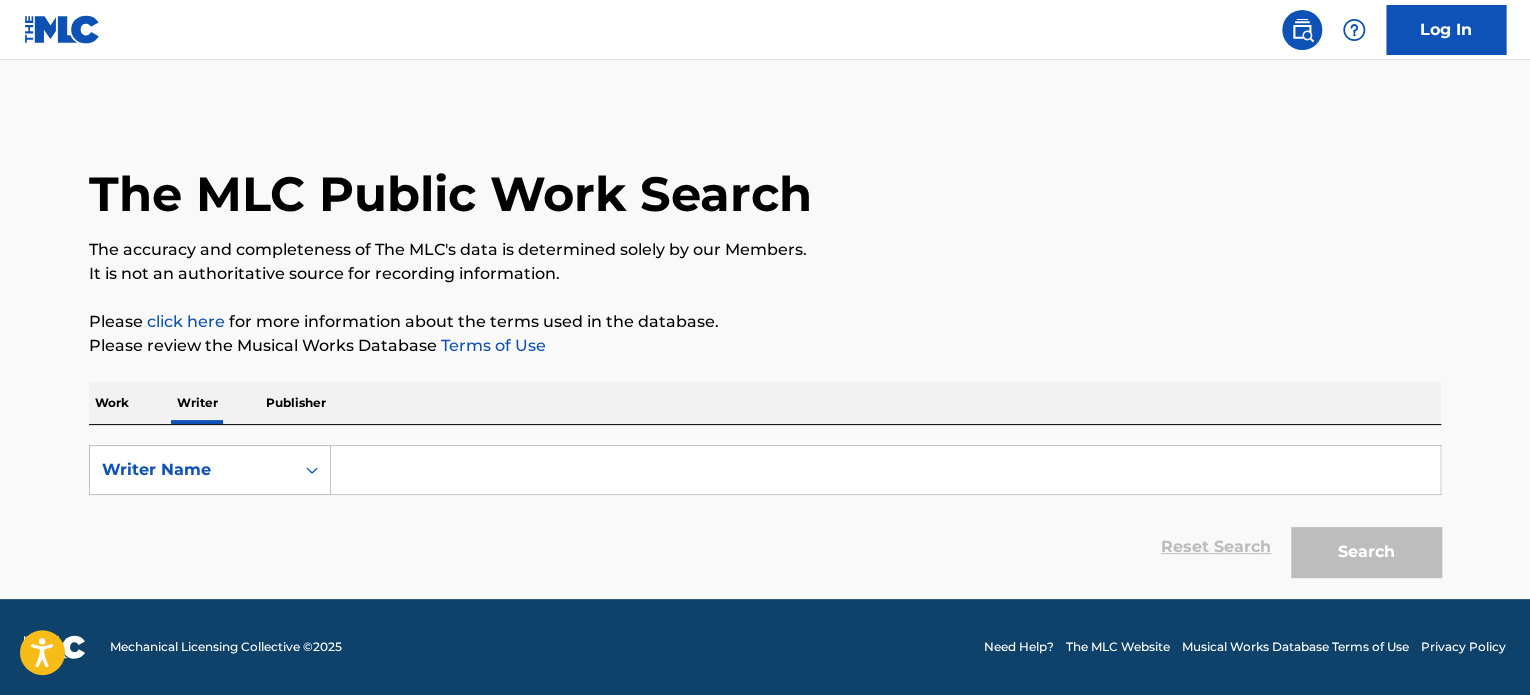 click at bounding box center [885, 470] 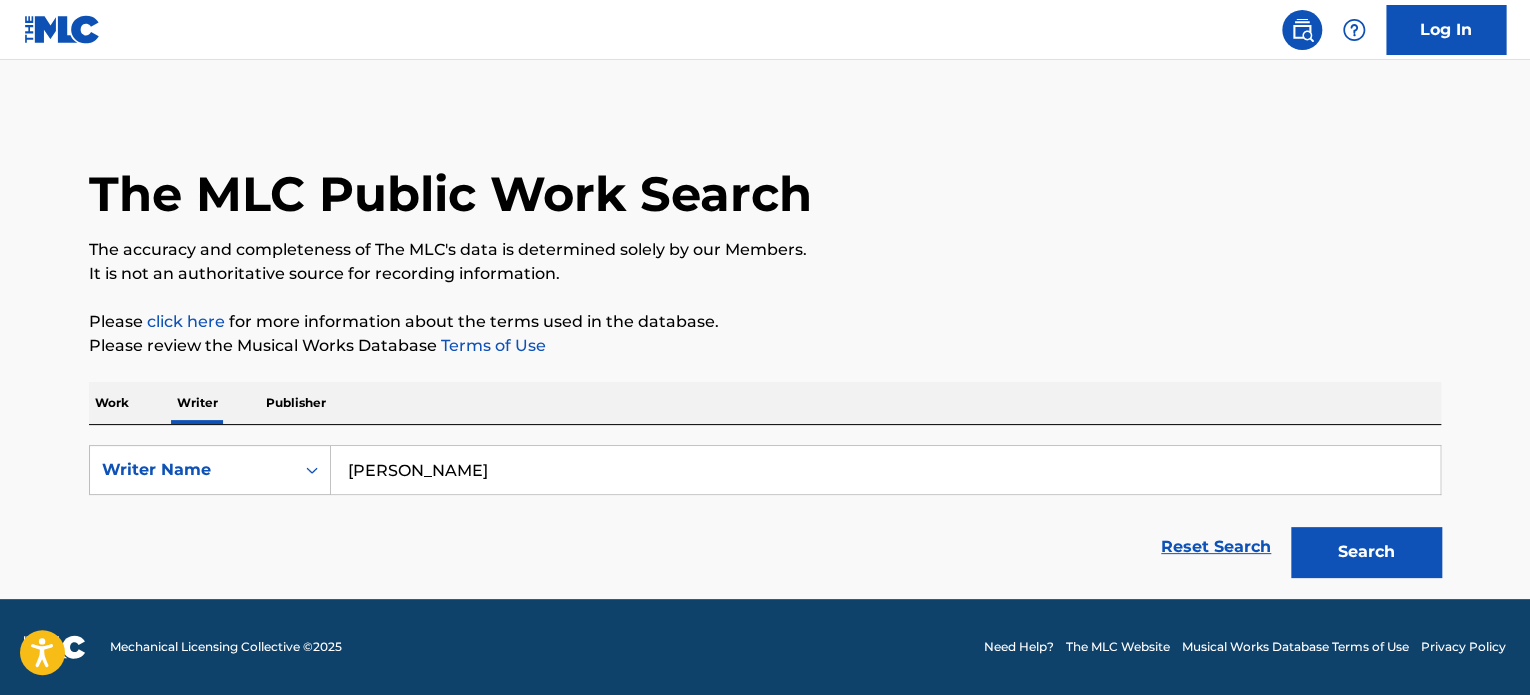type on "[PERSON_NAME]" 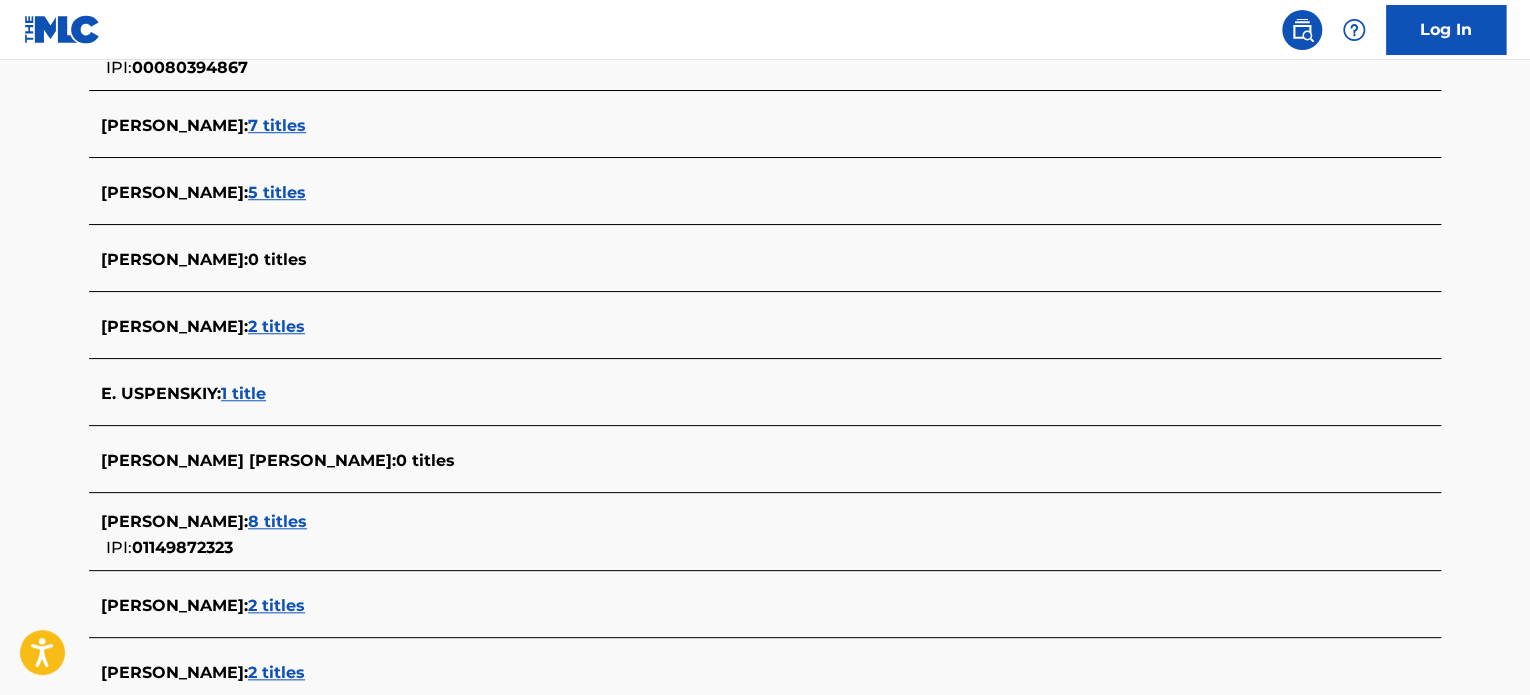 scroll, scrollTop: 700, scrollLeft: 0, axis: vertical 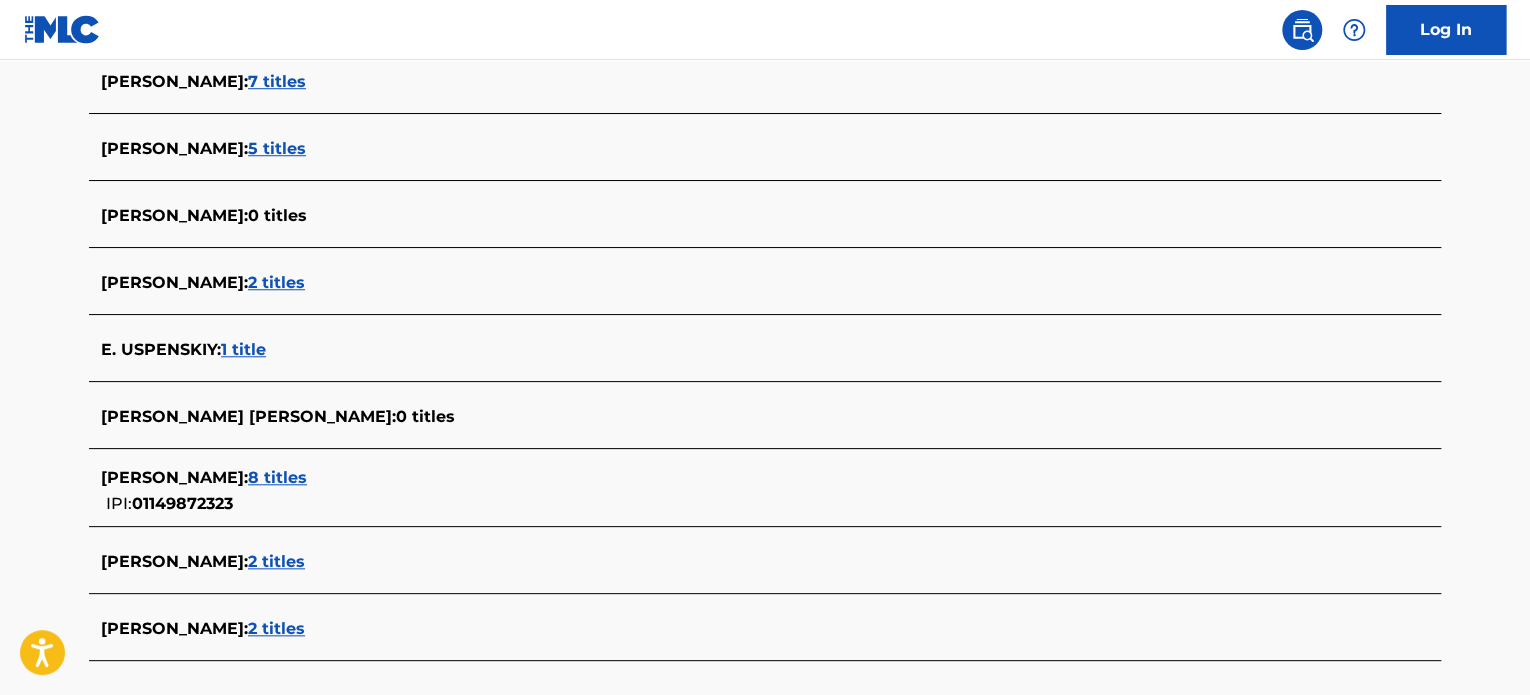 click on "[PERSON_NAME] :" at bounding box center (174, 477) 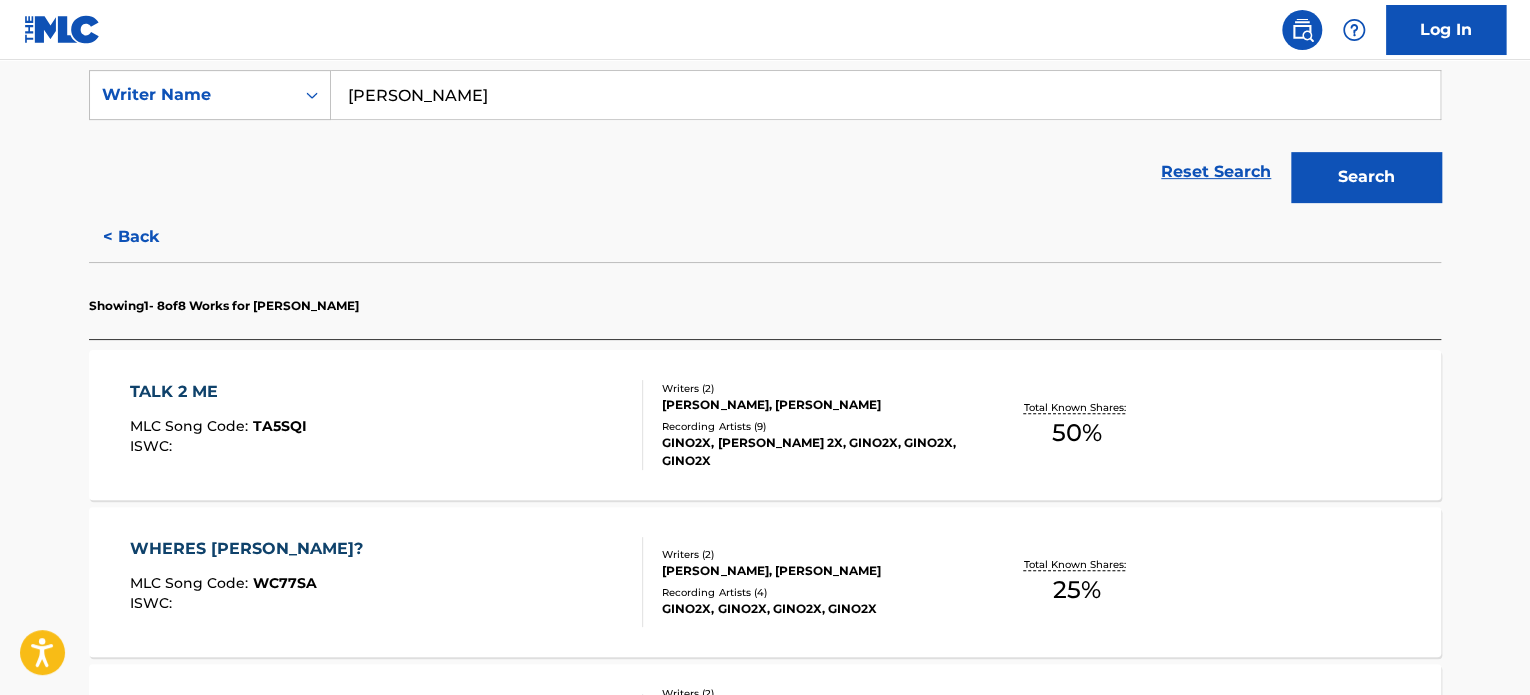 scroll, scrollTop: 300, scrollLeft: 0, axis: vertical 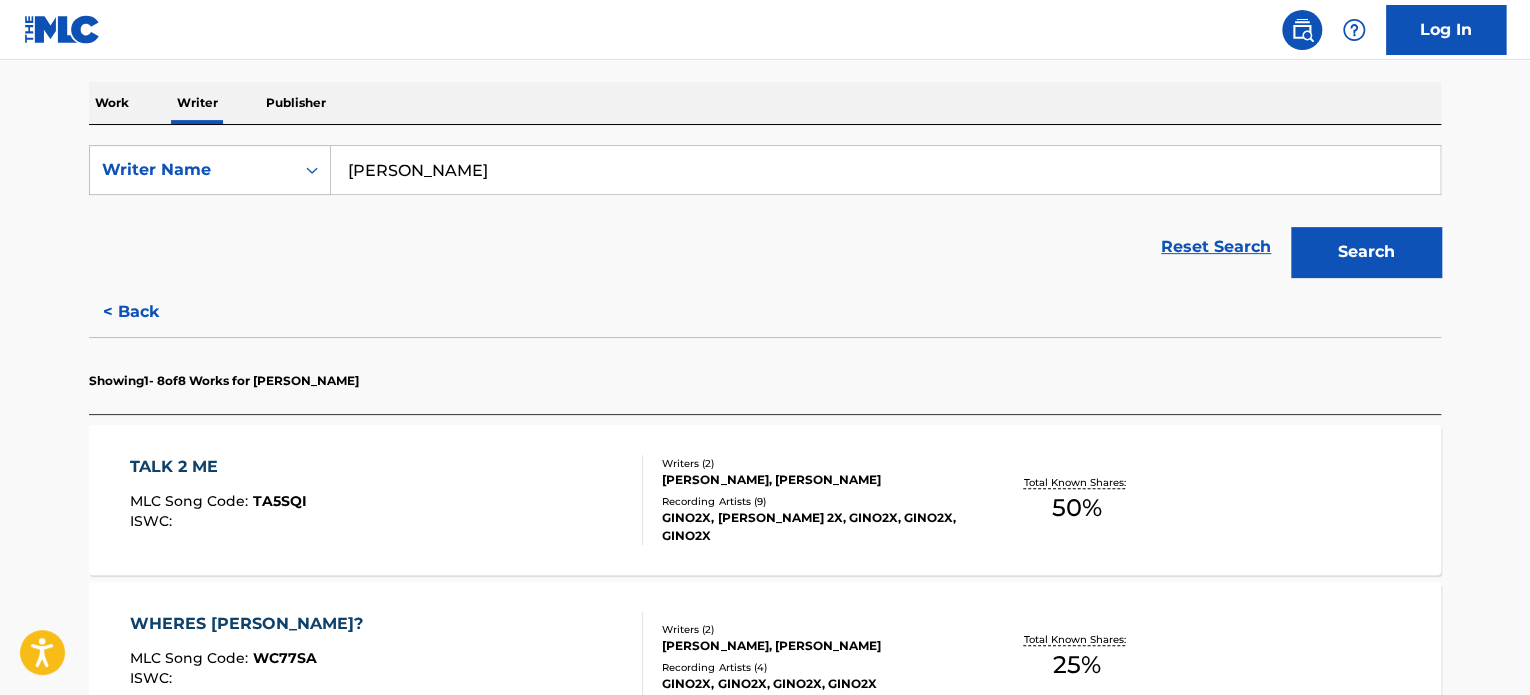 click on "TALK 2 ME" at bounding box center [218, 467] 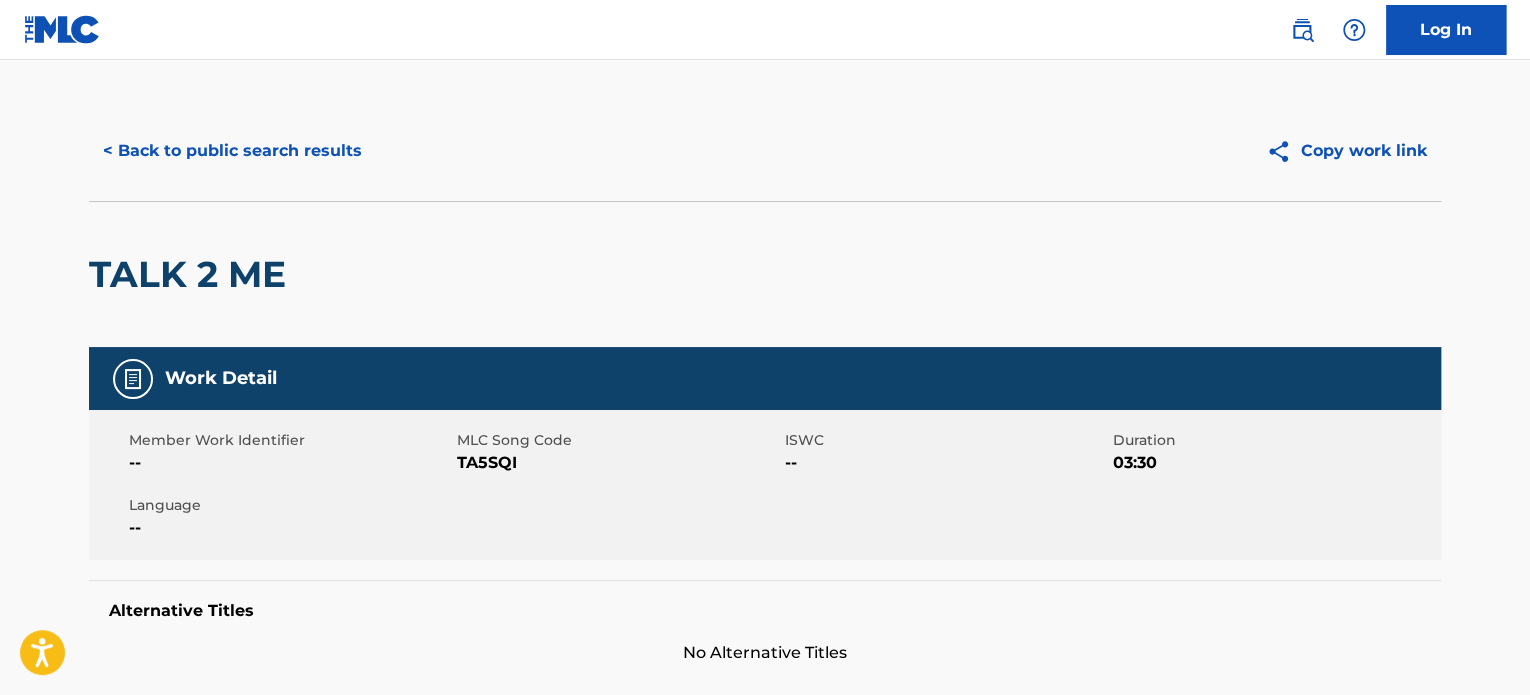 scroll, scrollTop: 0, scrollLeft: 0, axis: both 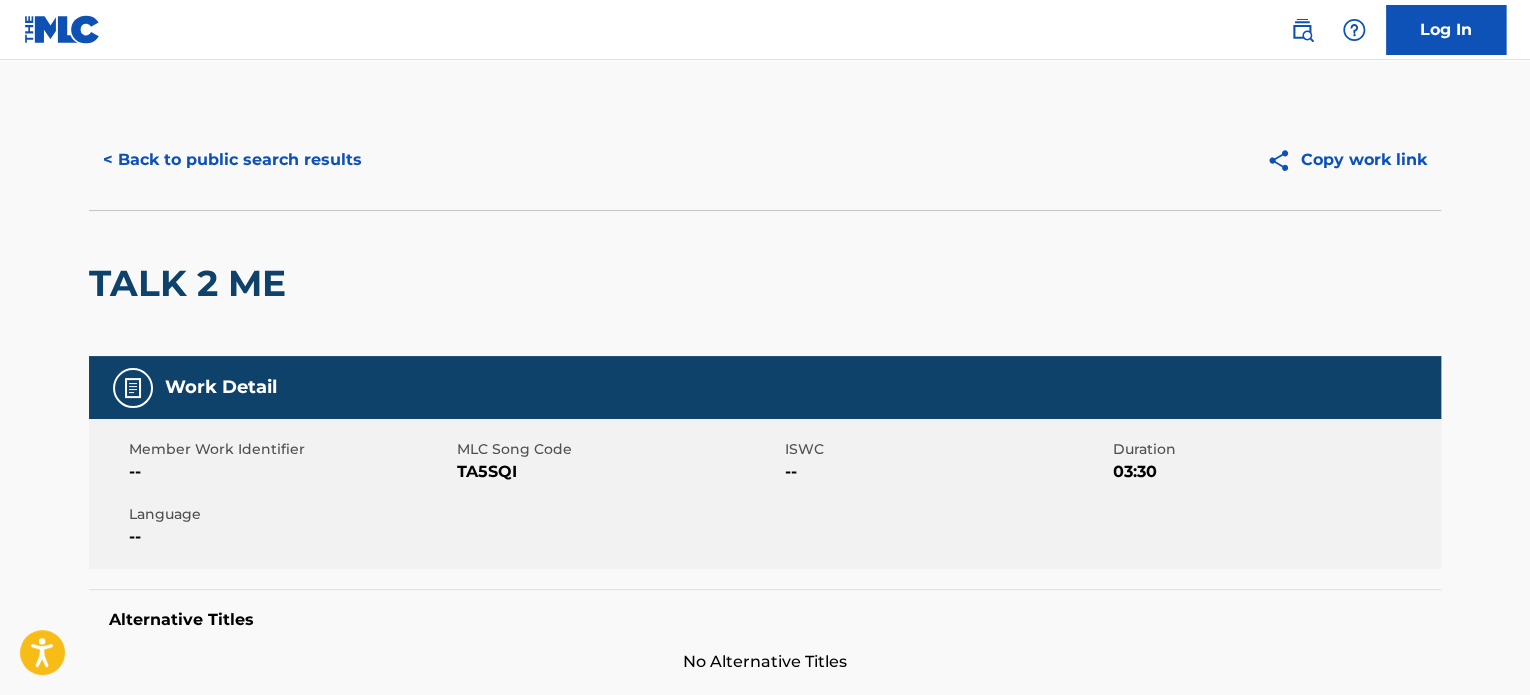 click on "< Back to public search results Copy work link" at bounding box center [765, 160] 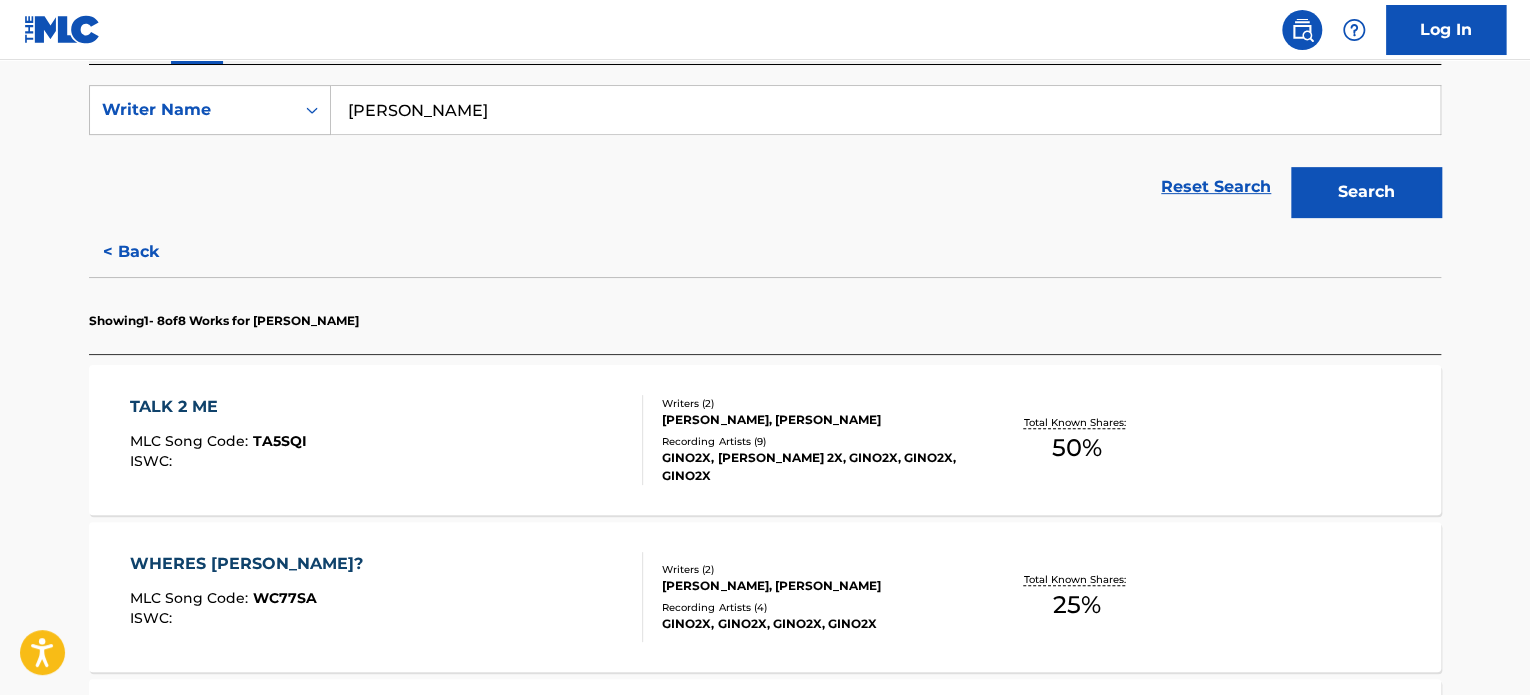scroll, scrollTop: 458, scrollLeft: 0, axis: vertical 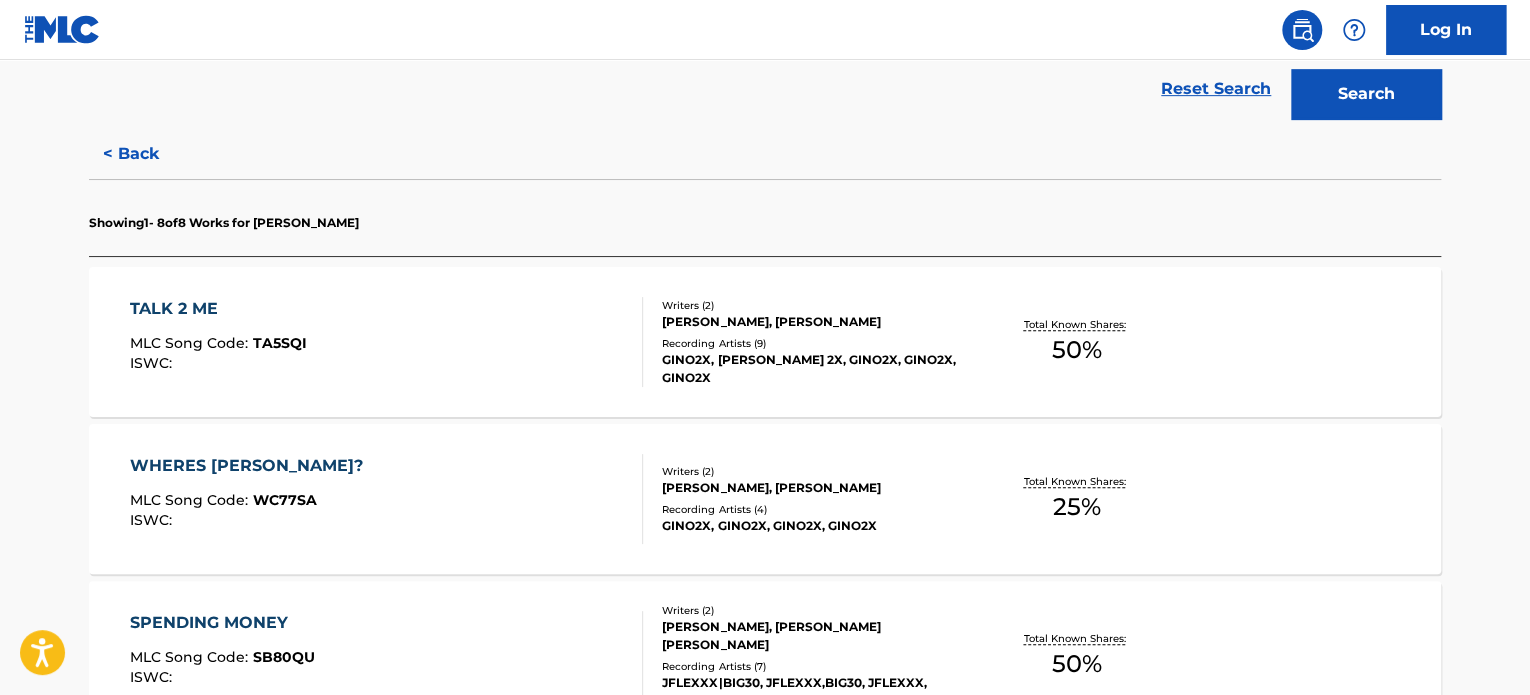 click on "< Back" at bounding box center [149, 154] 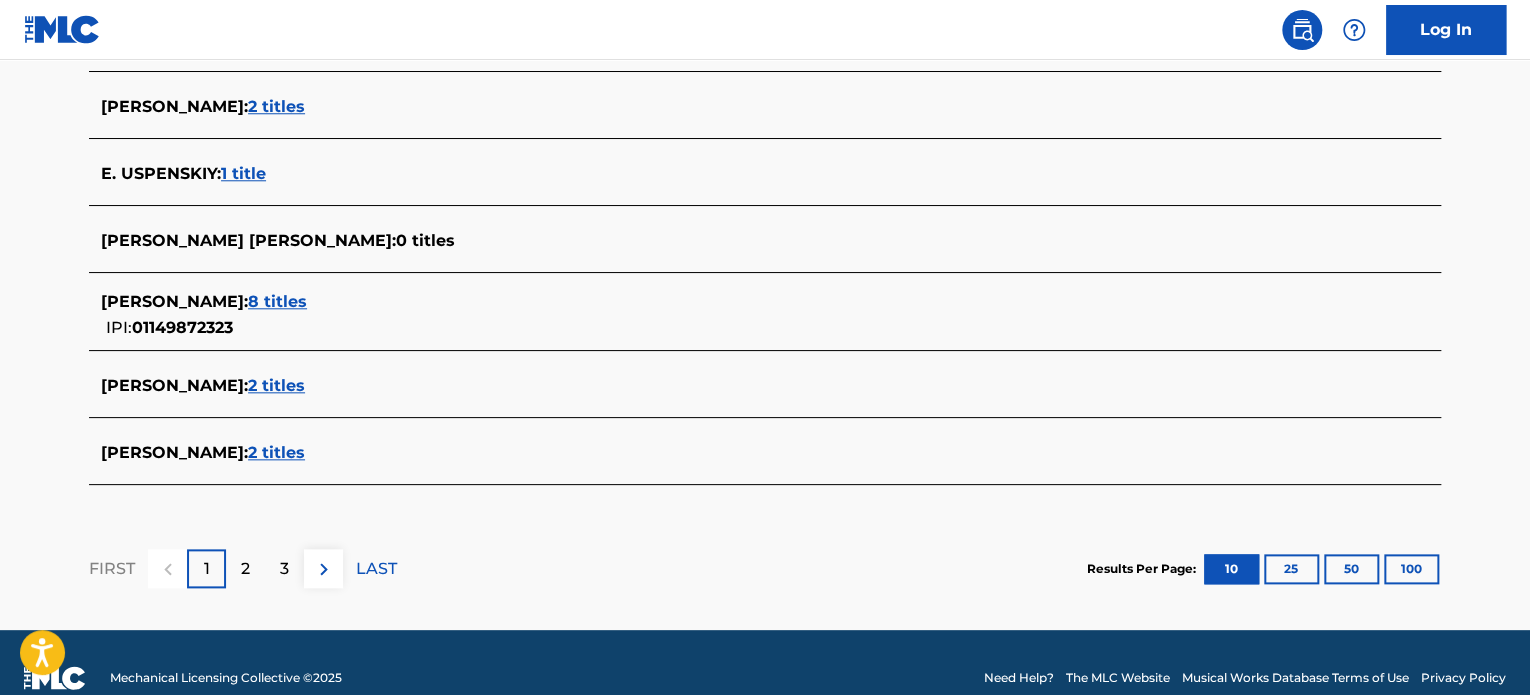 scroll, scrollTop: 905, scrollLeft: 0, axis: vertical 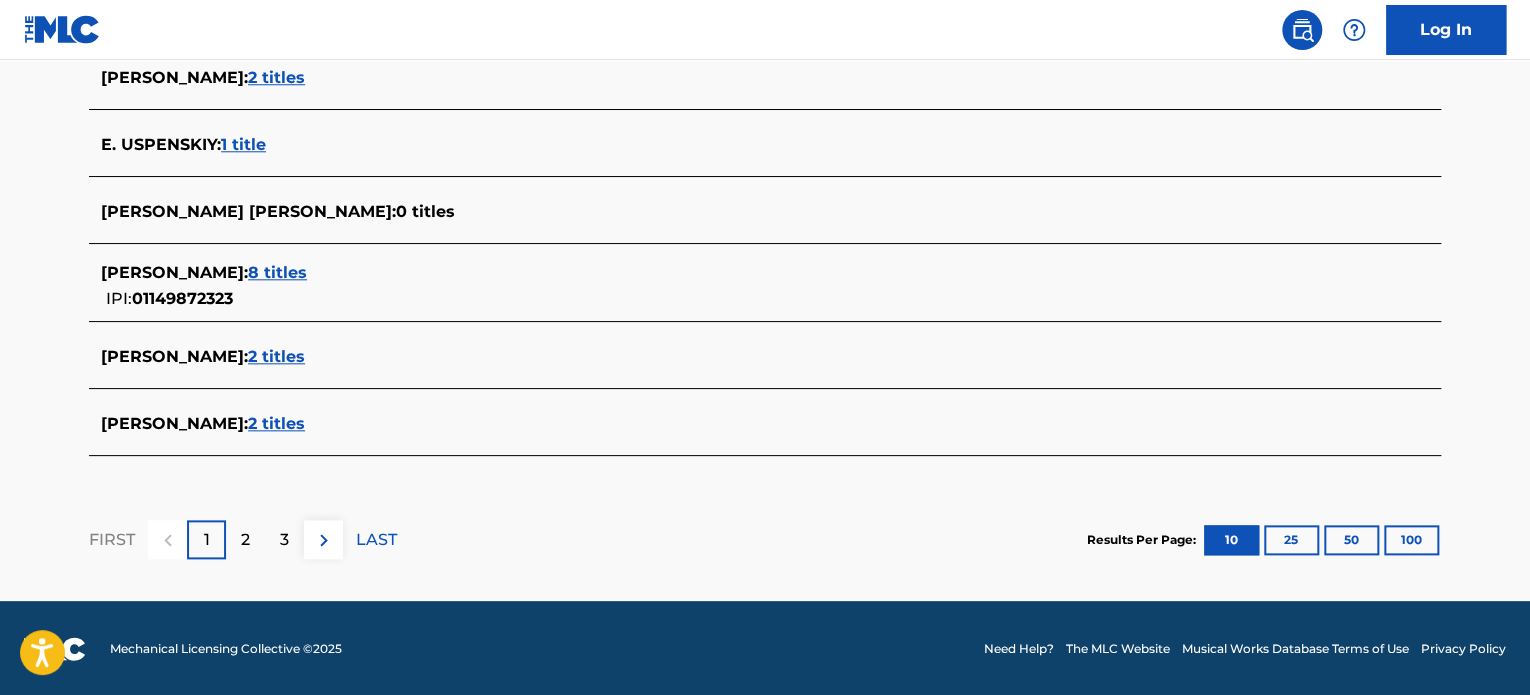 click on "[PERSON_NAME] :  2 titles" at bounding box center [739, 425] 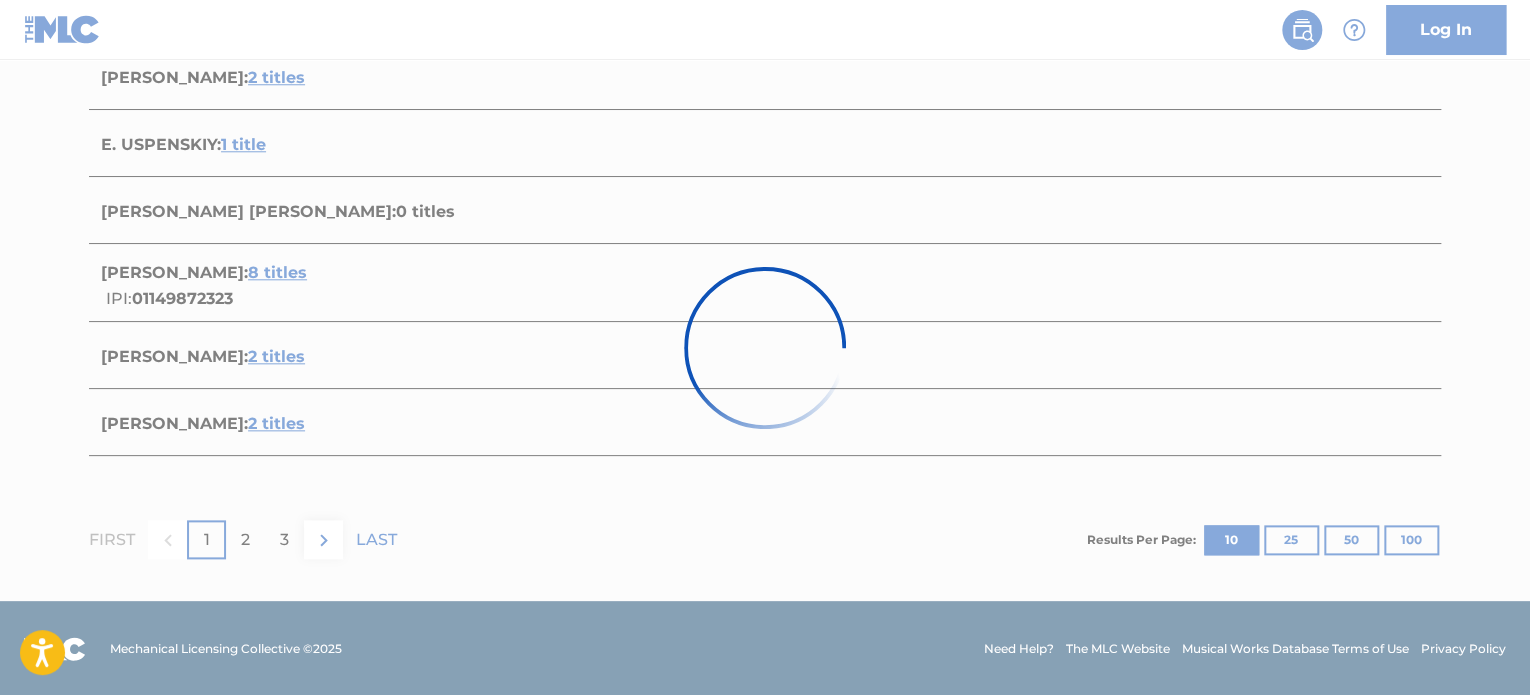scroll, scrollTop: 568, scrollLeft: 0, axis: vertical 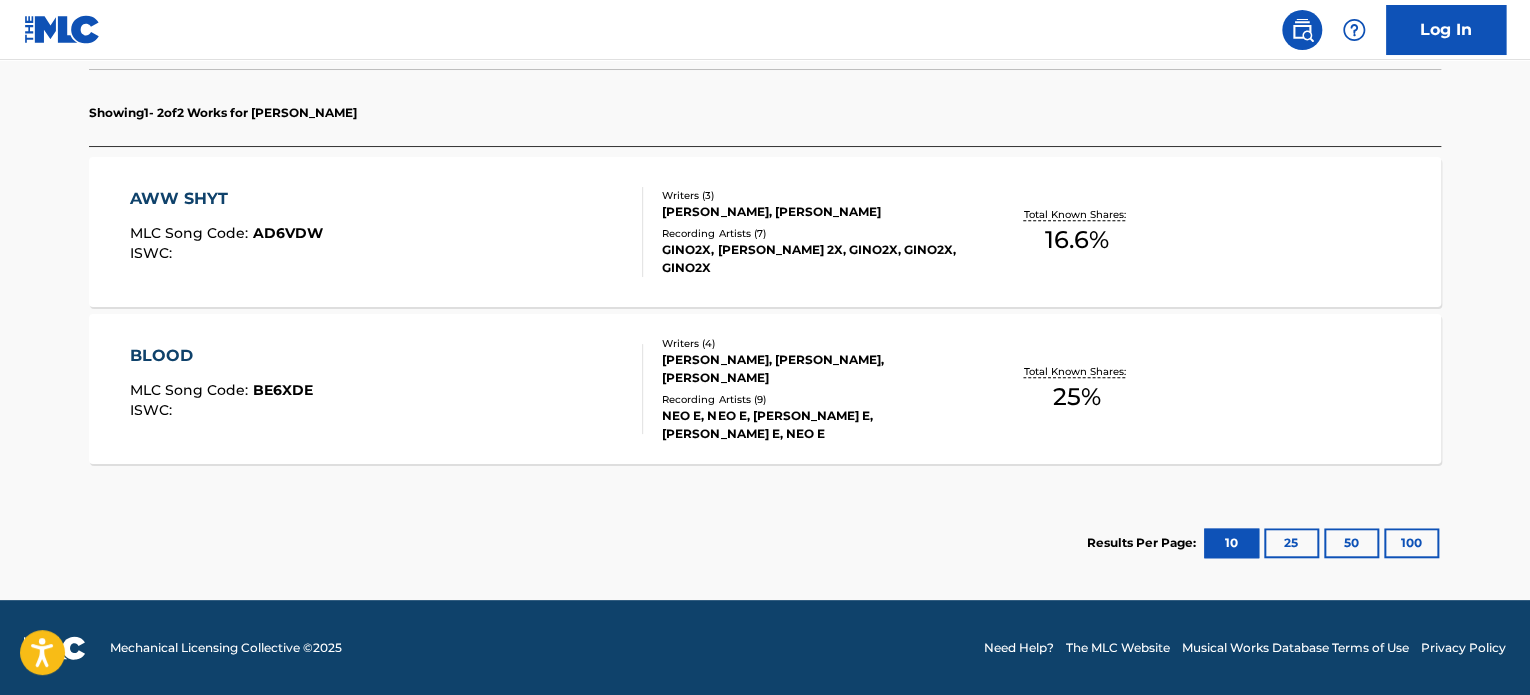 click on "BLOOD MLC Song Code : BE6XDE ISWC :" at bounding box center (387, 389) 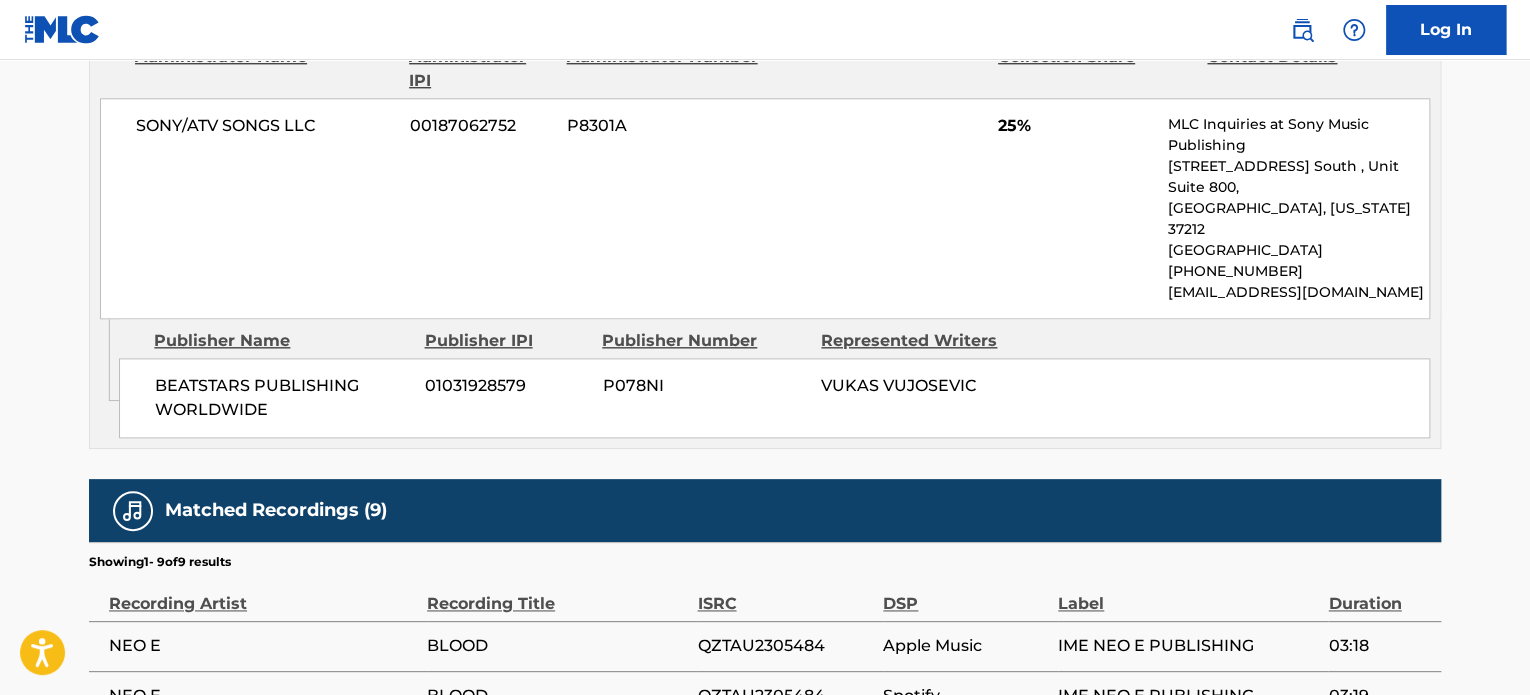 scroll, scrollTop: 1200, scrollLeft: 0, axis: vertical 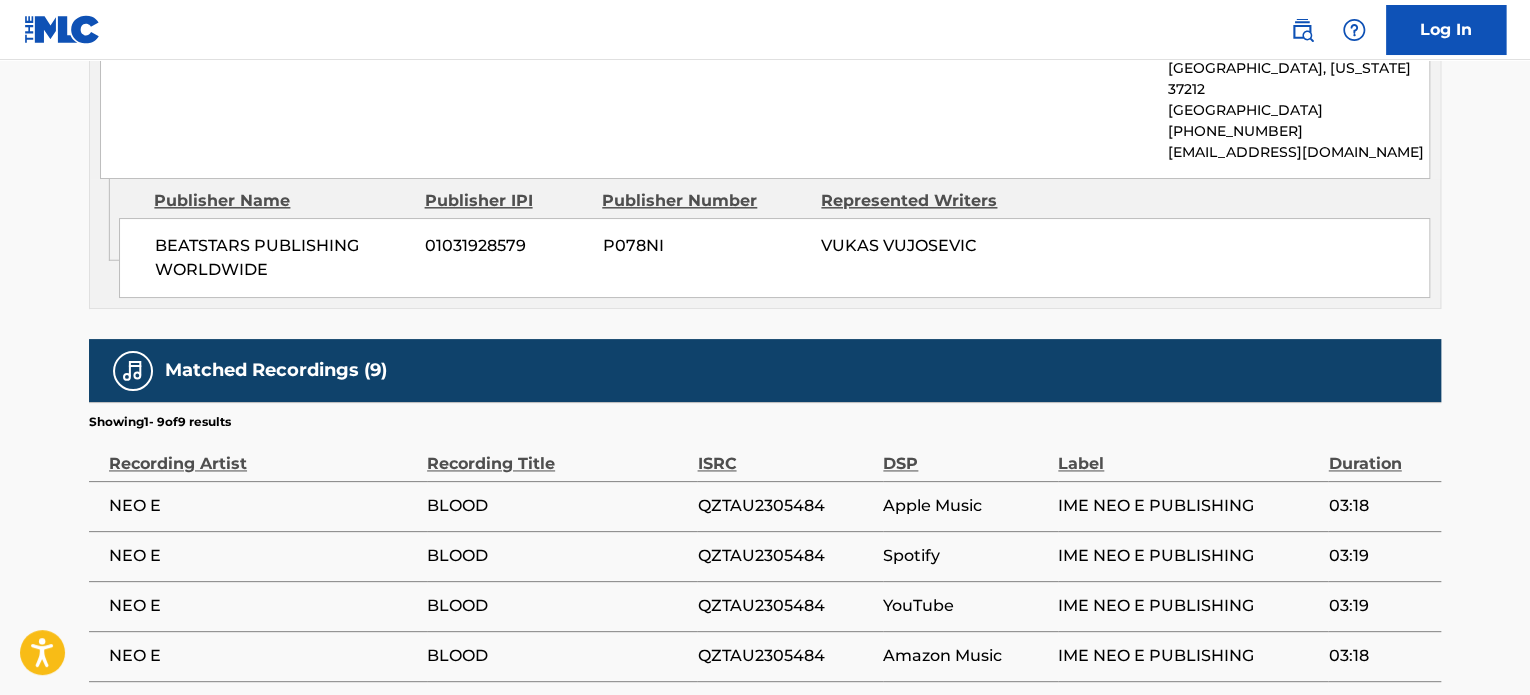 click on "BLOOD" at bounding box center [557, 506] 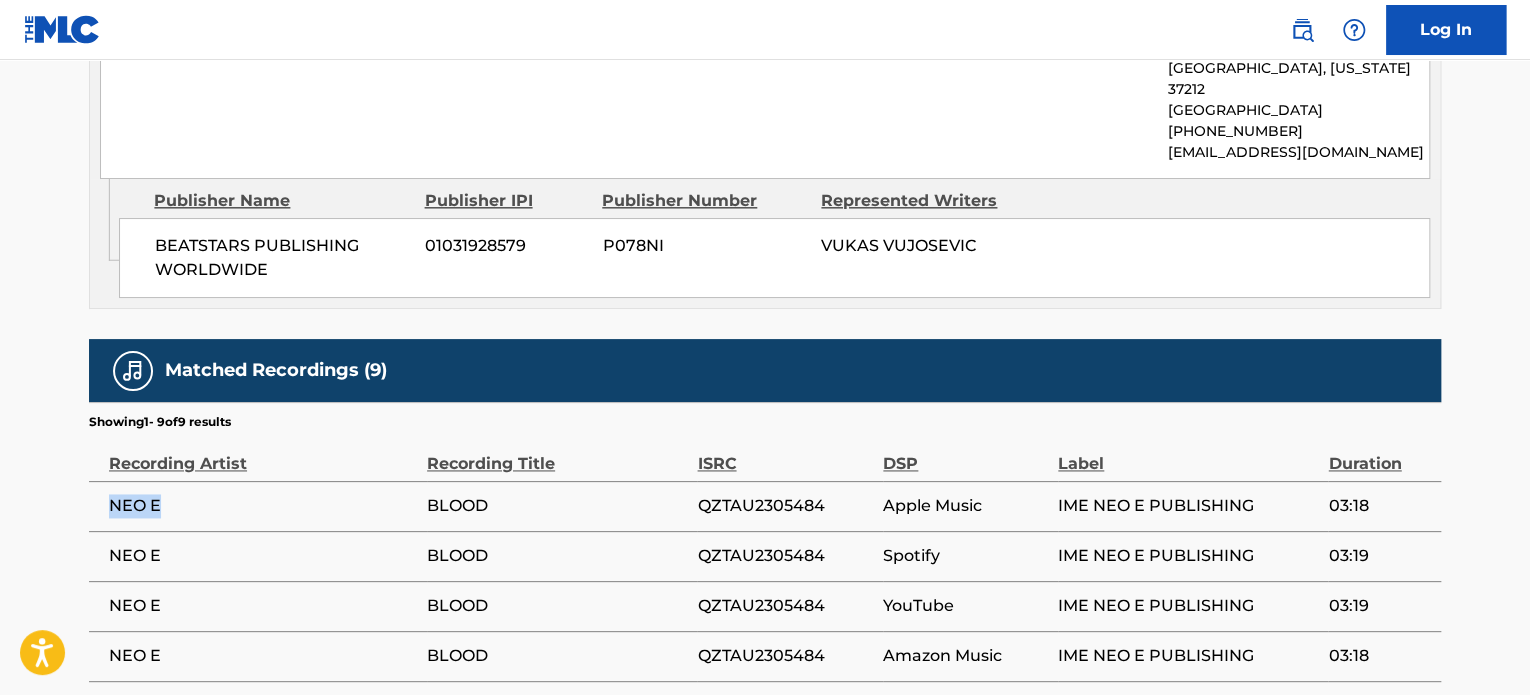 drag, startPoint x: 190, startPoint y: 463, endPoint x: 96, endPoint y: 456, distance: 94.26028 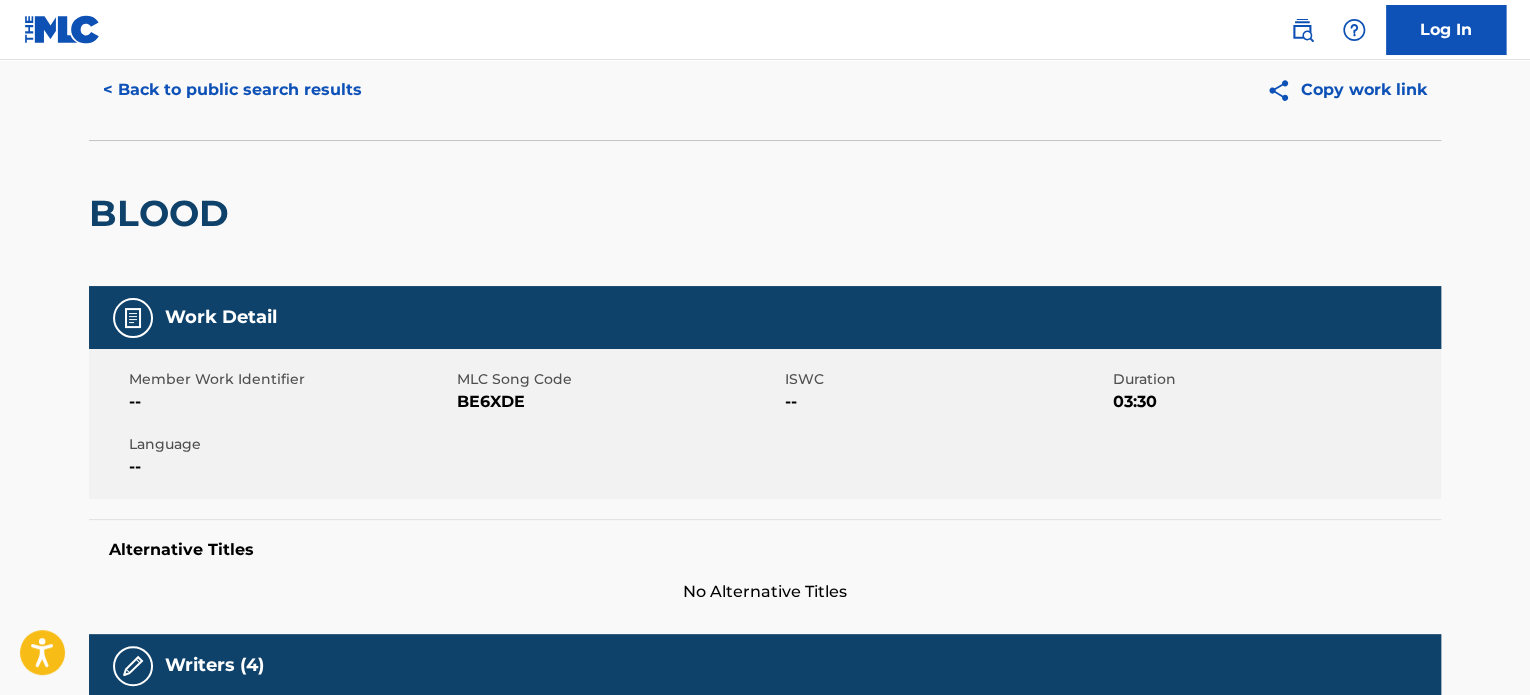 scroll, scrollTop: 0, scrollLeft: 0, axis: both 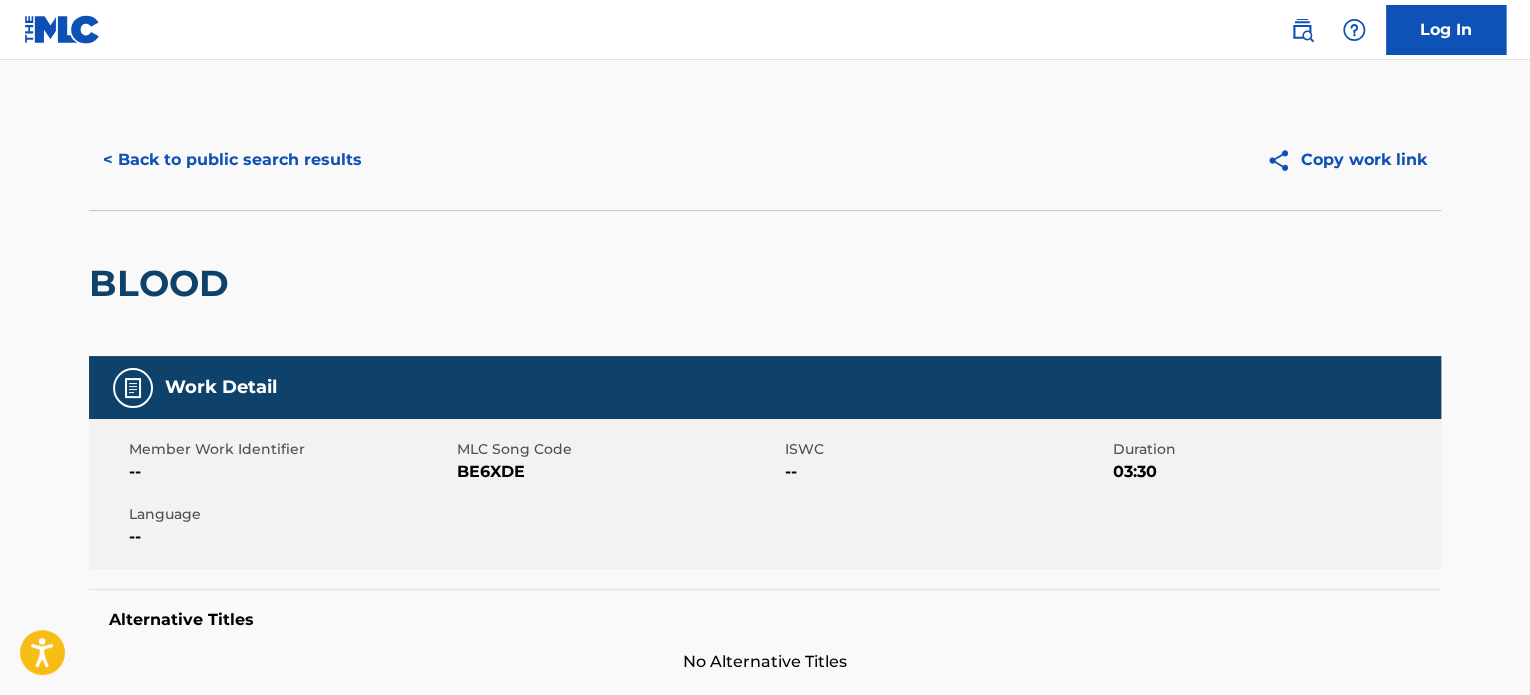 click on "< Back to public search results" at bounding box center (232, 160) 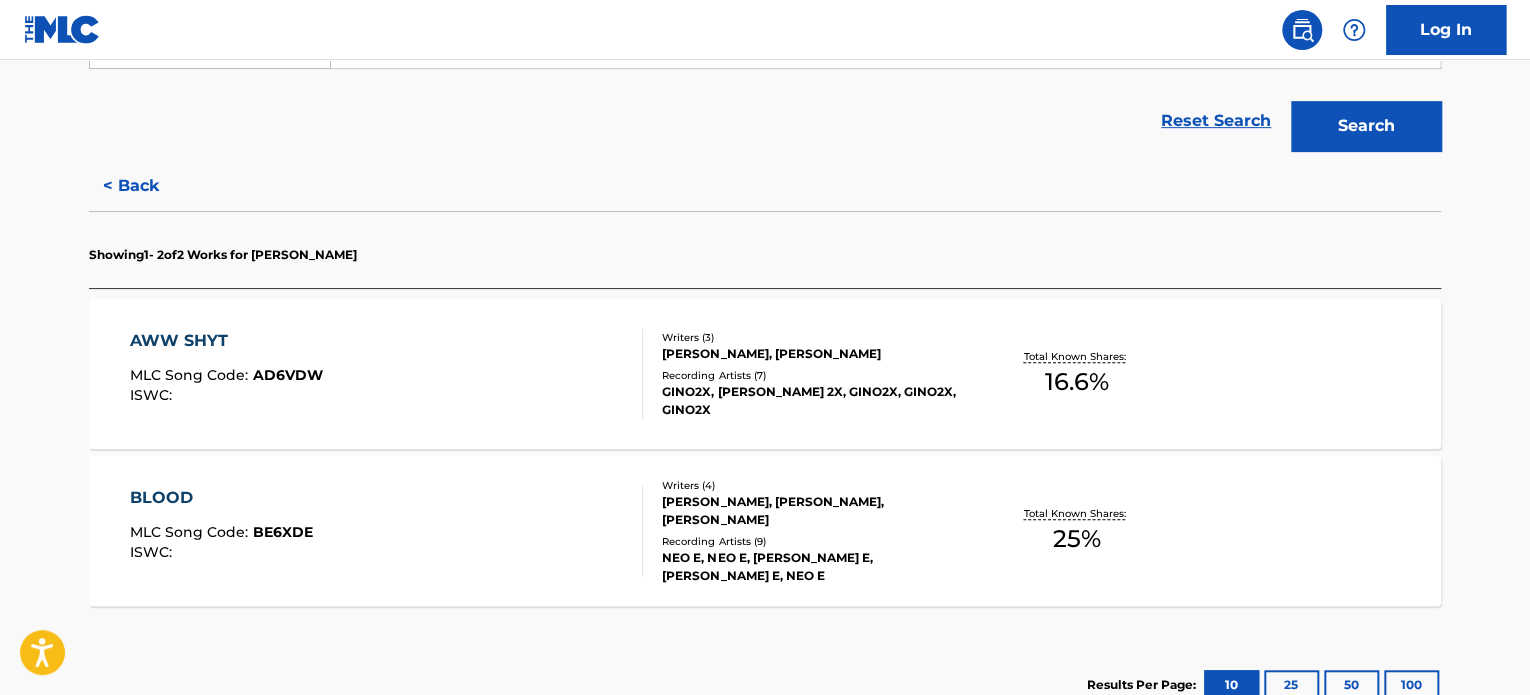 scroll, scrollTop: 468, scrollLeft: 0, axis: vertical 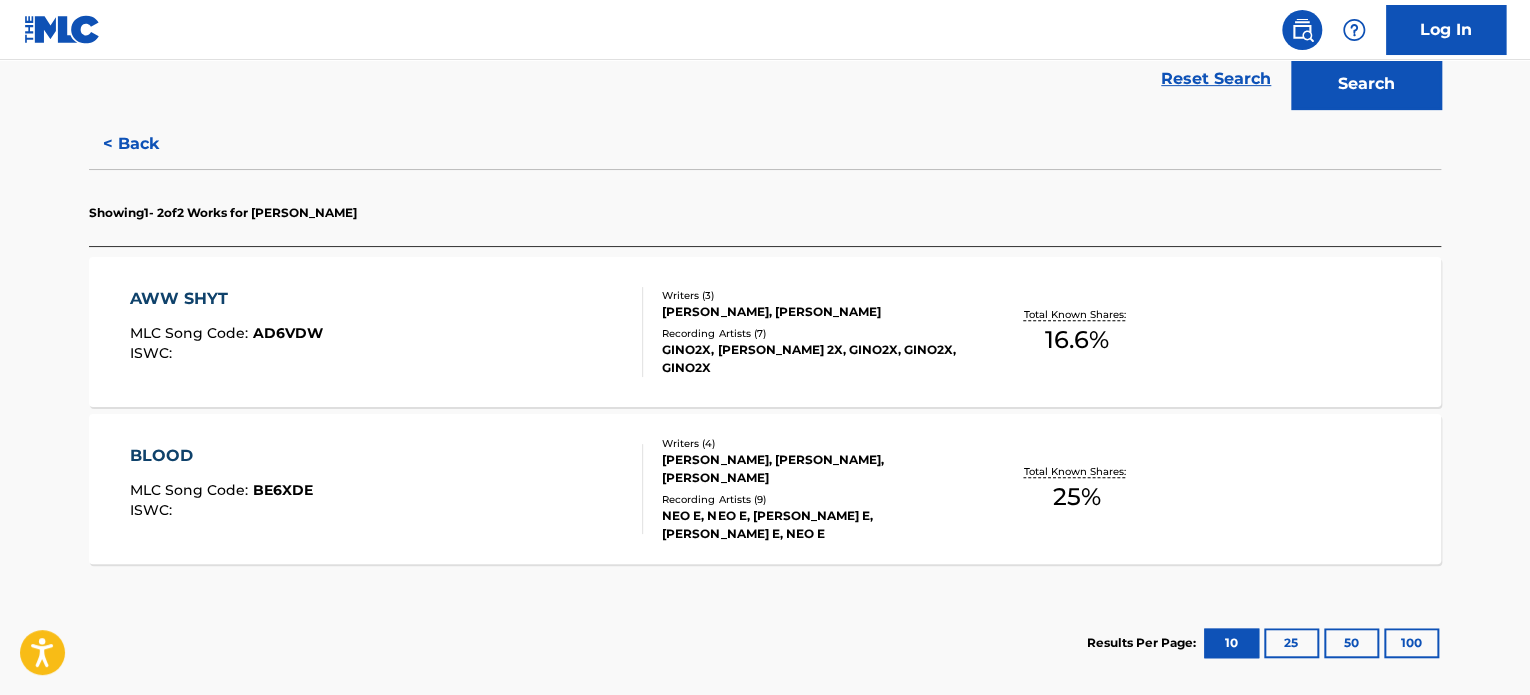 click on "< Back" at bounding box center [149, 144] 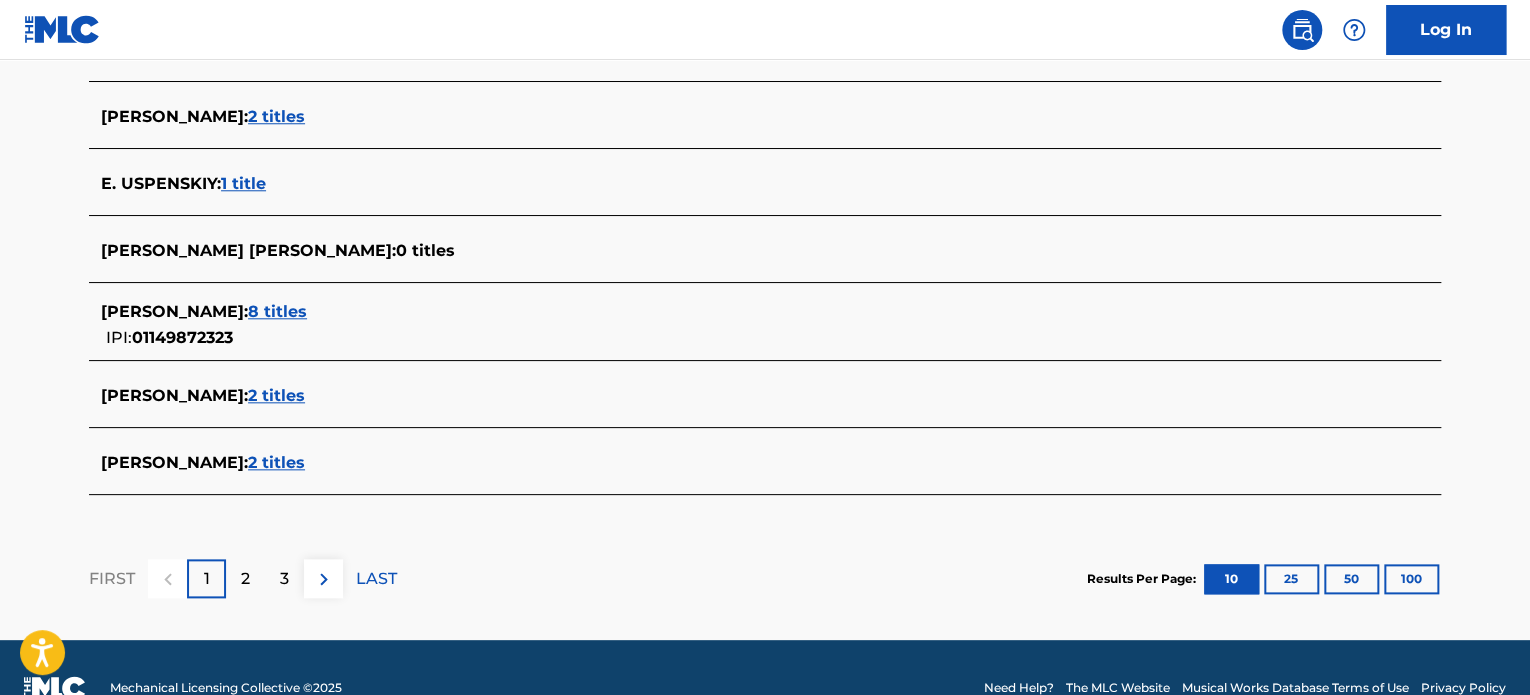 scroll, scrollTop: 868, scrollLeft: 0, axis: vertical 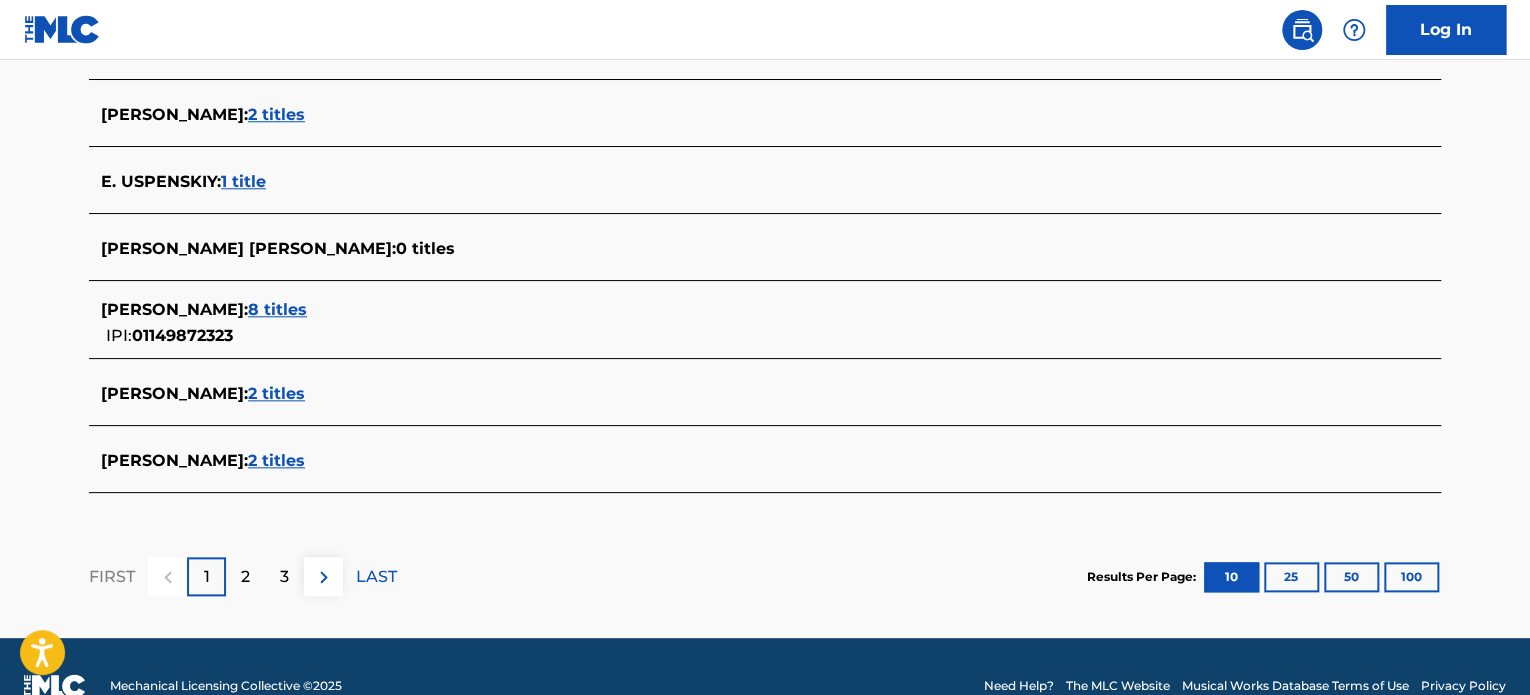 click on "2 titles" at bounding box center [276, 393] 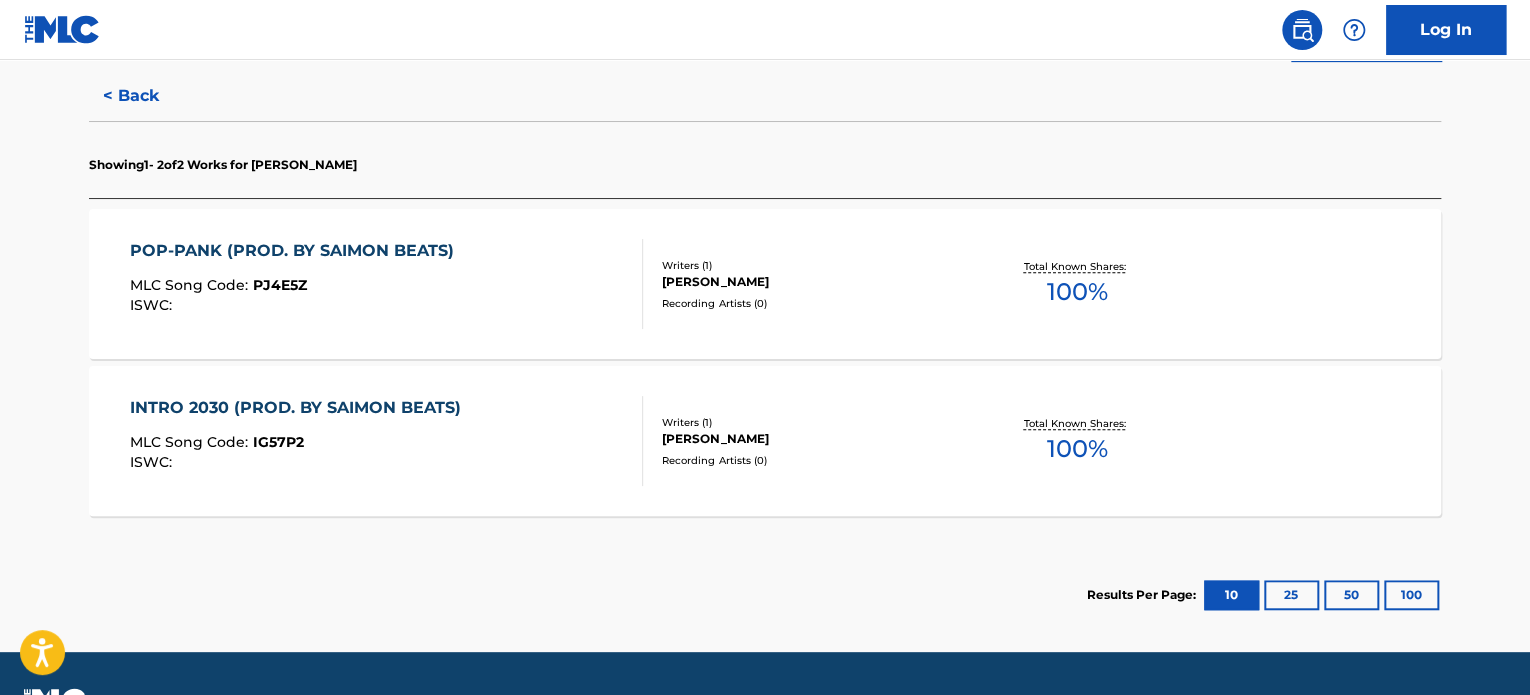 scroll, scrollTop: 368, scrollLeft: 0, axis: vertical 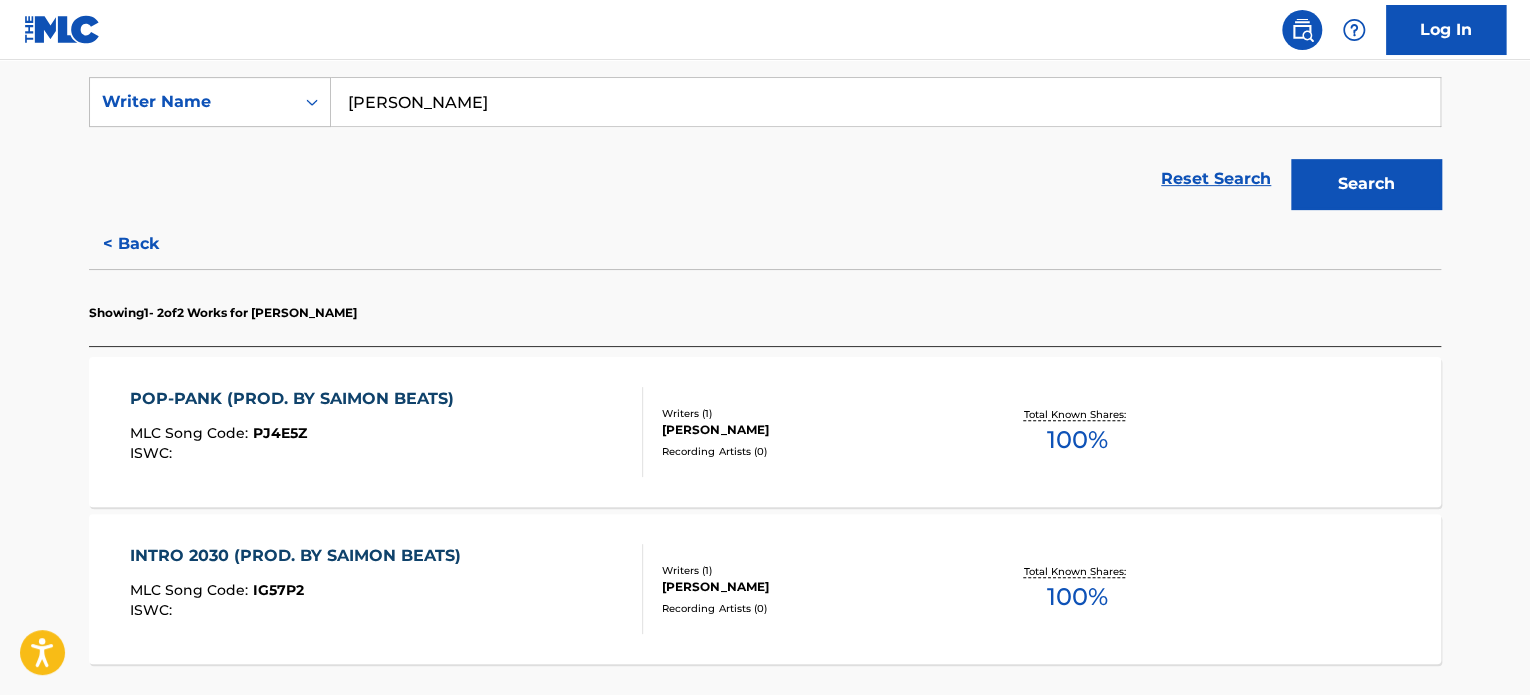 click on "< Back" at bounding box center (149, 244) 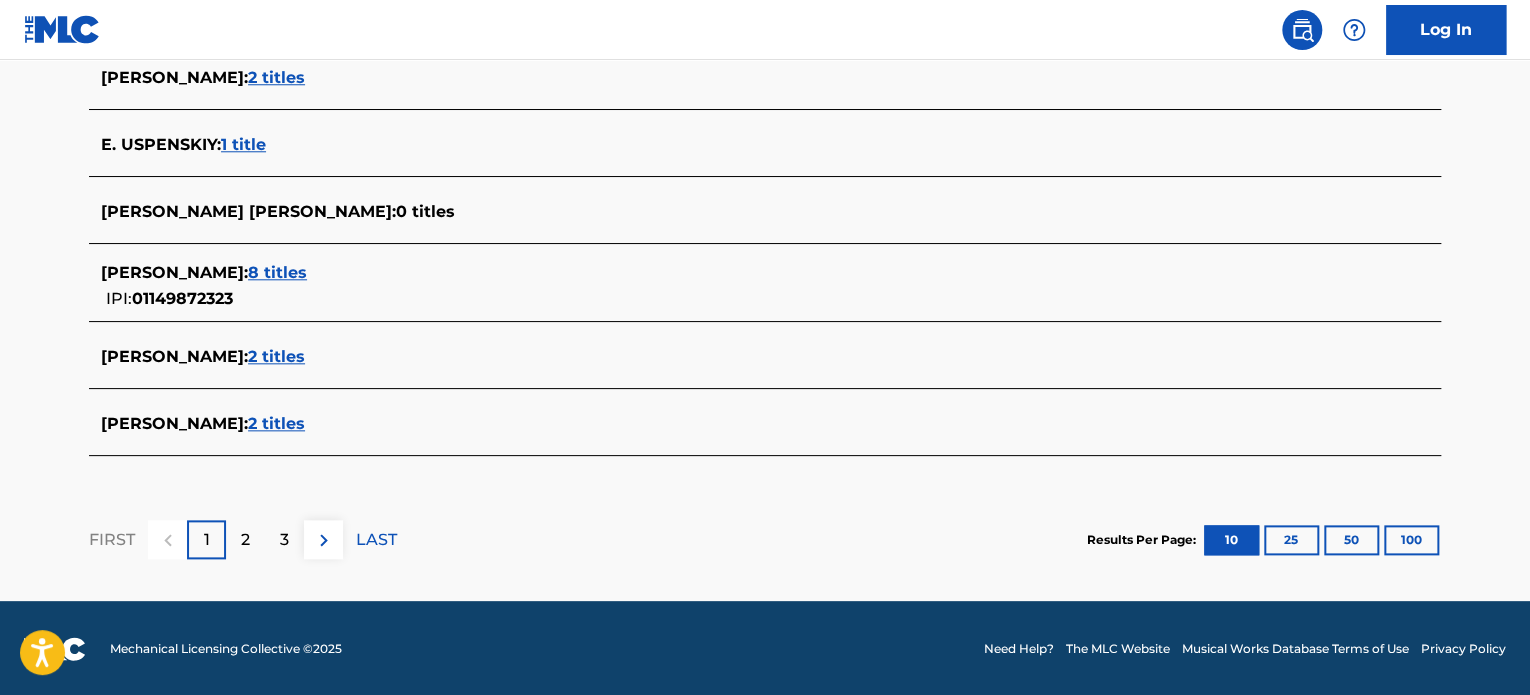 click on "2" at bounding box center (245, 539) 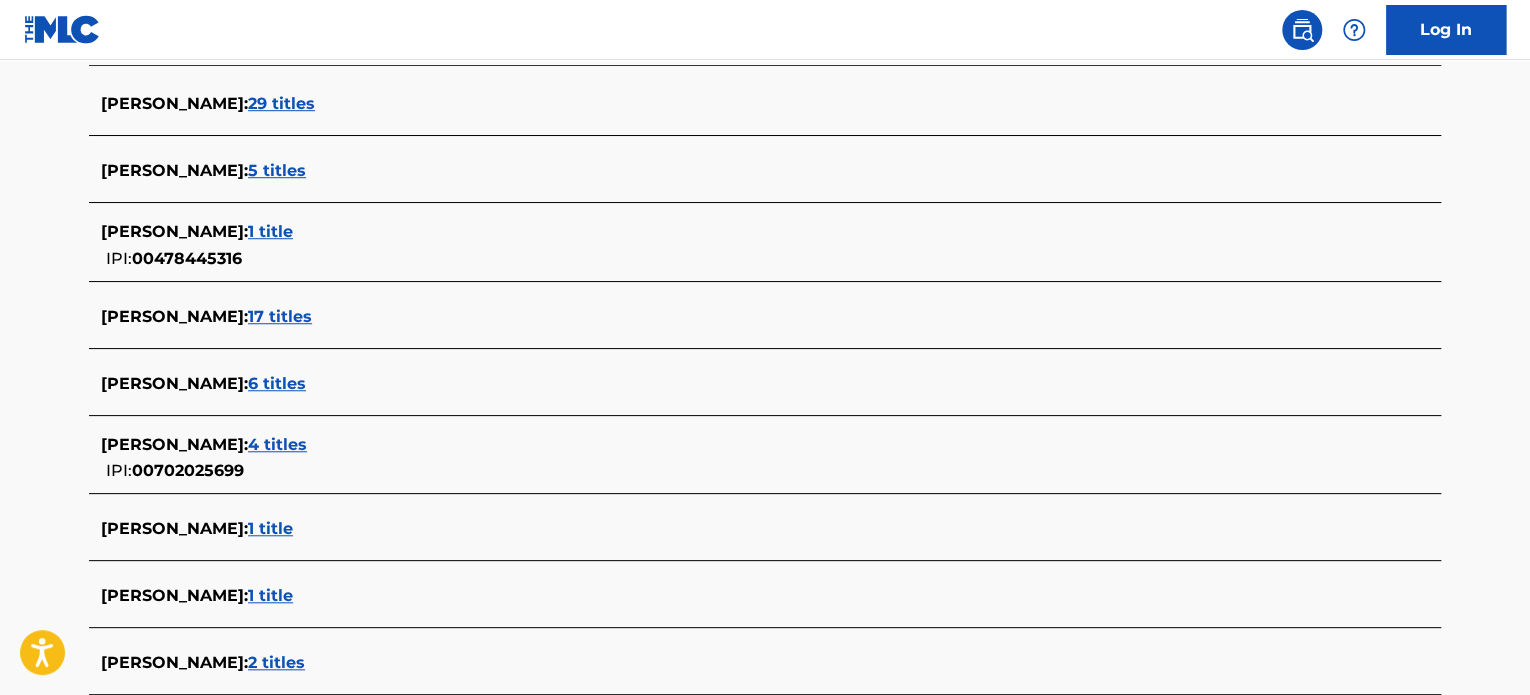scroll, scrollTop: 605, scrollLeft: 0, axis: vertical 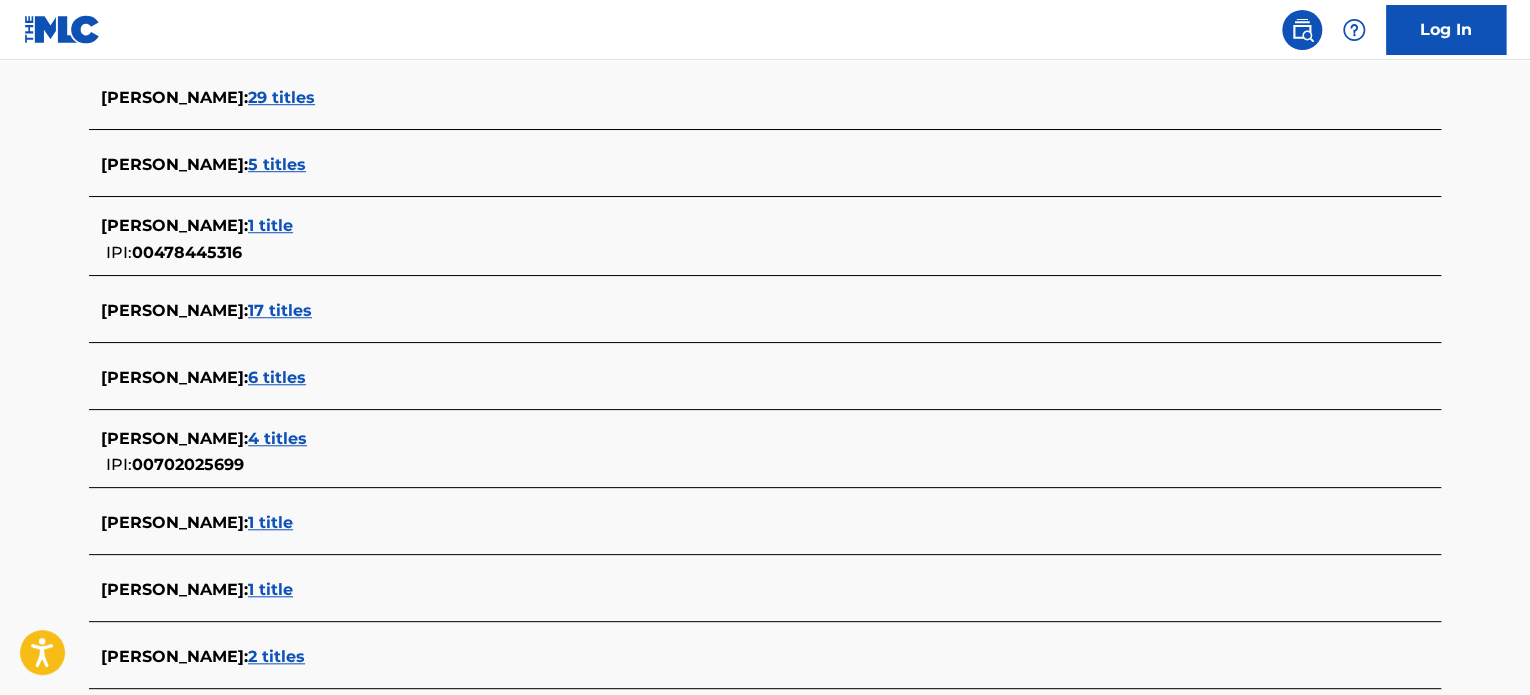 click on "[PERSON_NAME] :" at bounding box center (174, 310) 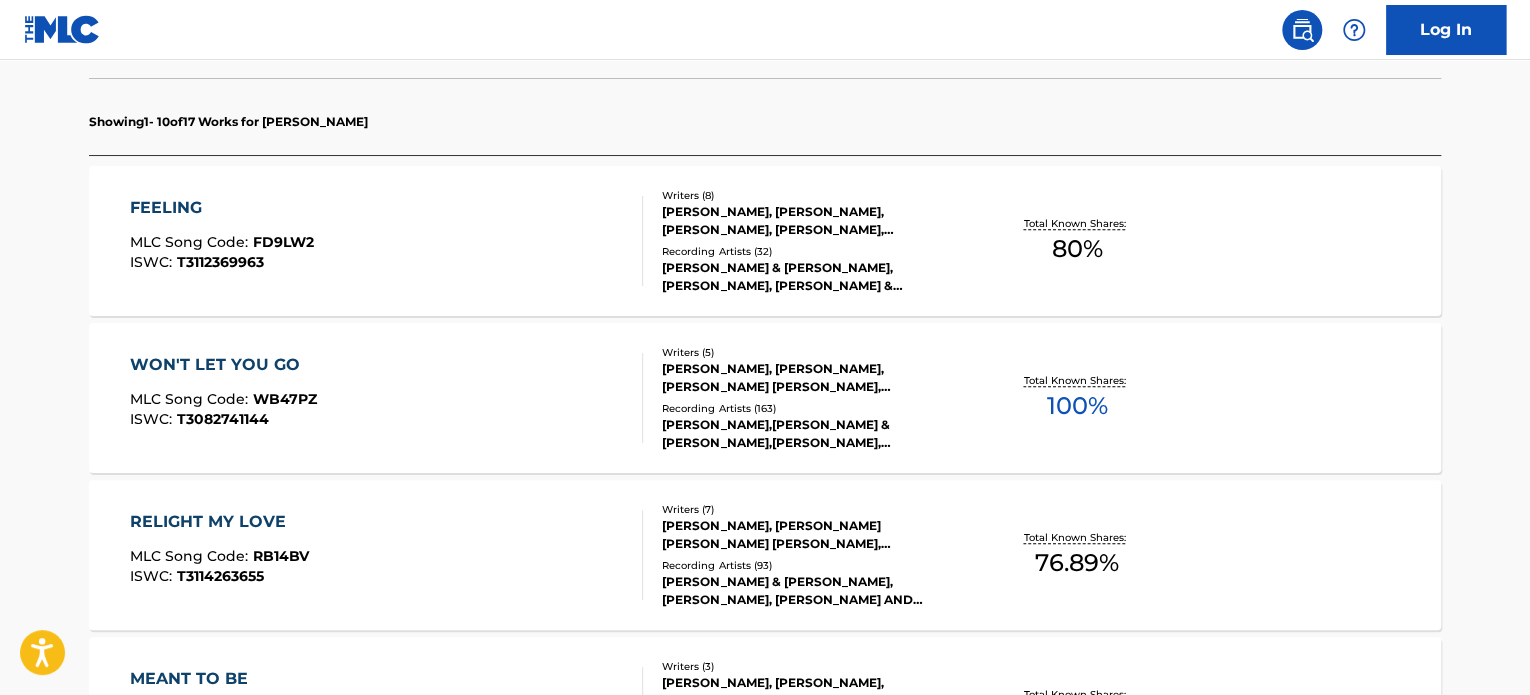 scroll, scrollTop: 505, scrollLeft: 0, axis: vertical 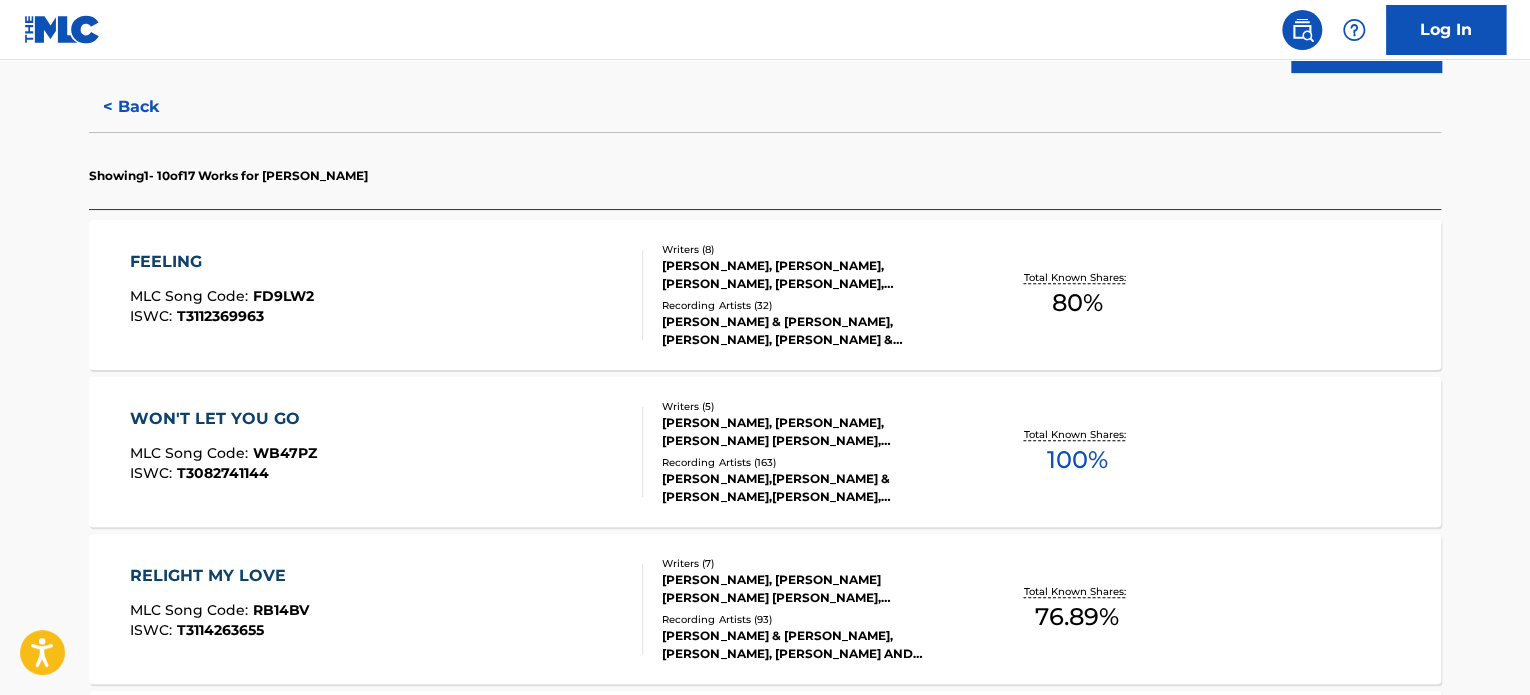 click on "< Back" at bounding box center [149, 107] 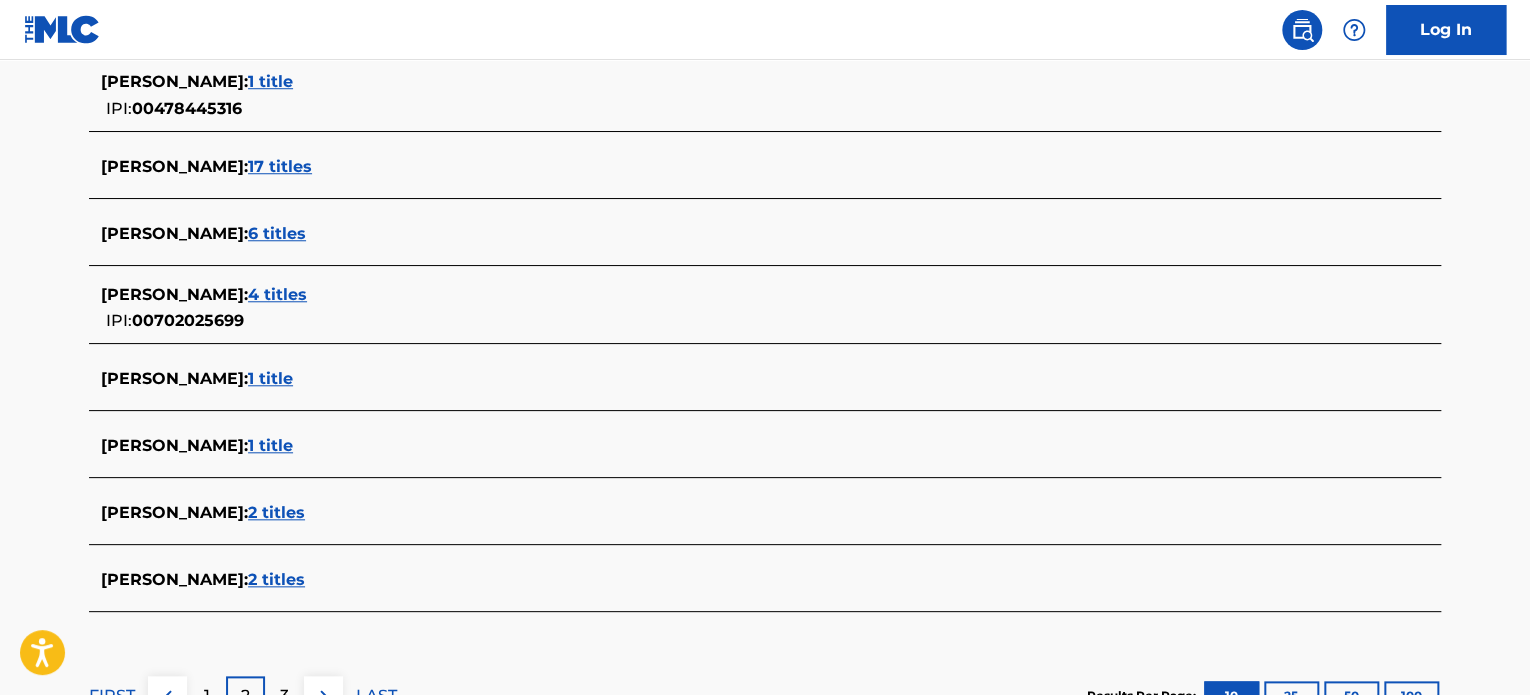 scroll, scrollTop: 805, scrollLeft: 0, axis: vertical 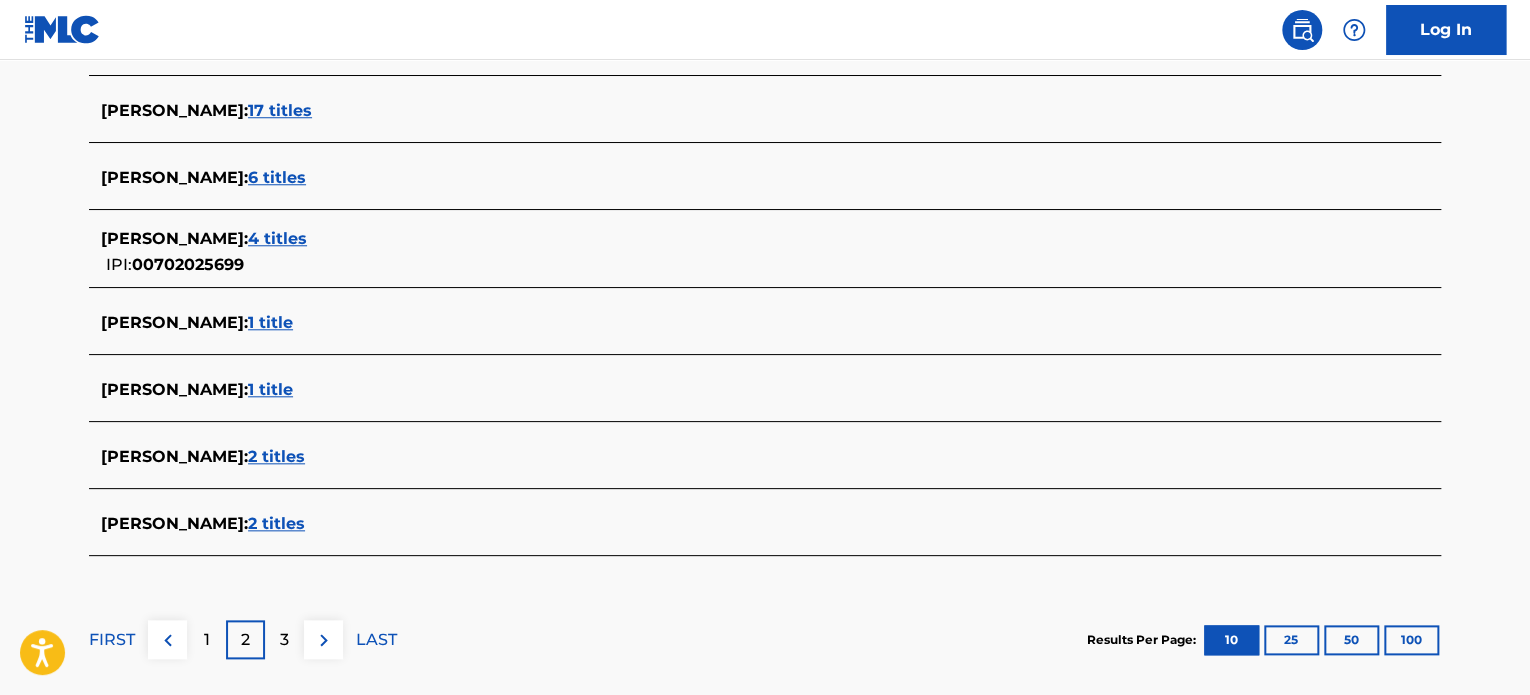 click on "3" at bounding box center (284, 640) 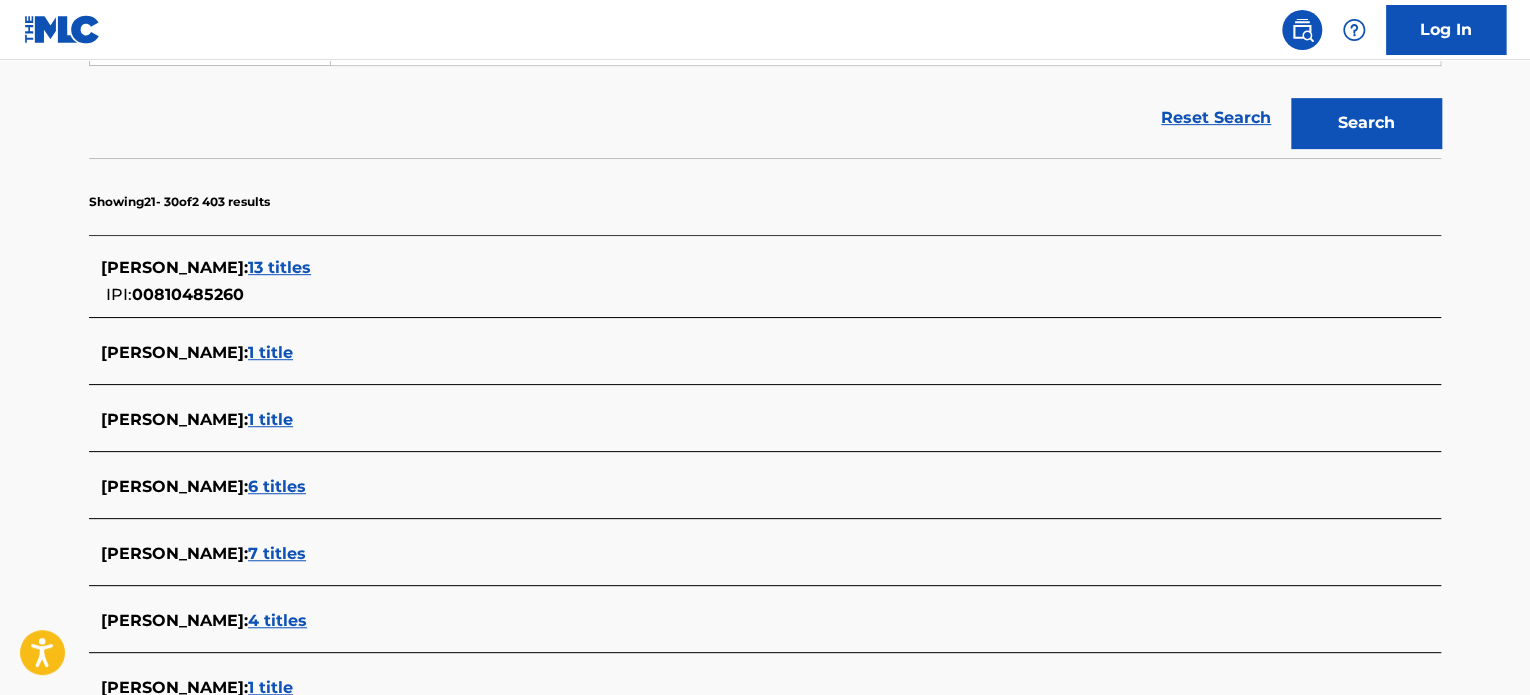 scroll, scrollTop: 405, scrollLeft: 0, axis: vertical 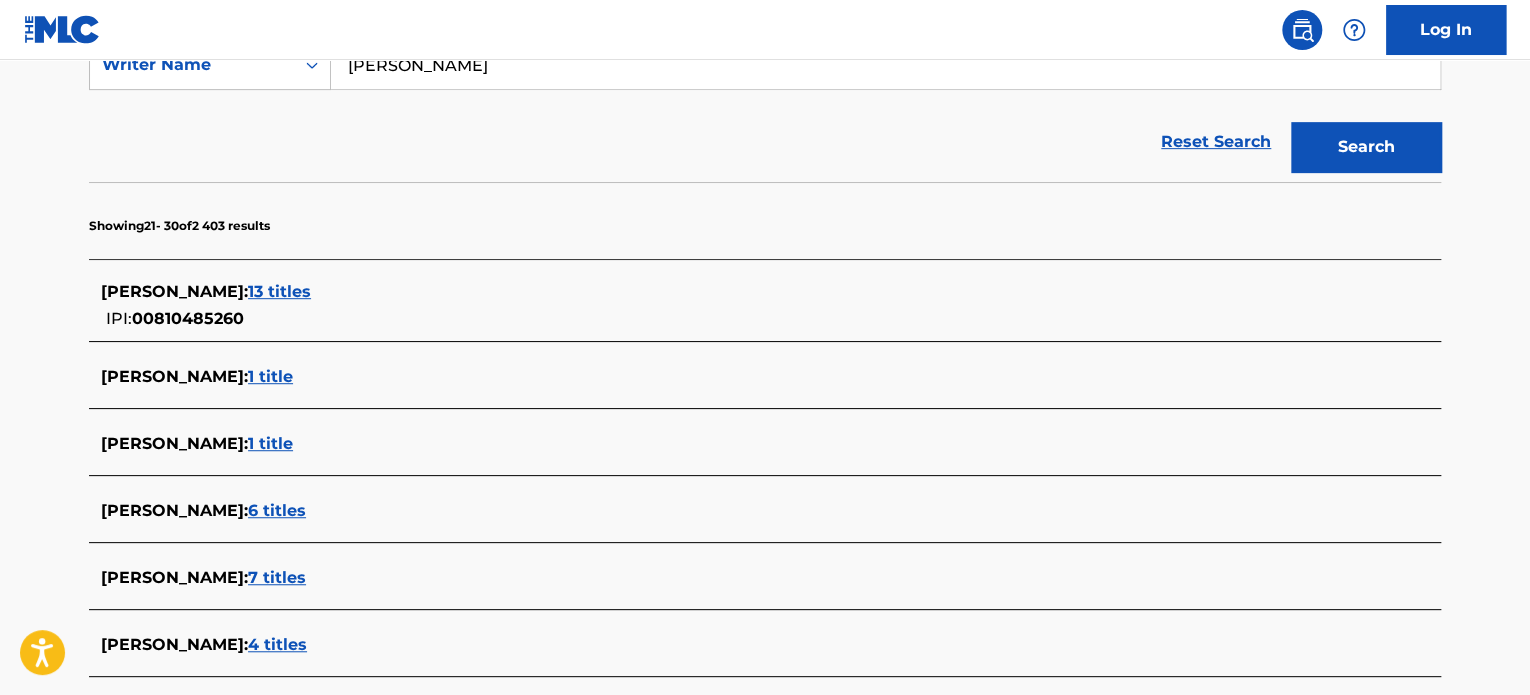click on "13 titles" at bounding box center (279, 291) 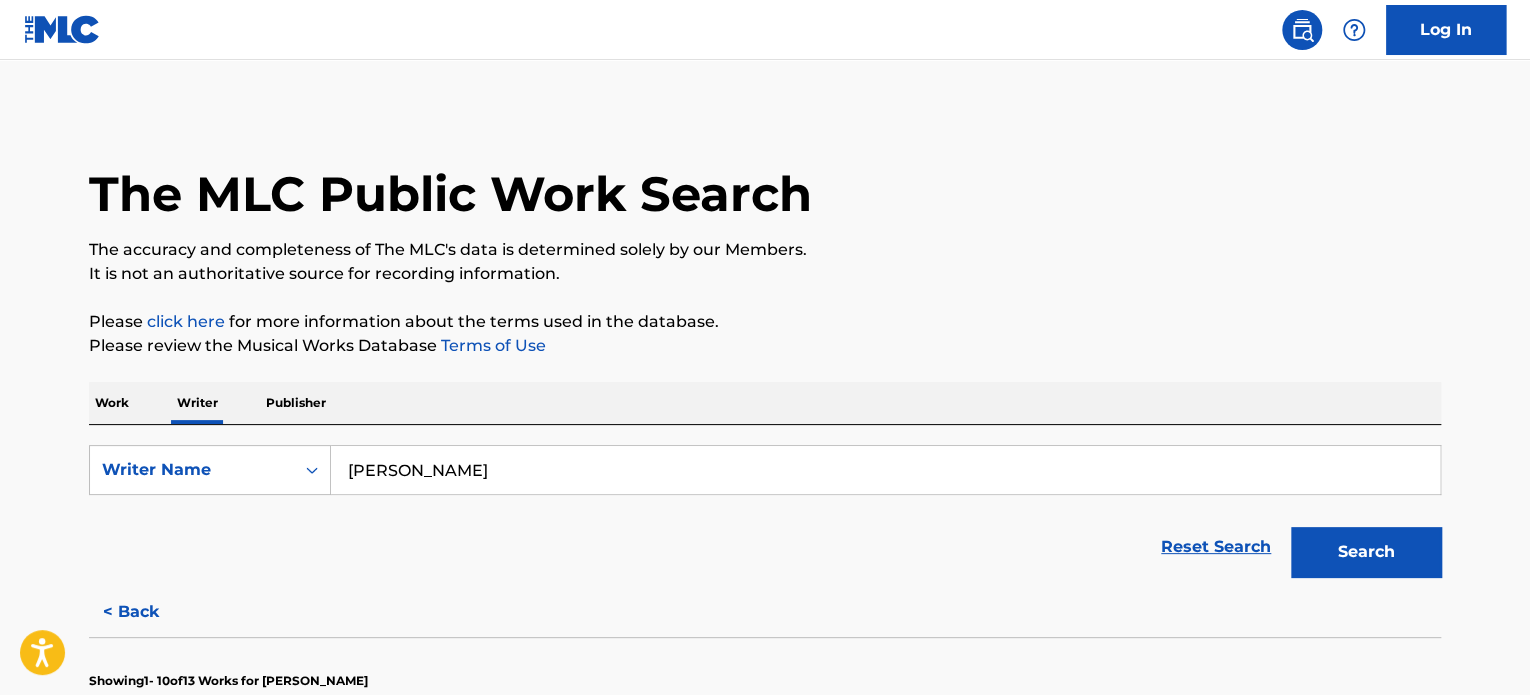scroll, scrollTop: 500, scrollLeft: 0, axis: vertical 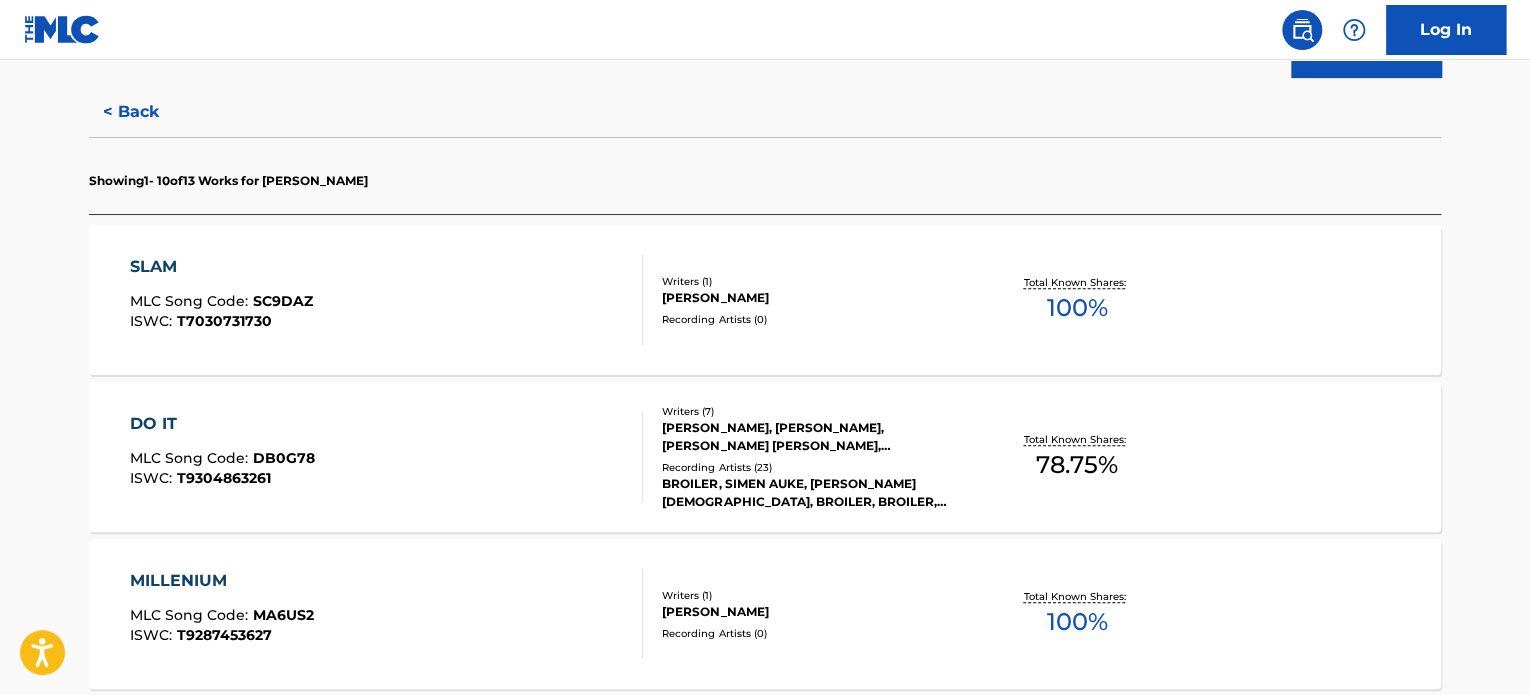click on "< Back" at bounding box center (149, 112) 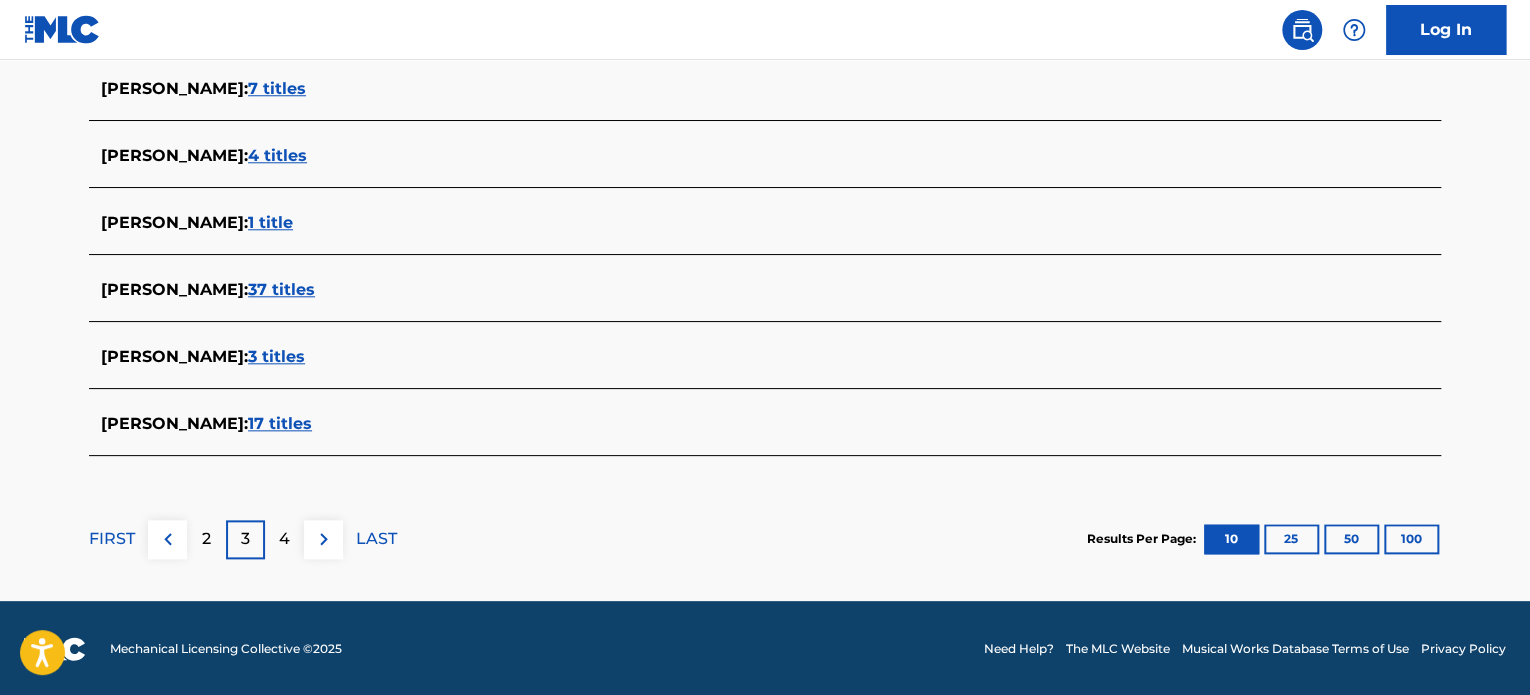 click on "4" at bounding box center (284, 539) 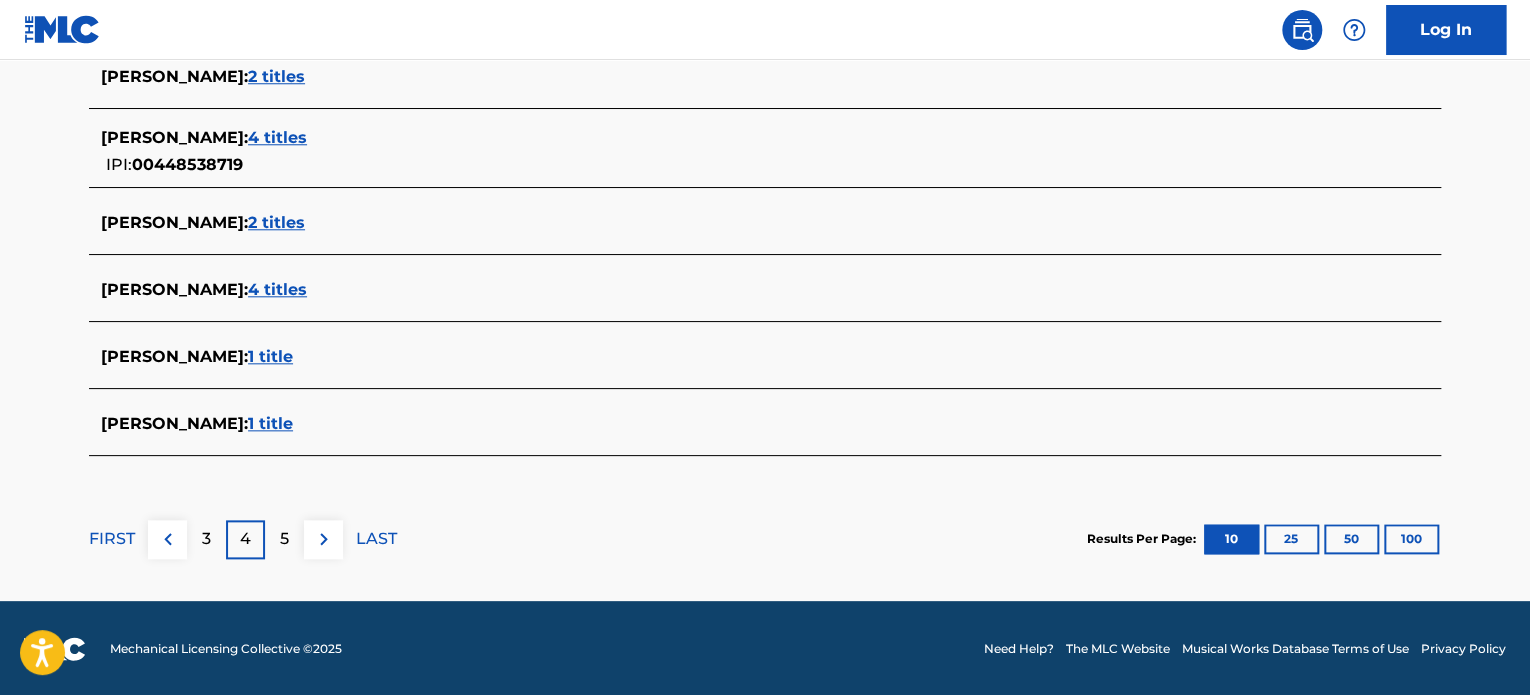 click on "3" at bounding box center (206, 539) 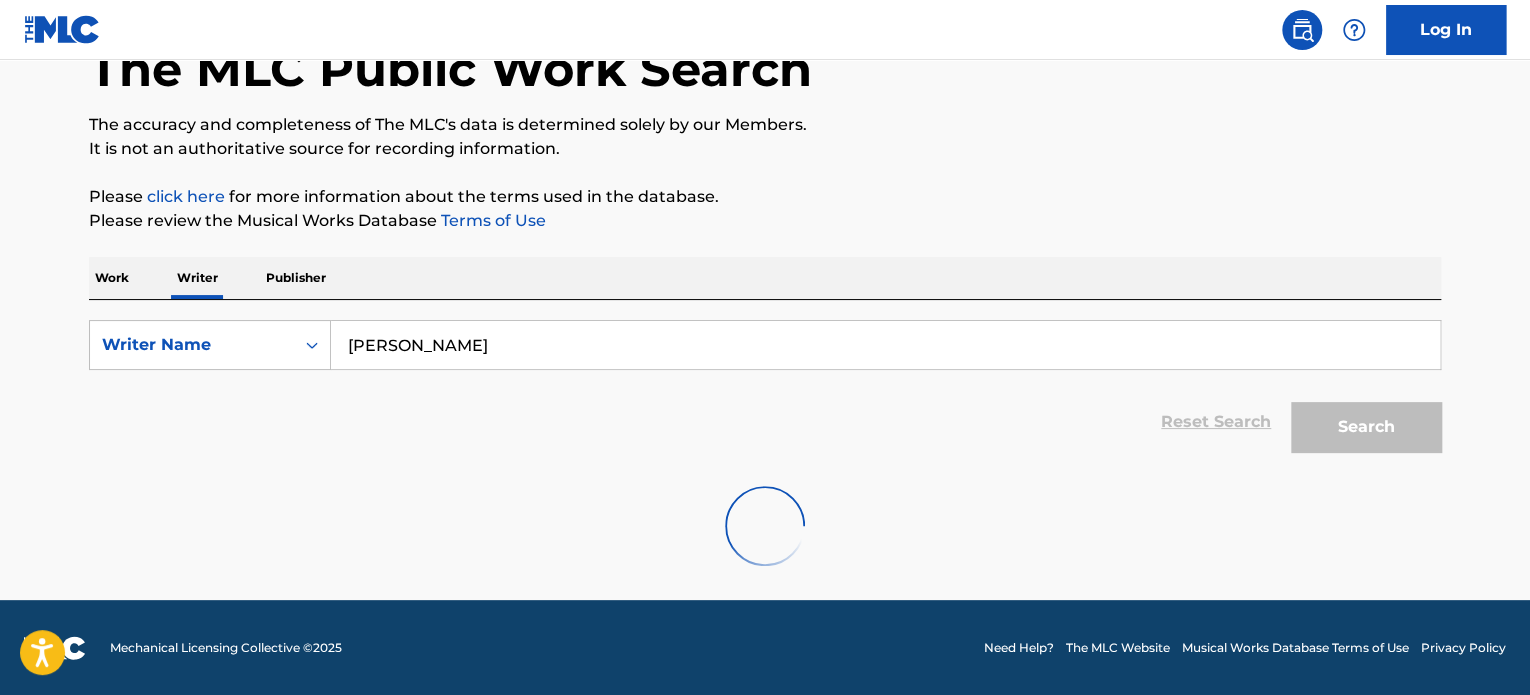 scroll, scrollTop: 894, scrollLeft: 0, axis: vertical 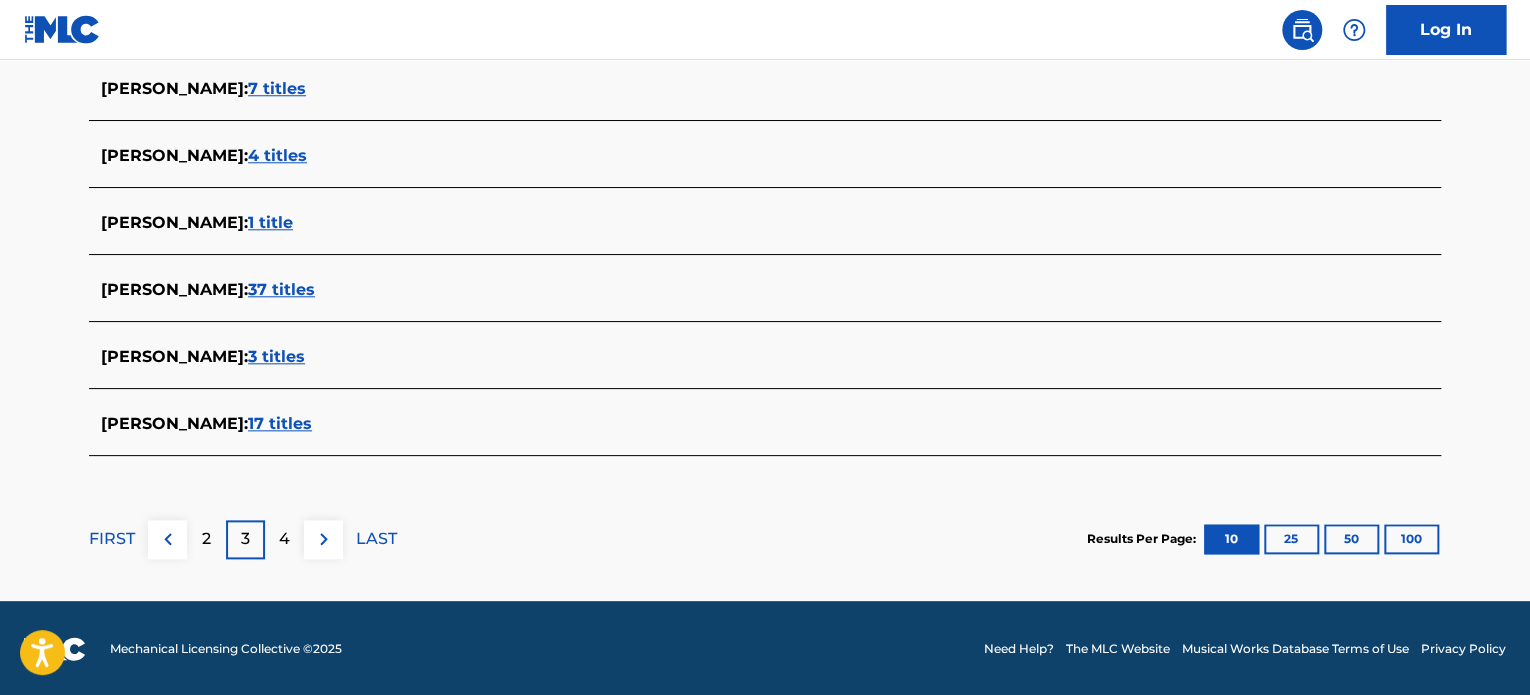 click on "2" at bounding box center [206, 539] 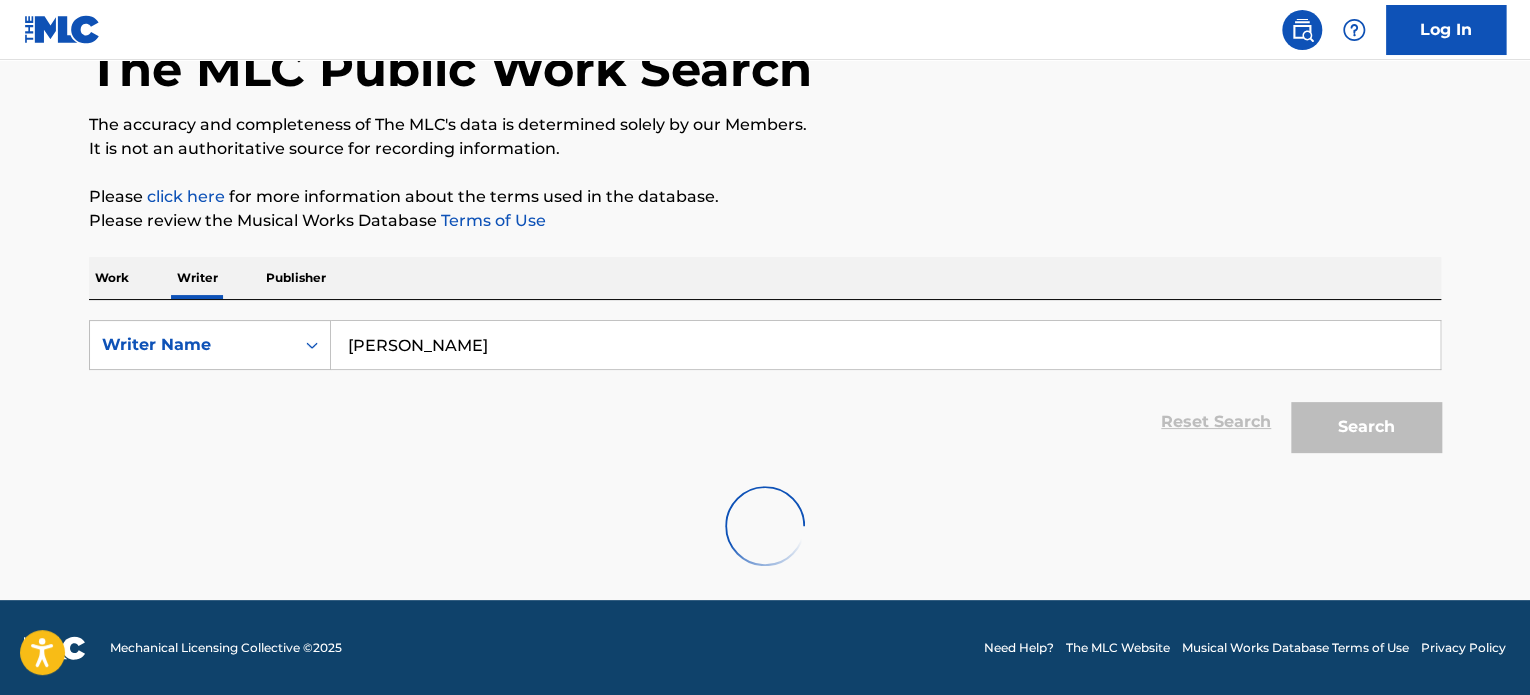 scroll, scrollTop: 894, scrollLeft: 0, axis: vertical 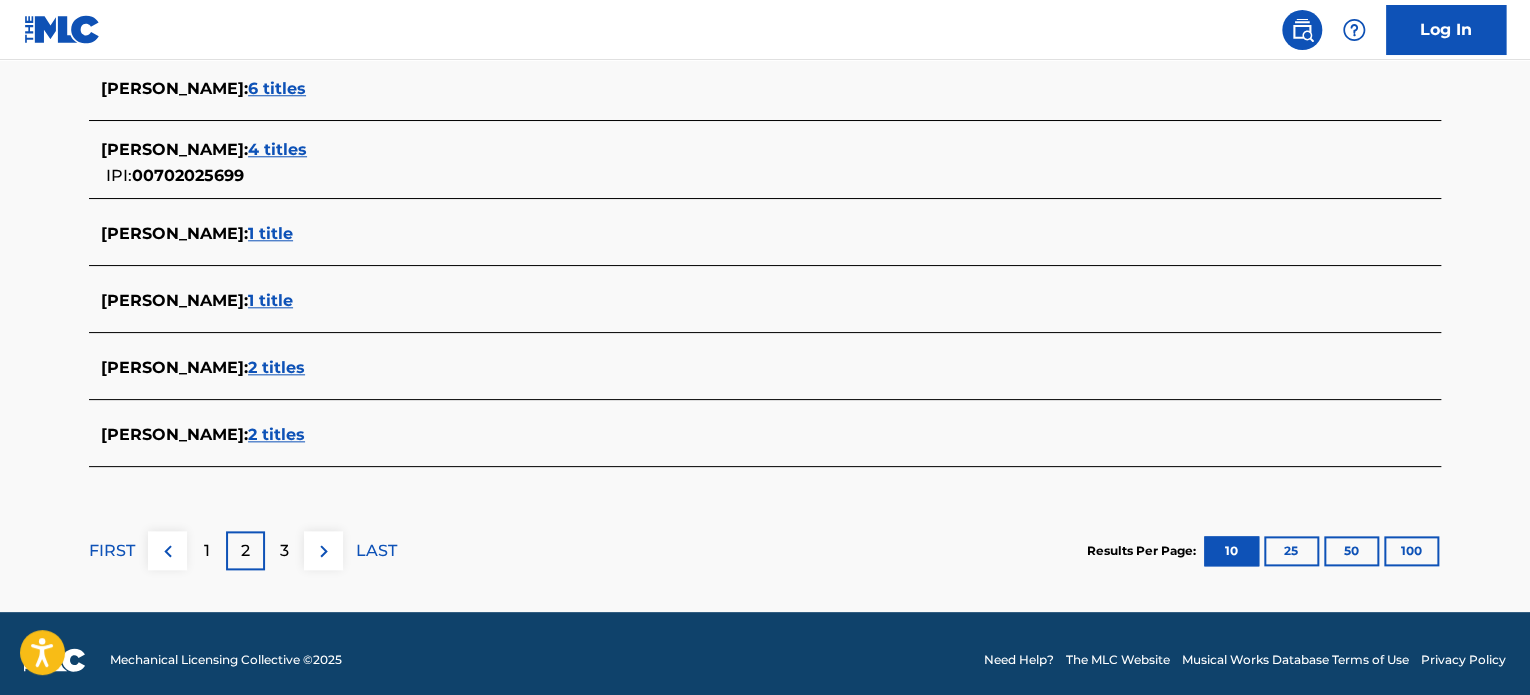 click on "FIRST" at bounding box center [112, 551] 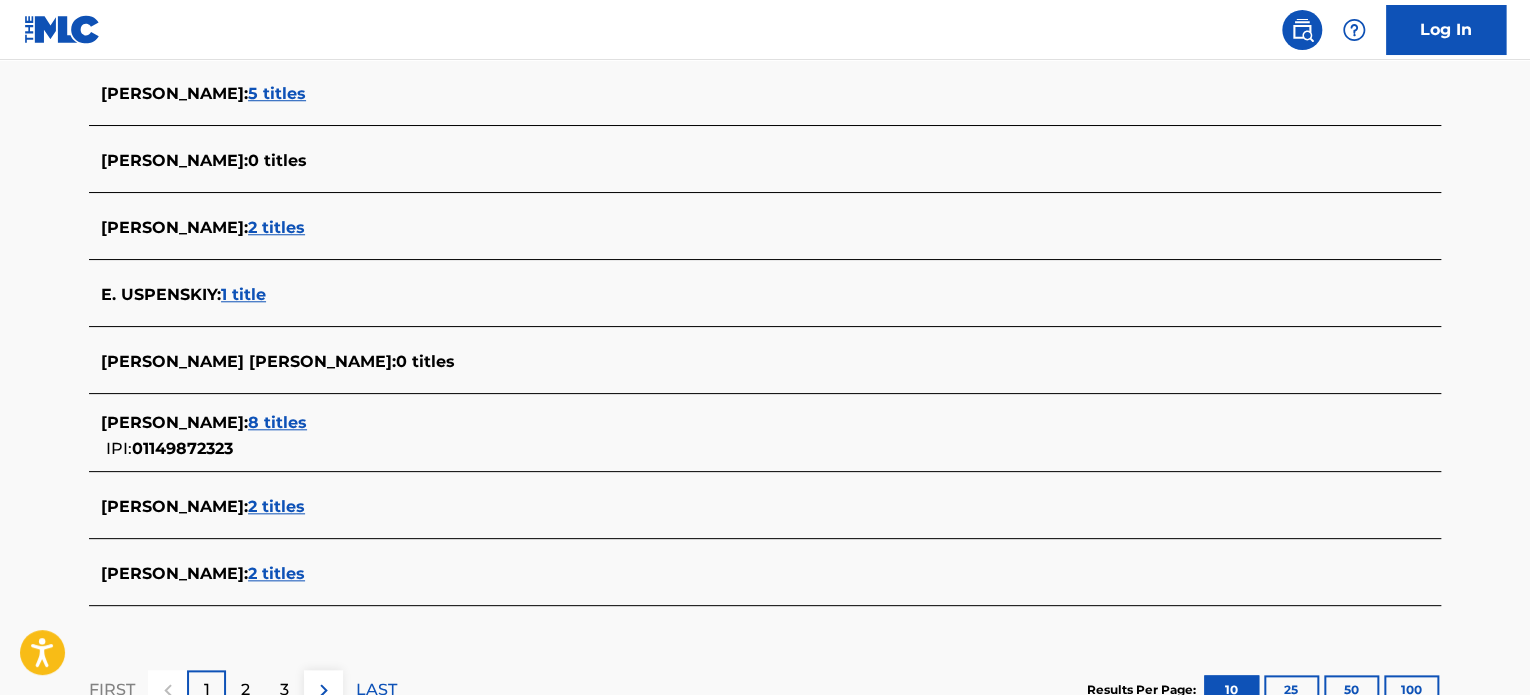 scroll, scrollTop: 694, scrollLeft: 0, axis: vertical 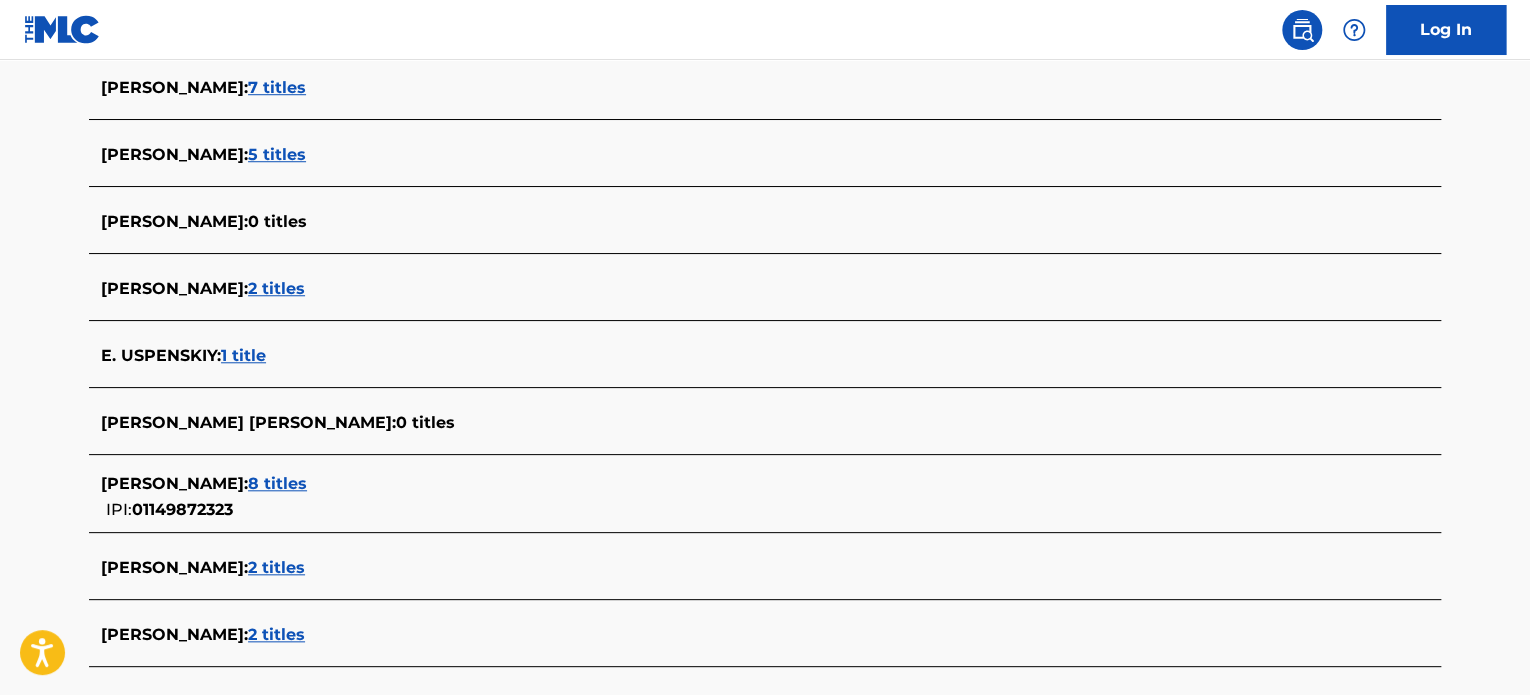 click on "[PERSON_NAME] :  8 titles IPI:  01149872323" at bounding box center (739, 497) 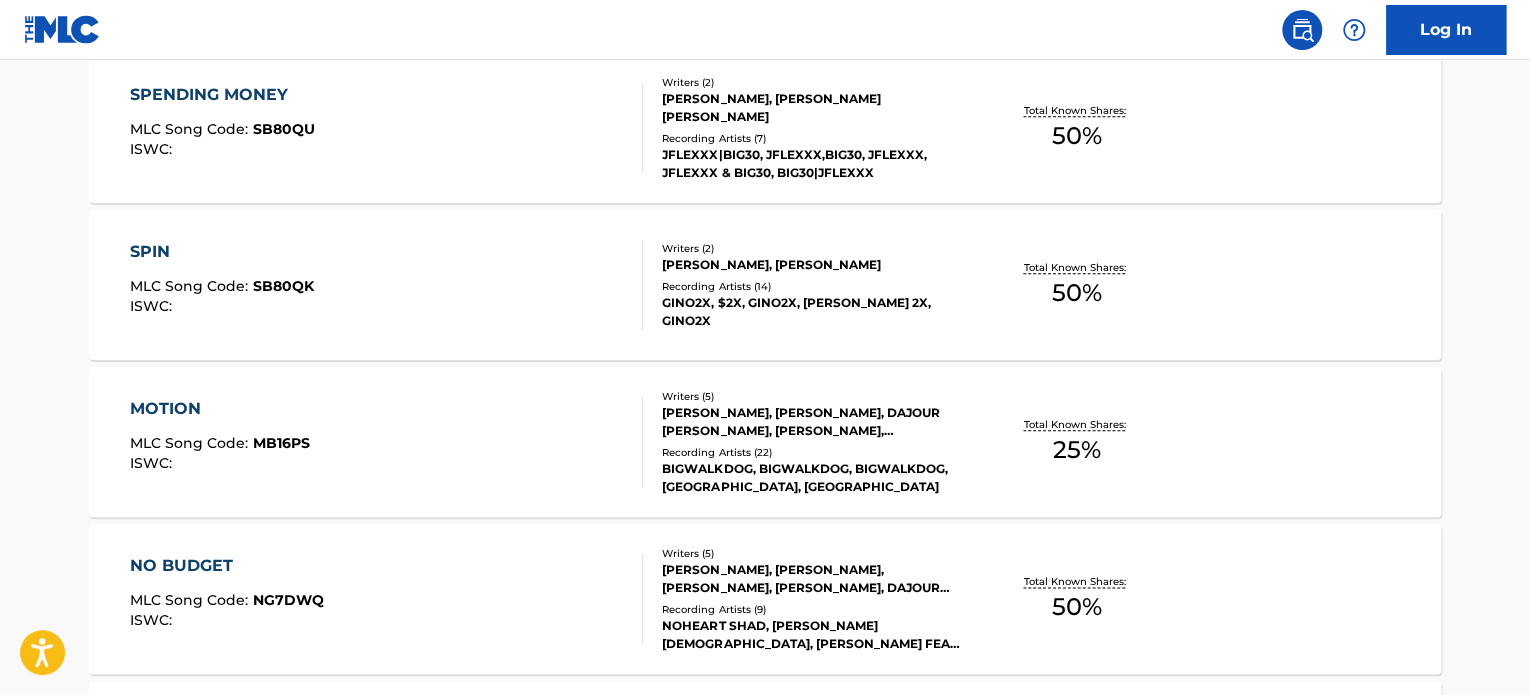 scroll, scrollTop: 994, scrollLeft: 0, axis: vertical 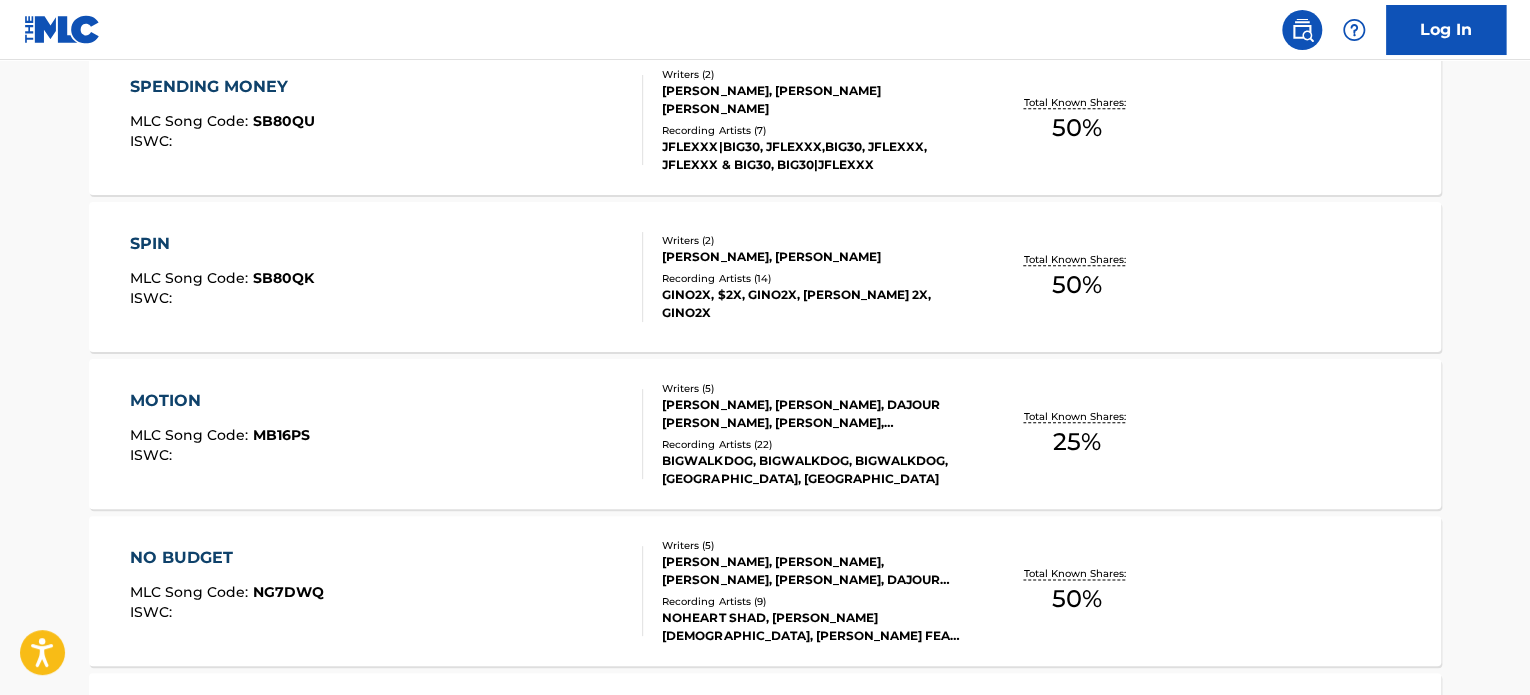 click on "Total Known Shares: 25 %" at bounding box center (1076, 434) 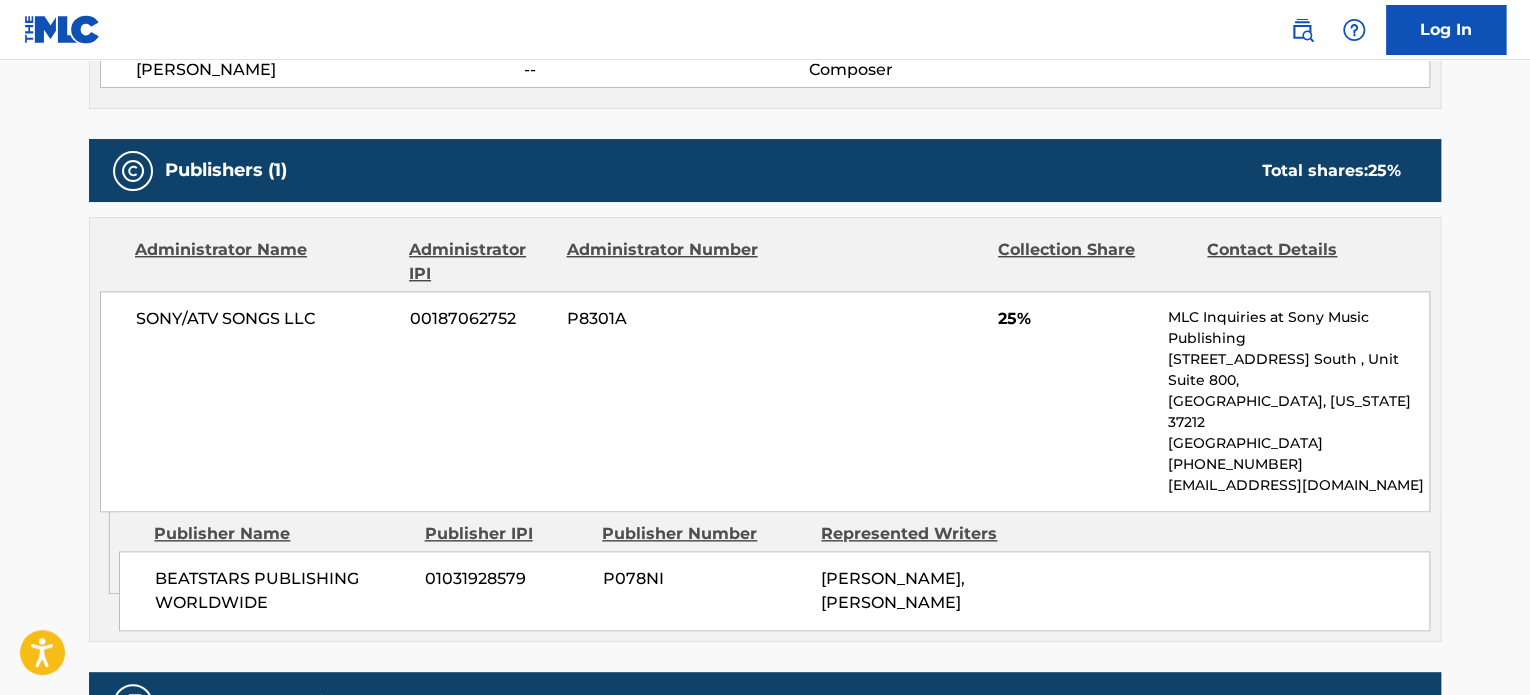 scroll, scrollTop: 900, scrollLeft: 0, axis: vertical 